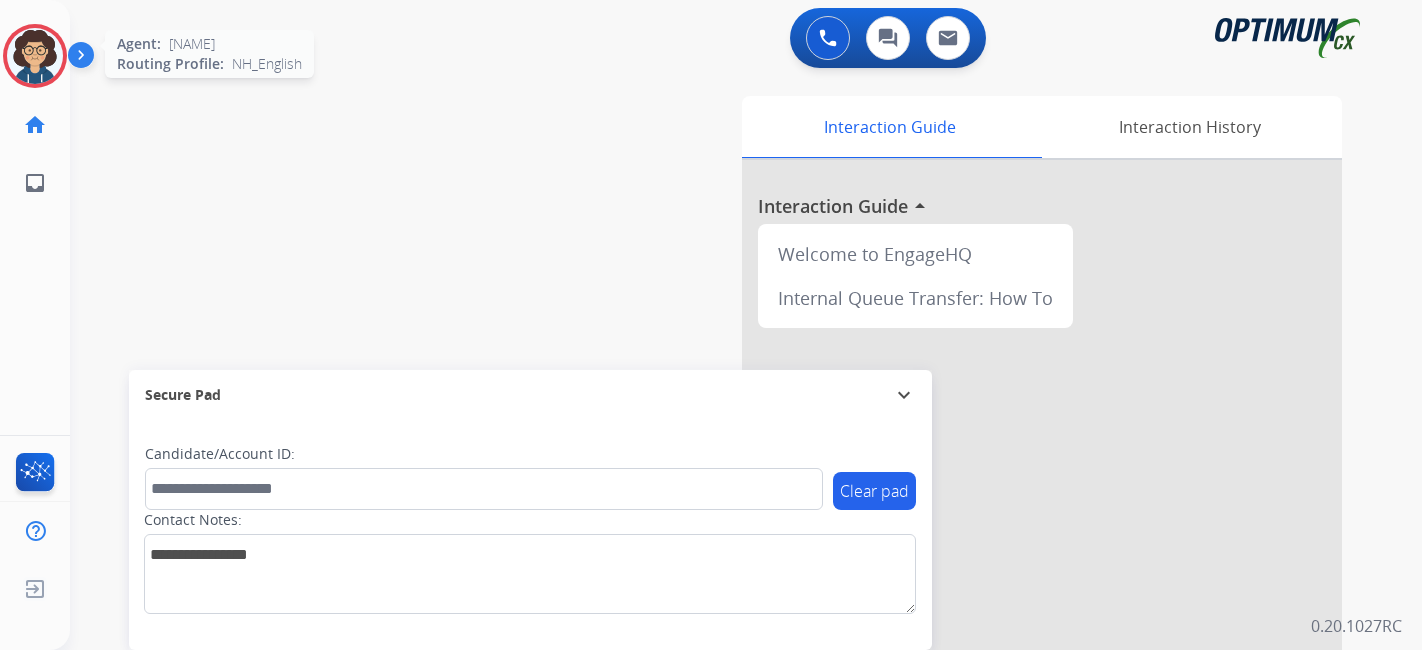 scroll, scrollTop: 0, scrollLeft: 0, axis: both 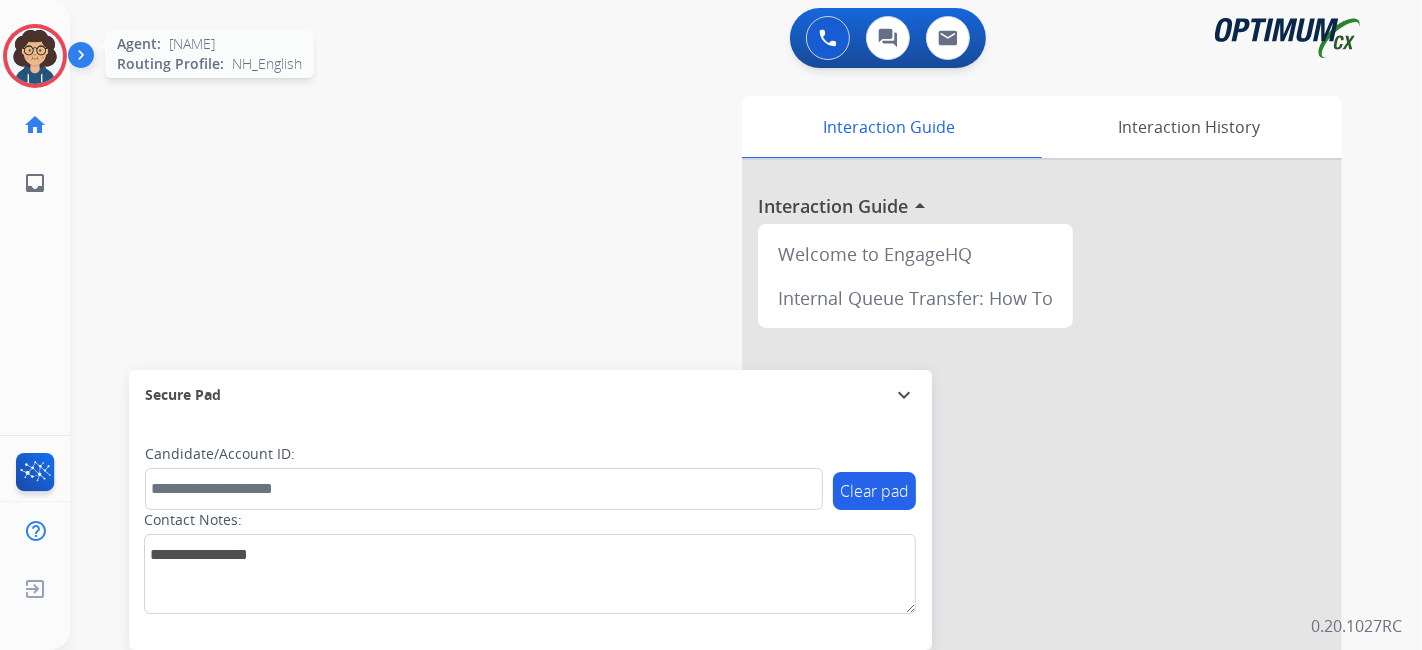 click at bounding box center [35, 56] 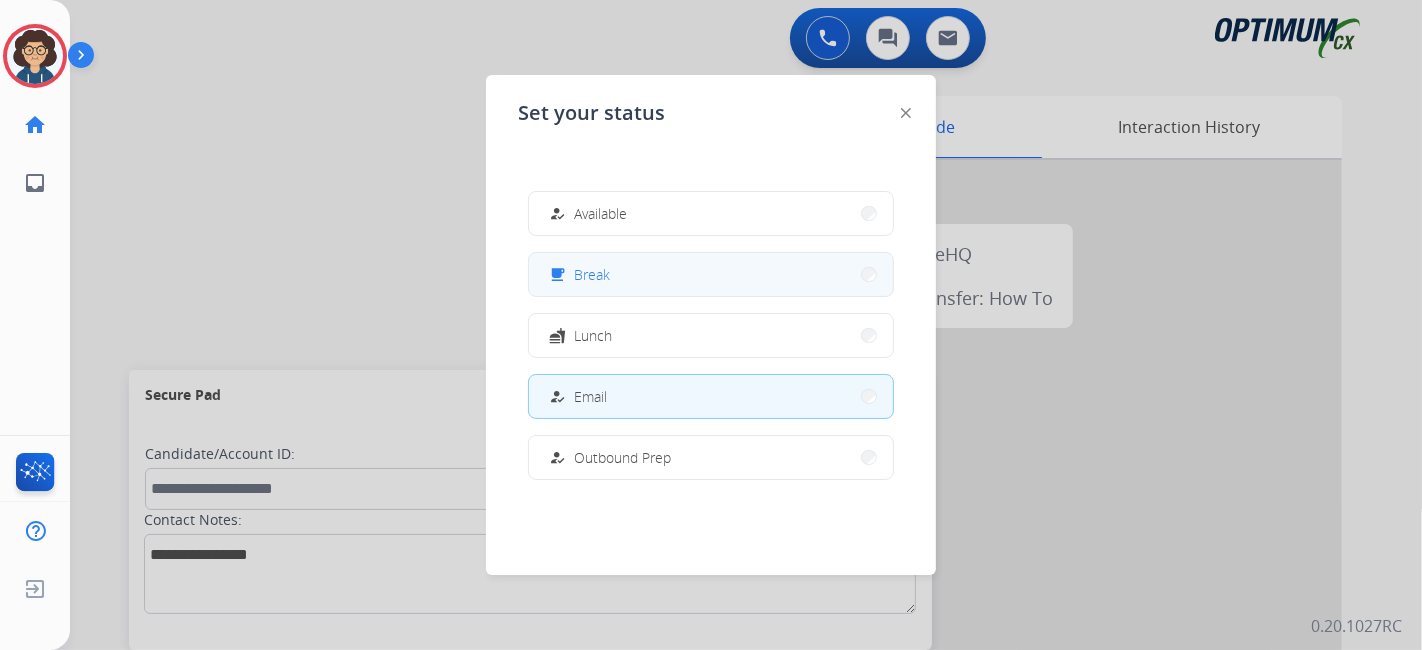 click on "free_breakfast Break" at bounding box center [711, 274] 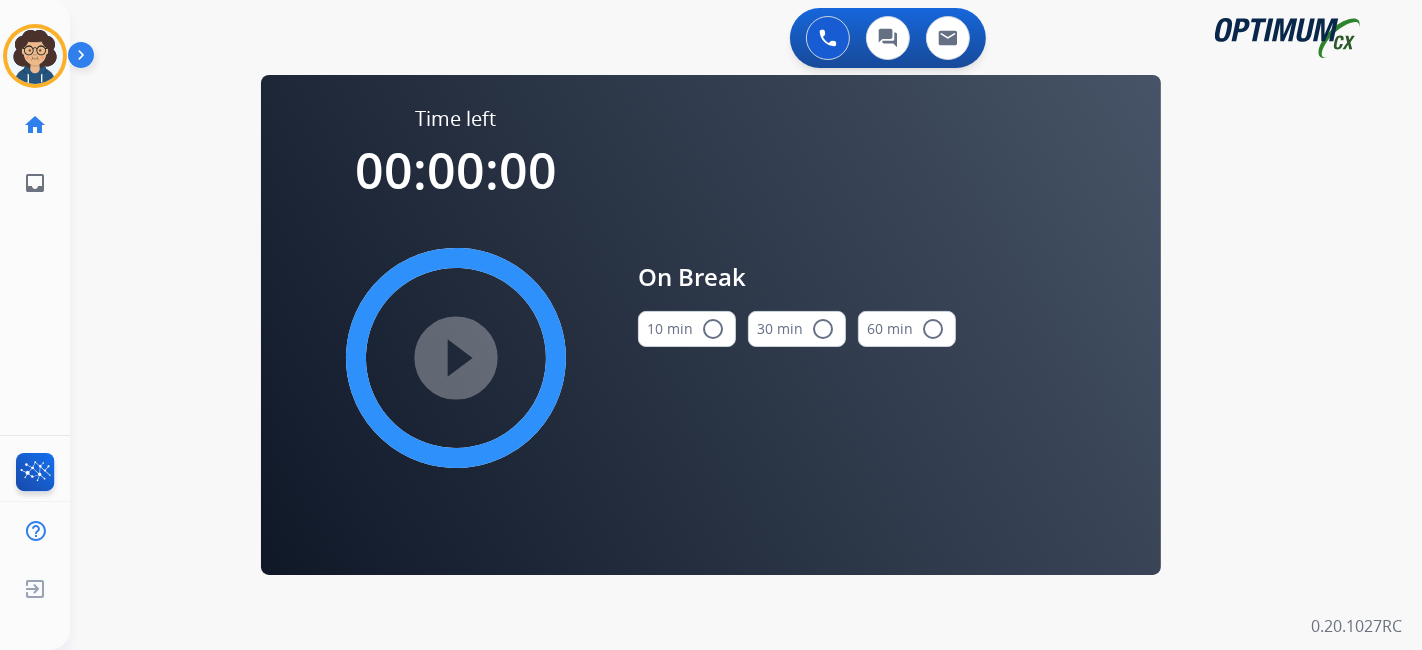 click on "10 min  radio_button_unchecked" at bounding box center [687, 329] 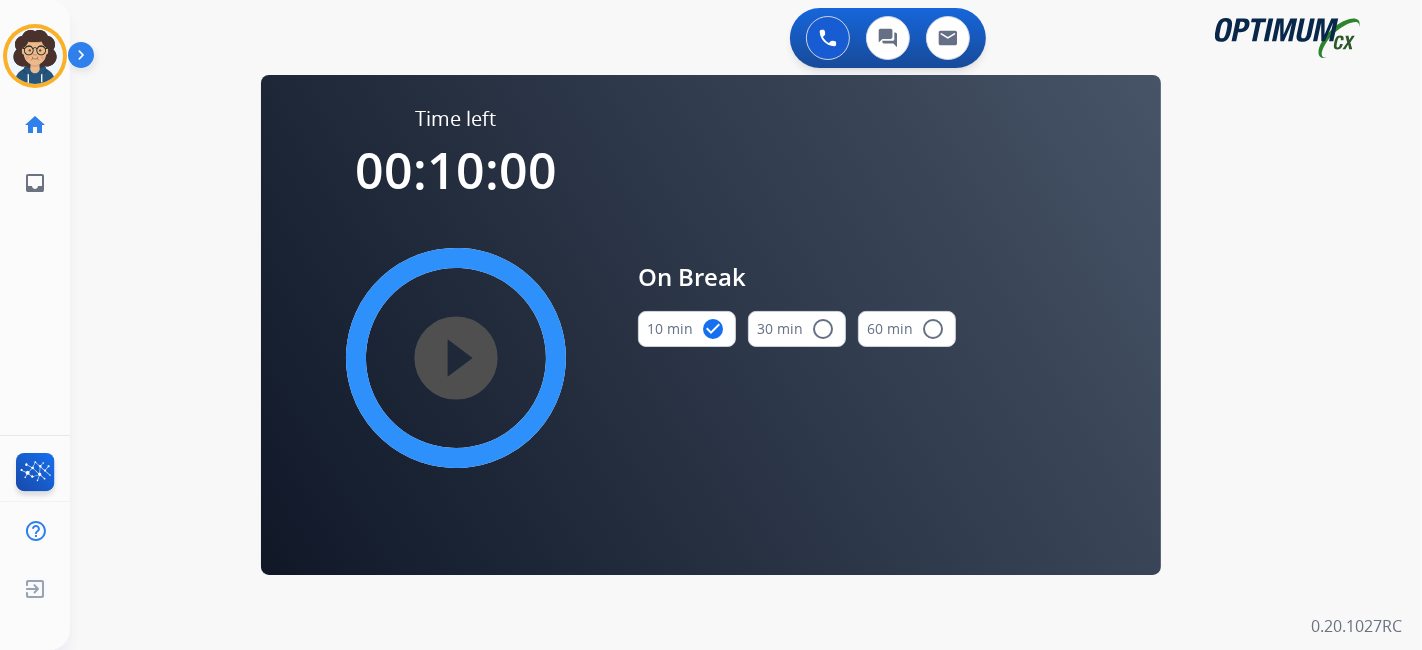 click on "play_circle_filled" at bounding box center (456, 358) 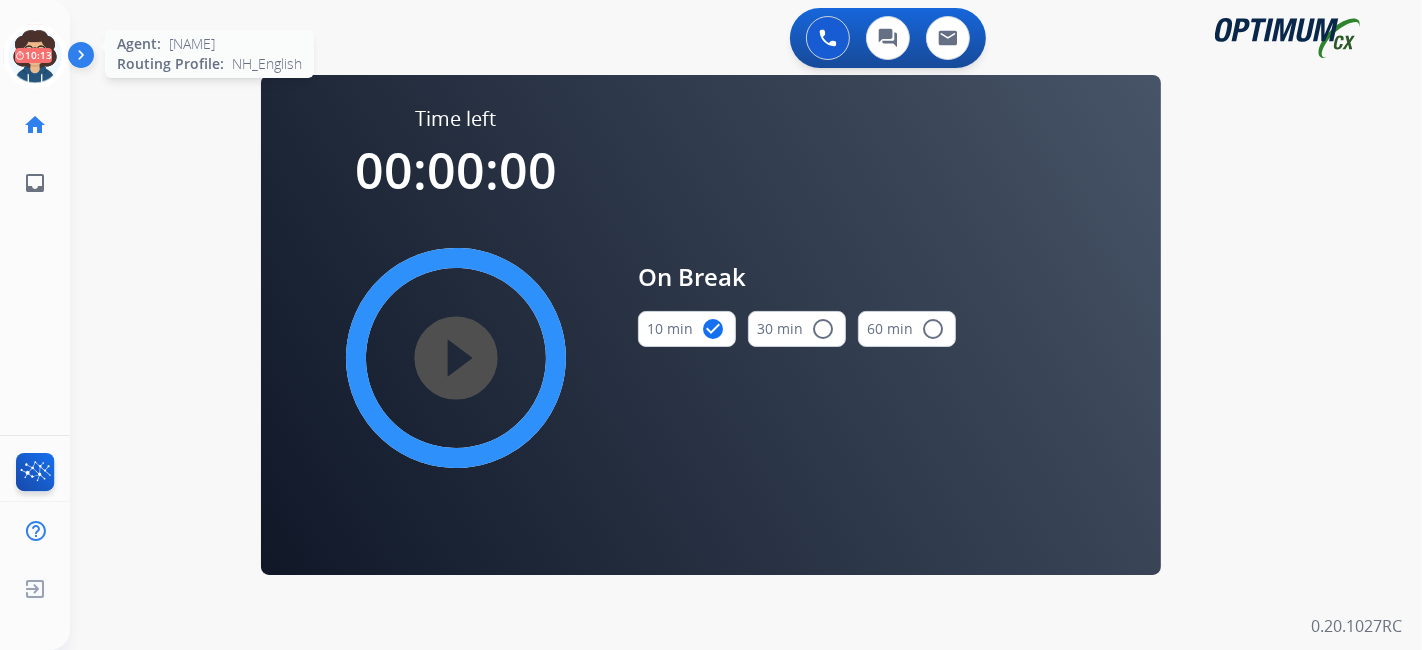 click 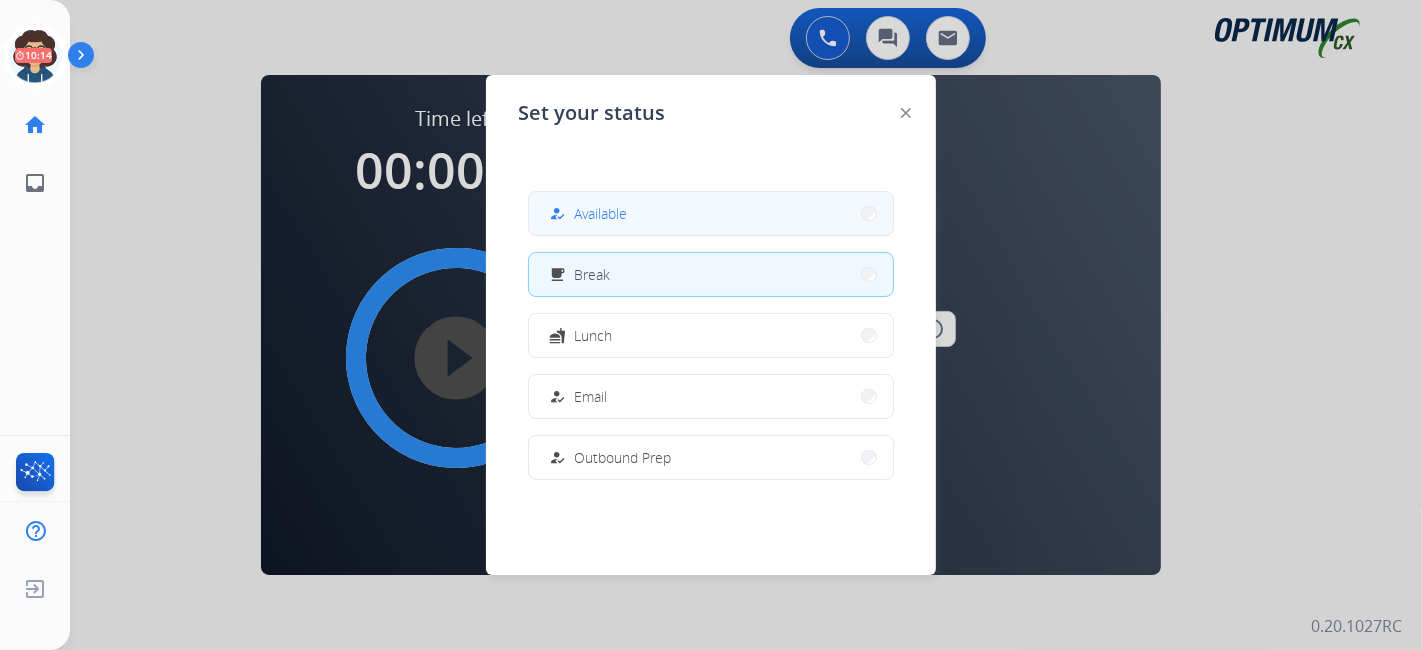 click on "Available" at bounding box center (600, 213) 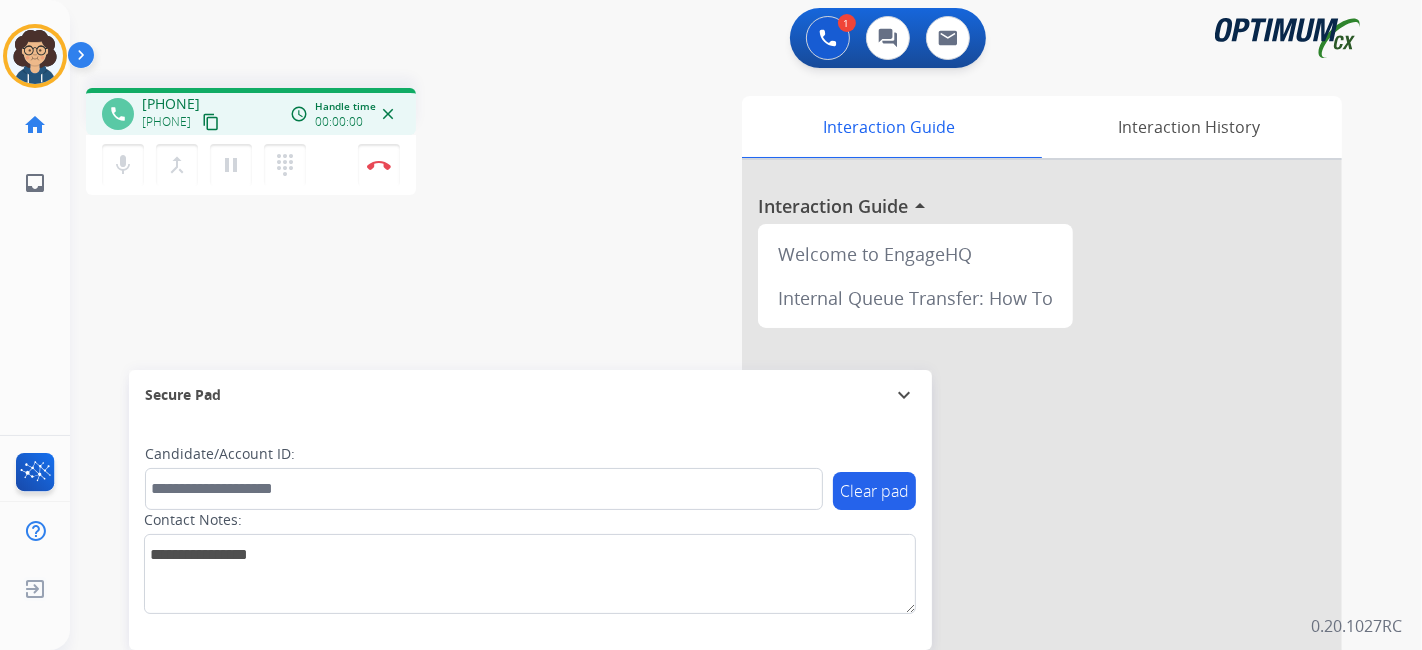 click on "content_copy" at bounding box center (211, 122) 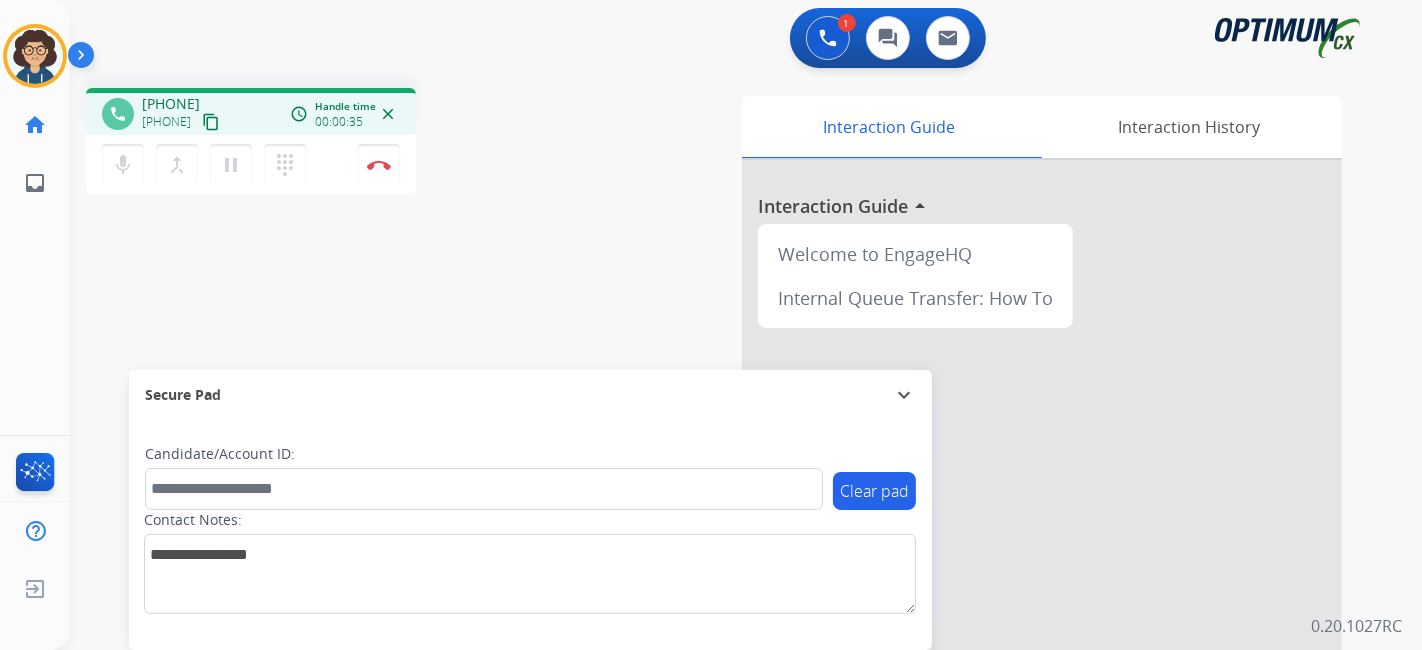 click on "phone [PHONE] [PHONE] content_copy access_time Call metrics Queue   00:11 Hold   00:00 Talk   00:36 Total   00:46 Handle time 00:00:35 close mic Mute merge_type Bridge pause Hold dialpad Dialpad Disconnect swap_horiz Break voice bridge close_fullscreen Connect 3-Way Call merge_type Separate 3-Way Call  Interaction Guide   Interaction History  Interaction Guide arrow_drop_up  Welcome to EngageHQ   Internal Queue Transfer: How To  Secure Pad expand_more Clear pad Candidate/Account ID: Contact Notes:" at bounding box center (722, 489) 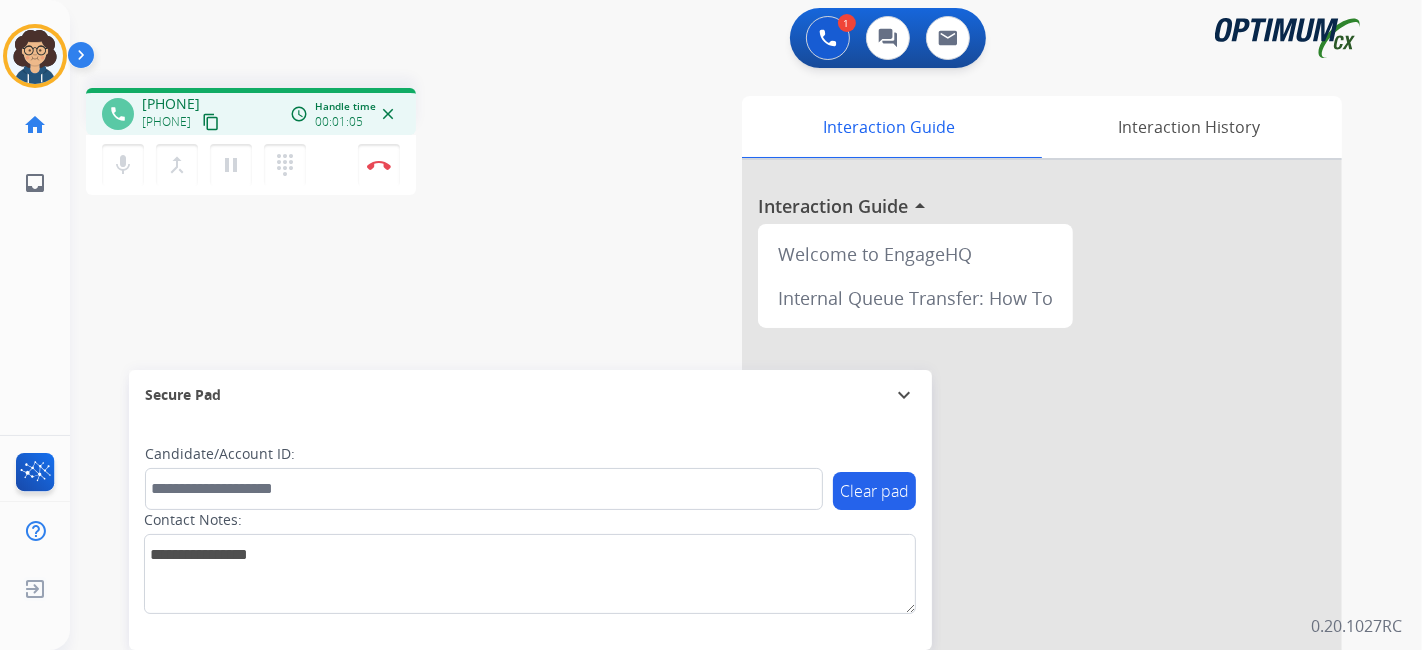 click on "content_copy" at bounding box center [211, 122] 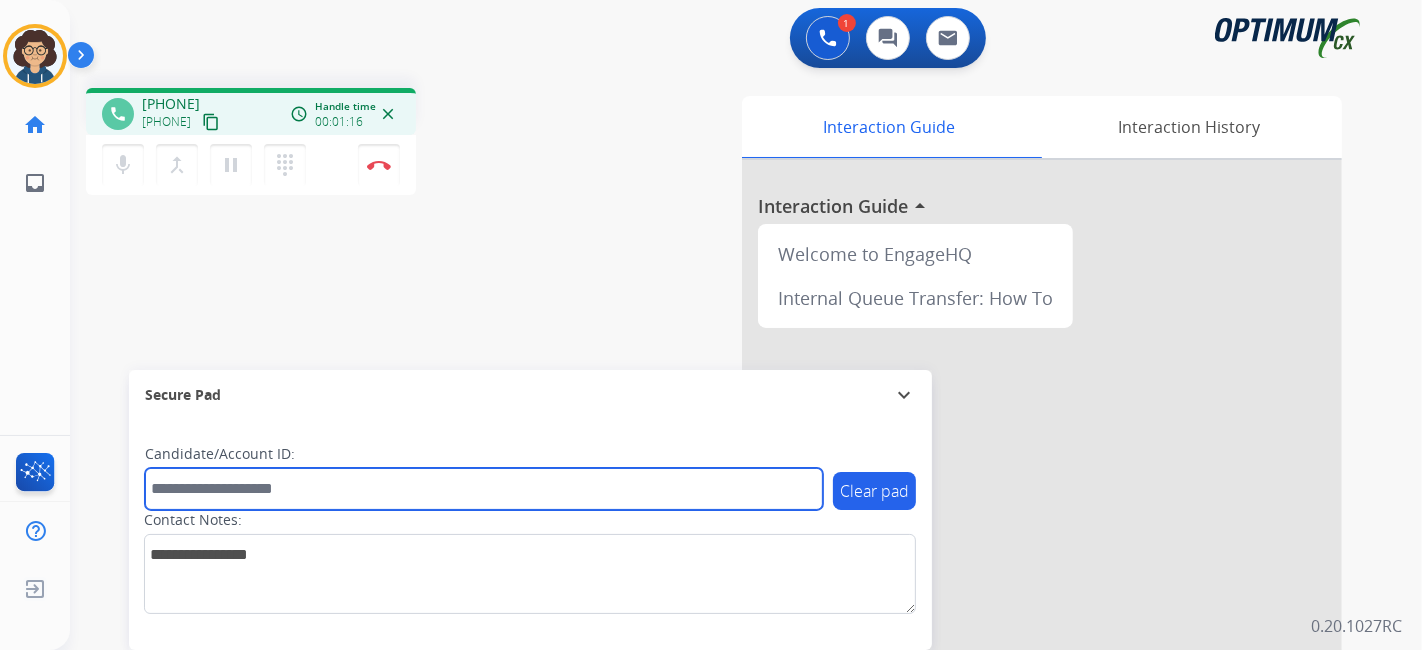 click at bounding box center (484, 489) 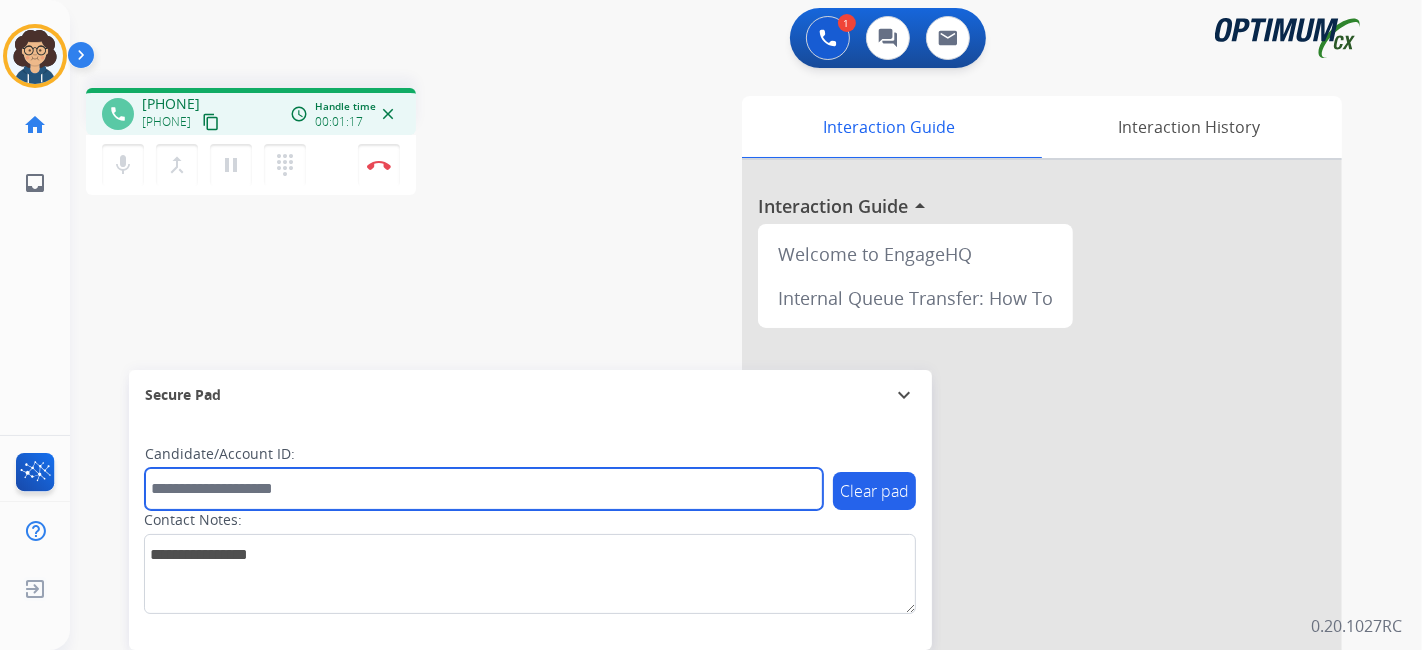 paste on "*******" 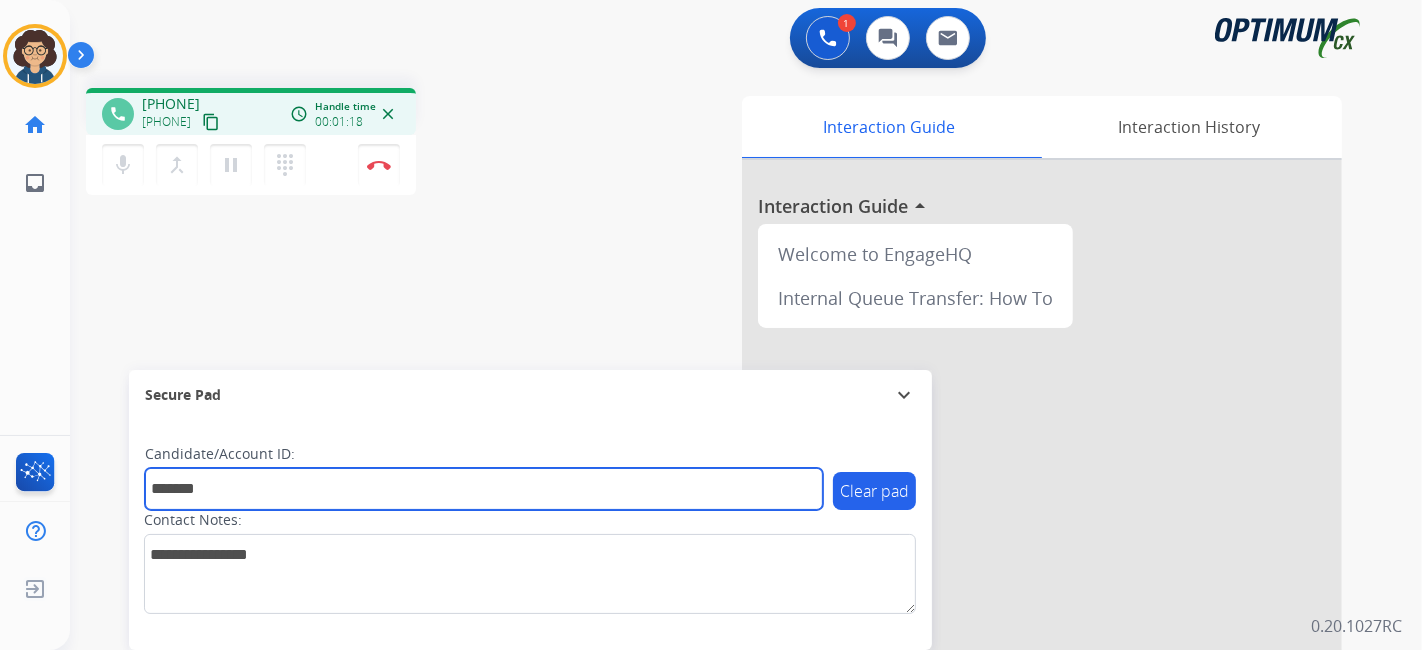 type on "*******" 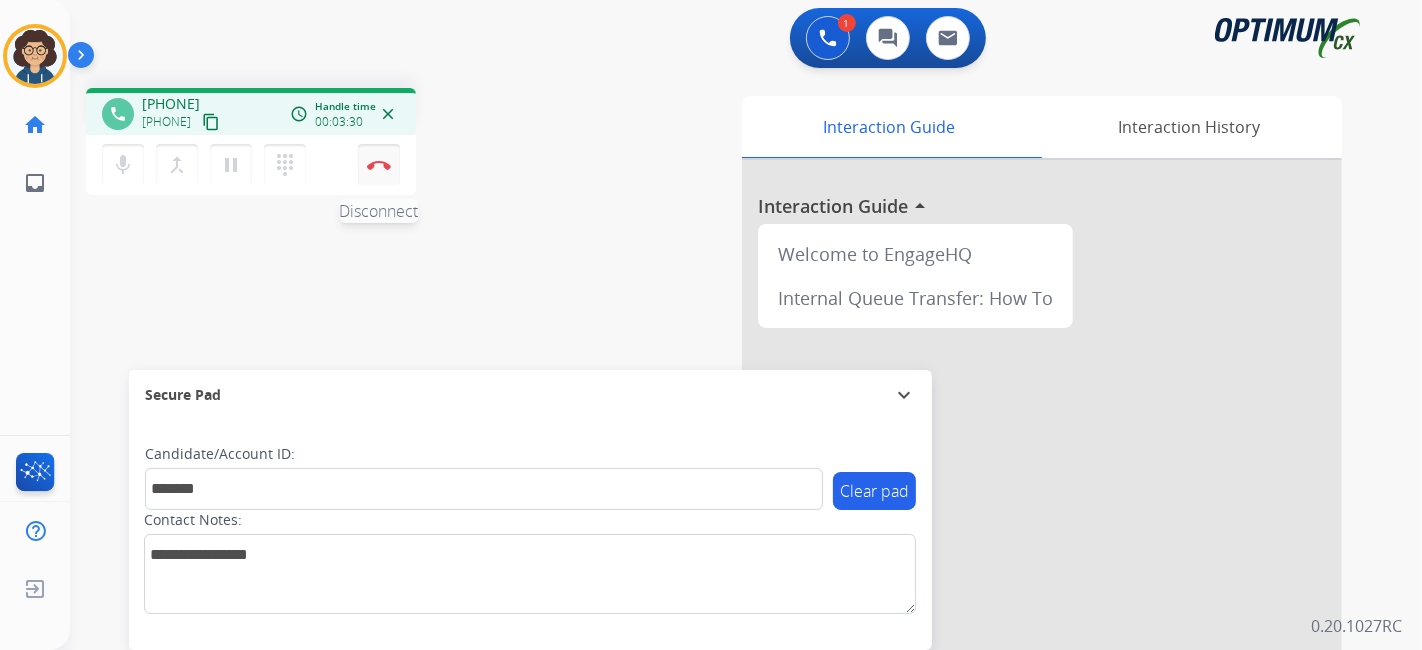click at bounding box center (379, 165) 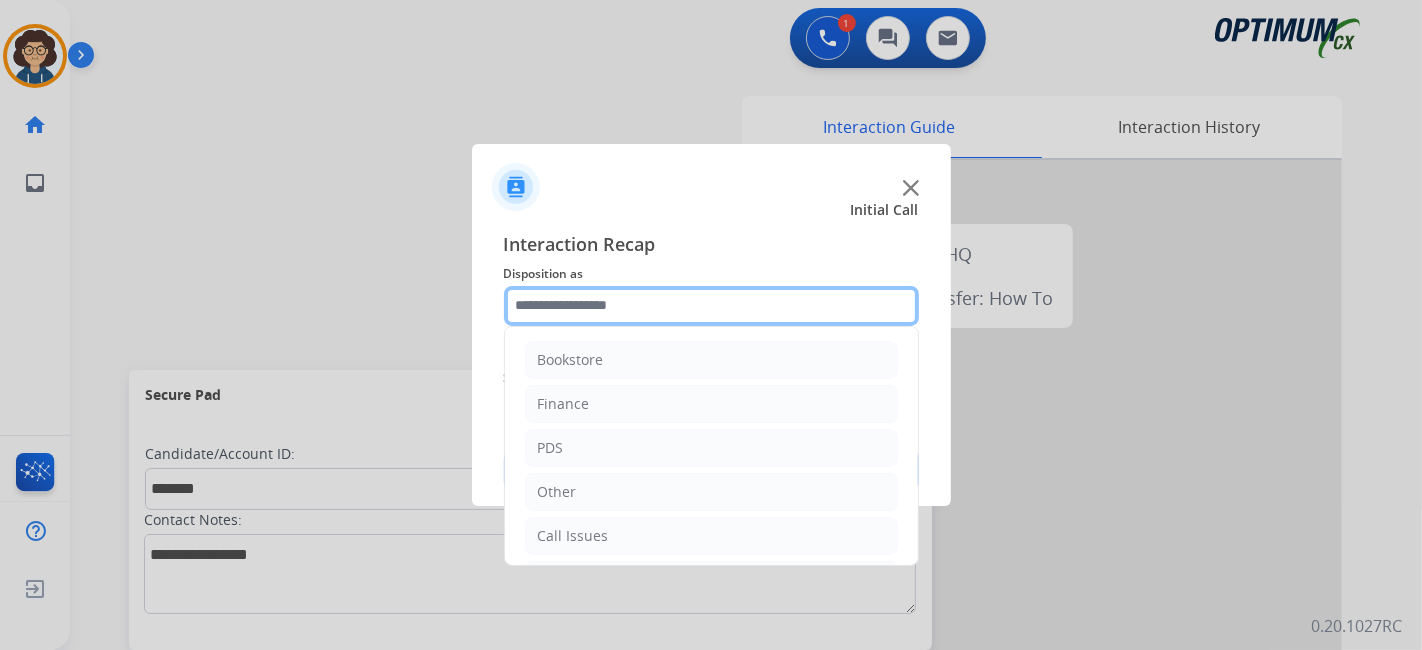 click 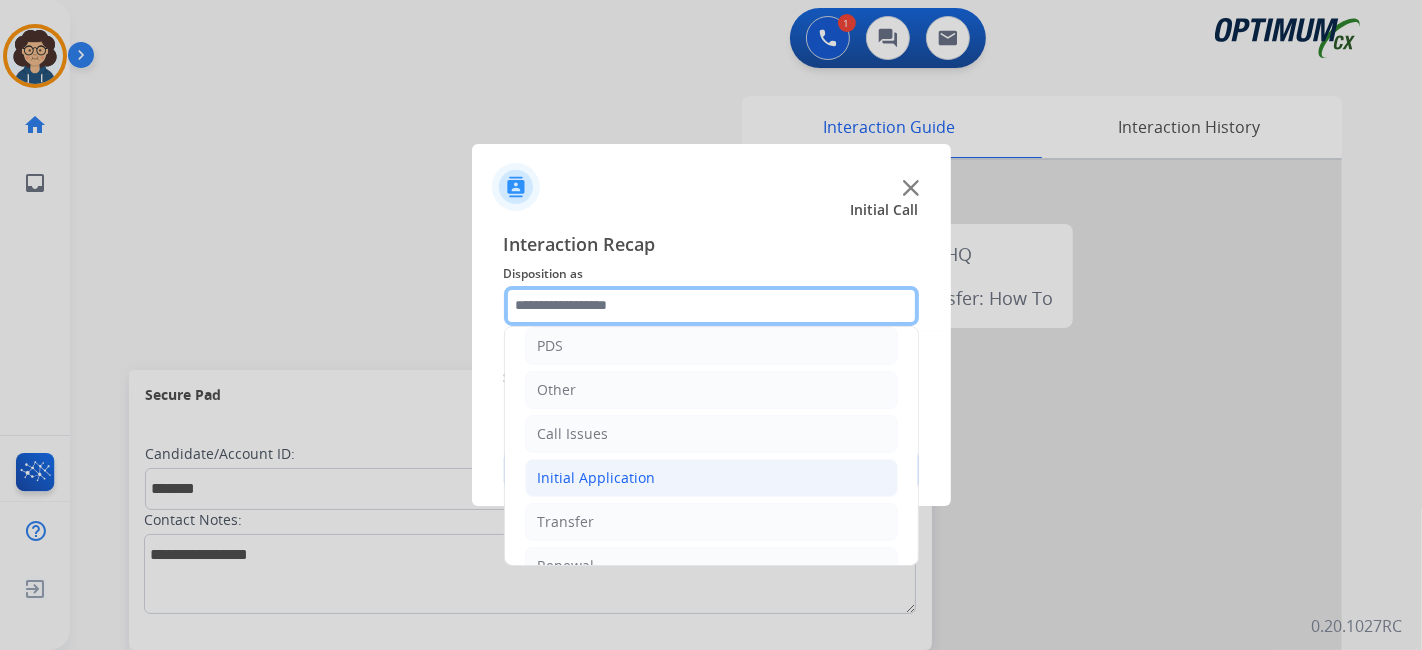 scroll, scrollTop: 131, scrollLeft: 0, axis: vertical 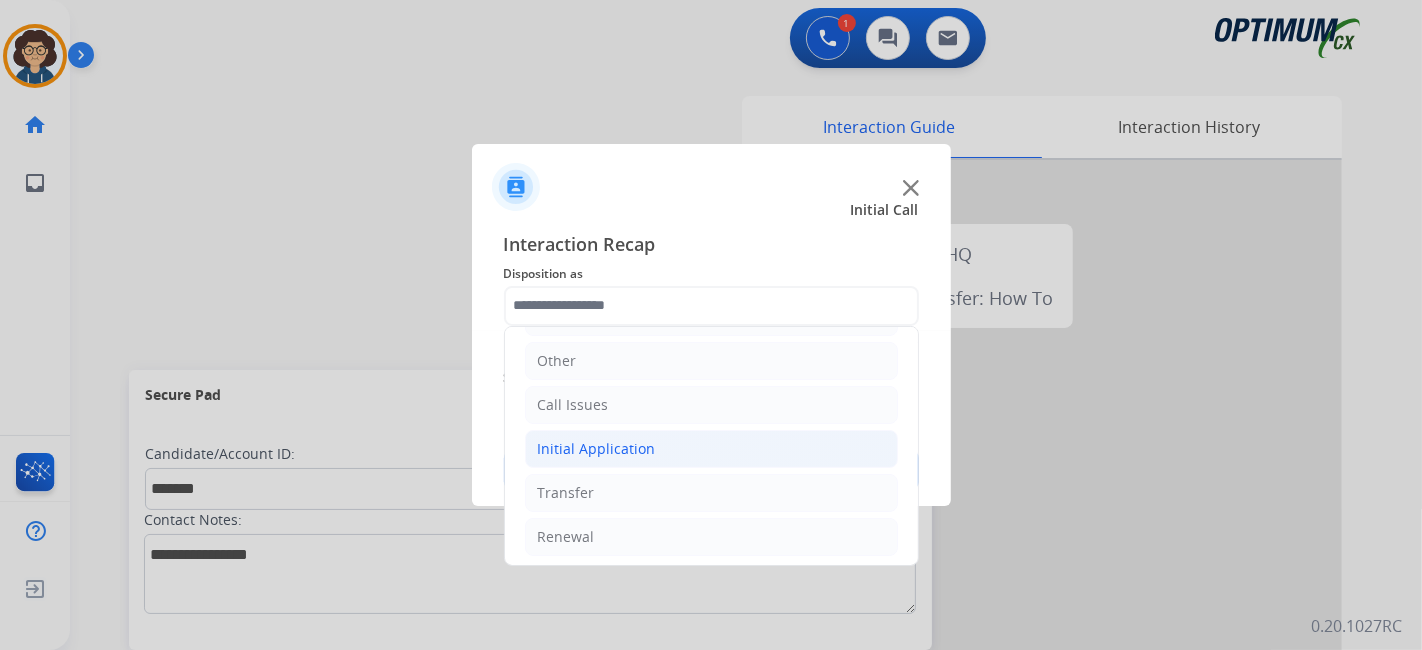 click on "Initial Application" 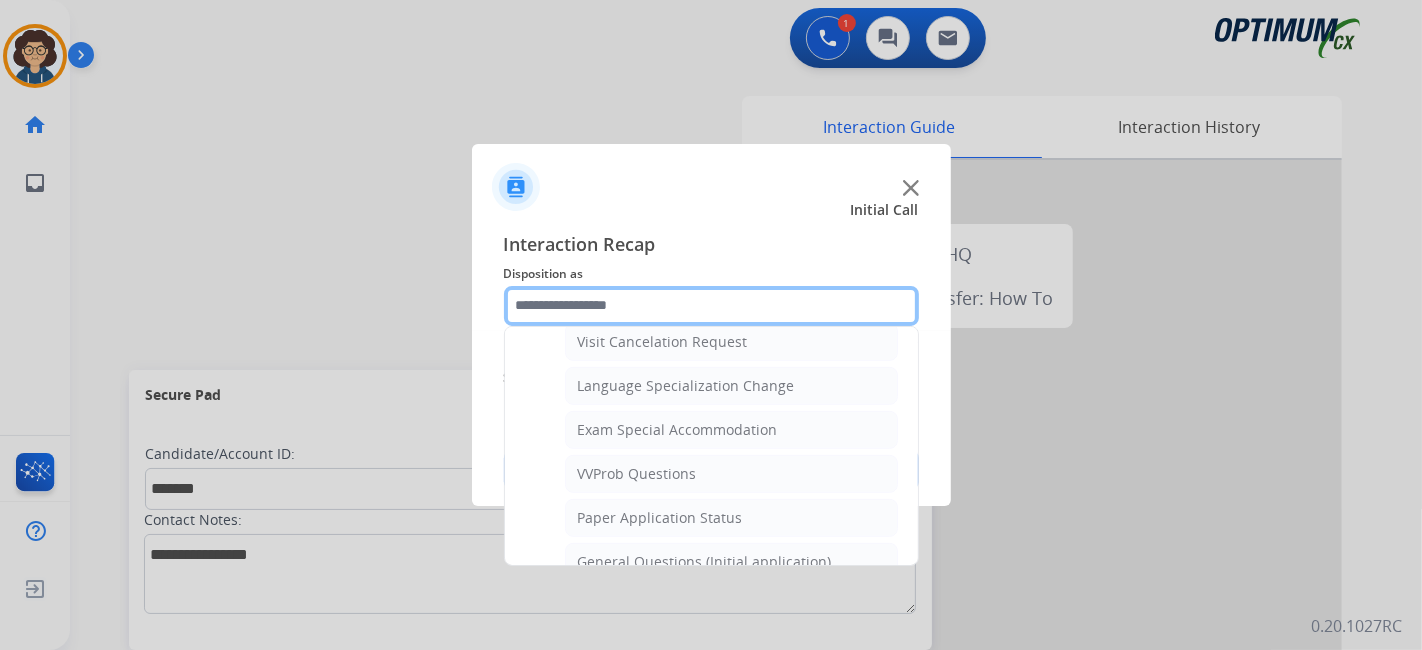 scroll, scrollTop: 1017, scrollLeft: 0, axis: vertical 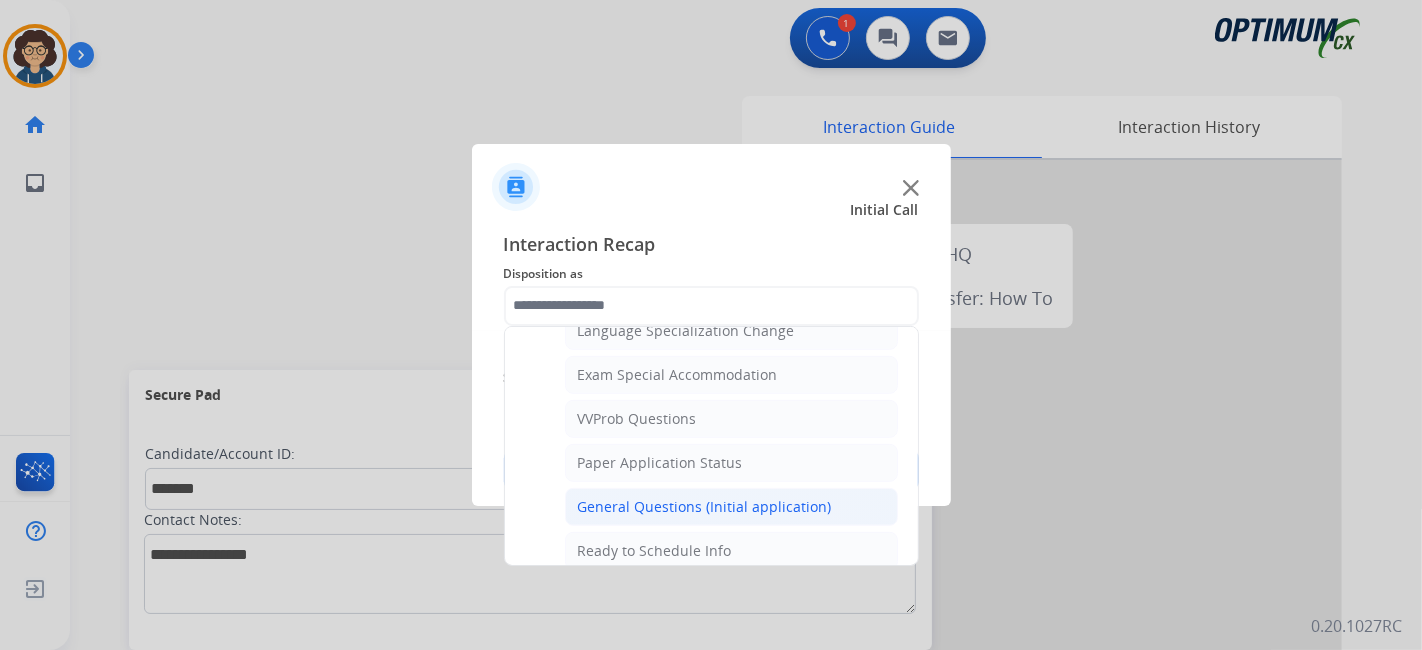 click on "General Questions (Initial application)" 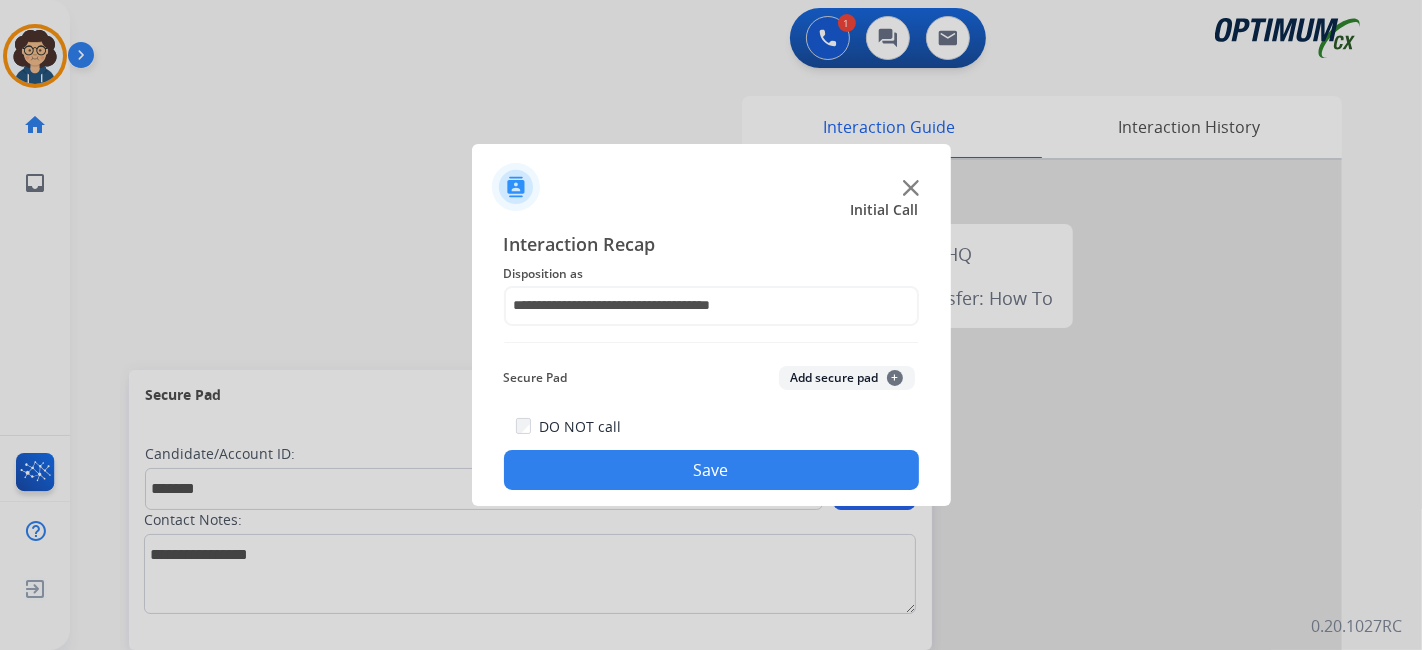 click on "Add secure pad  +" 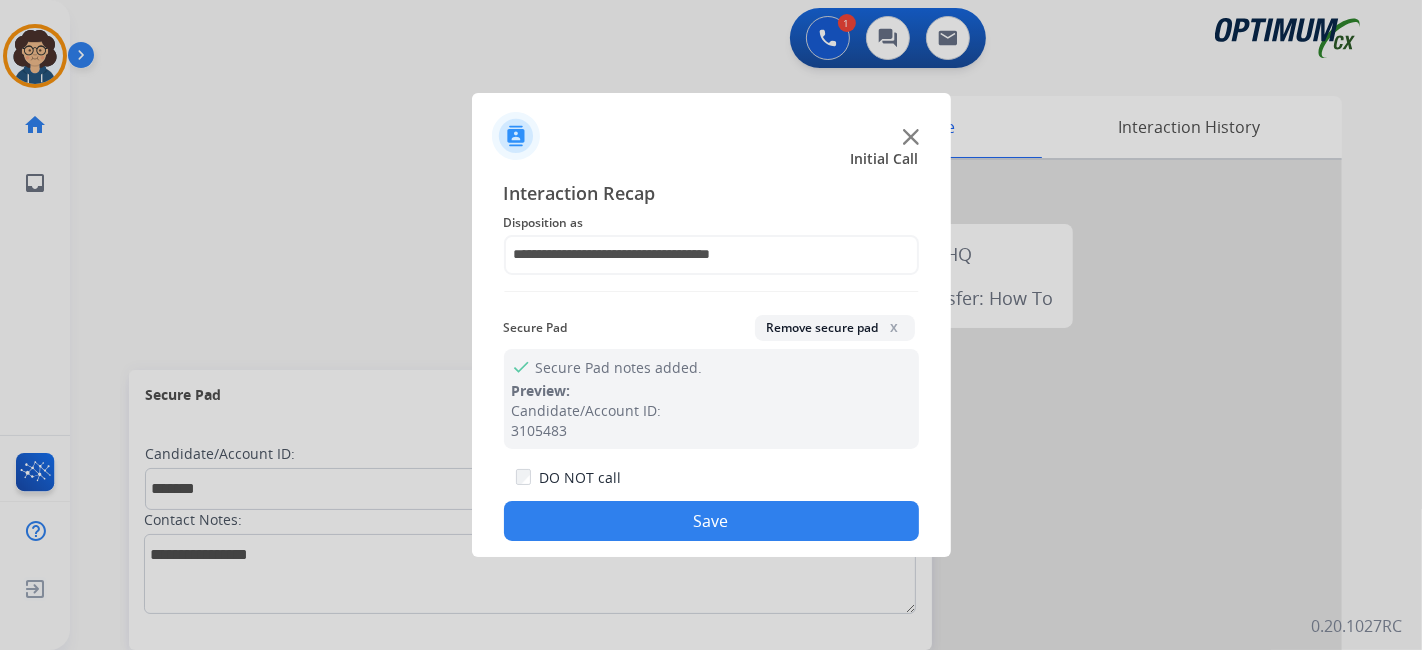drag, startPoint x: 720, startPoint y: 511, endPoint x: 536, endPoint y: 3, distance: 540.2962 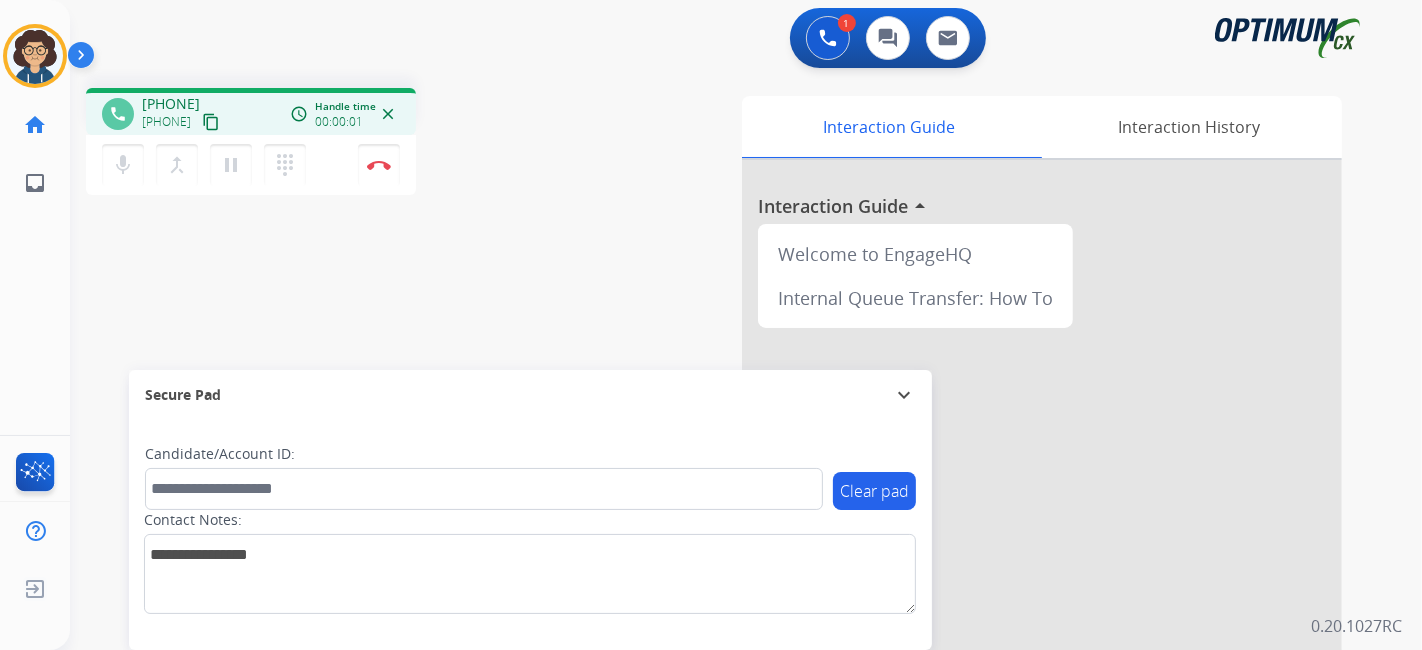 click on "content_copy" at bounding box center [211, 122] 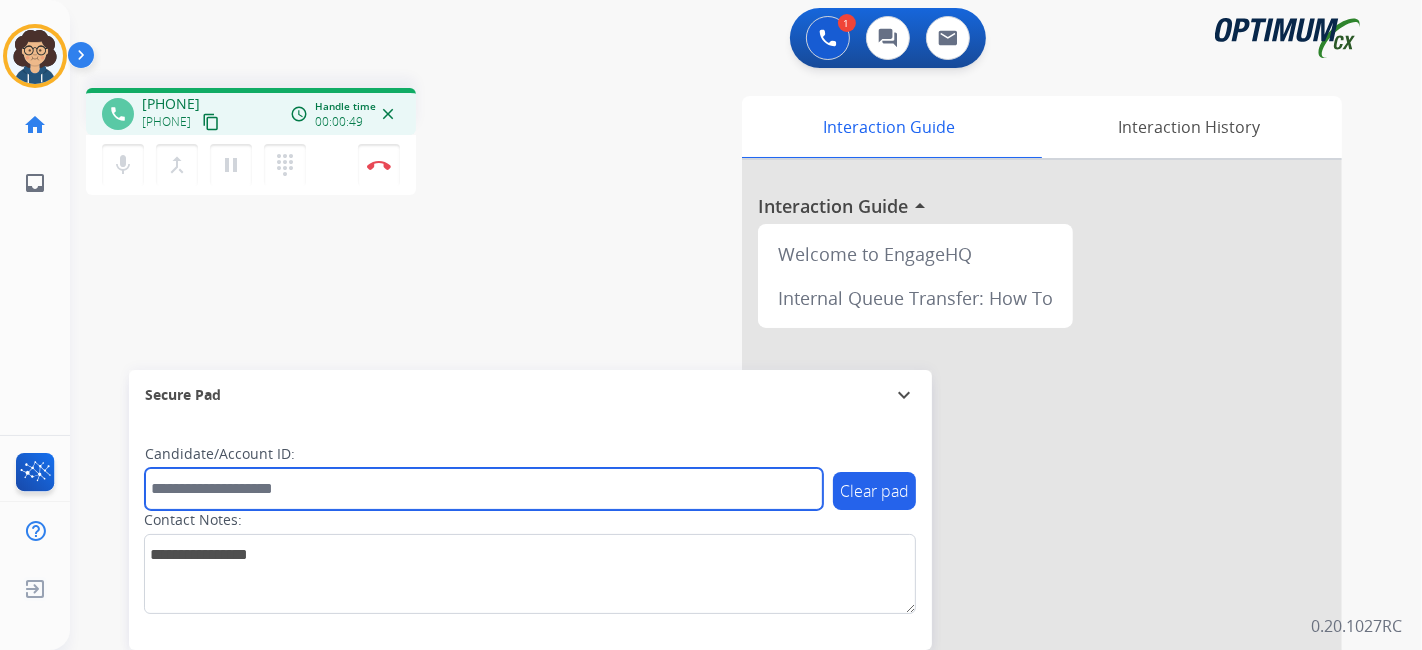 click at bounding box center (484, 489) 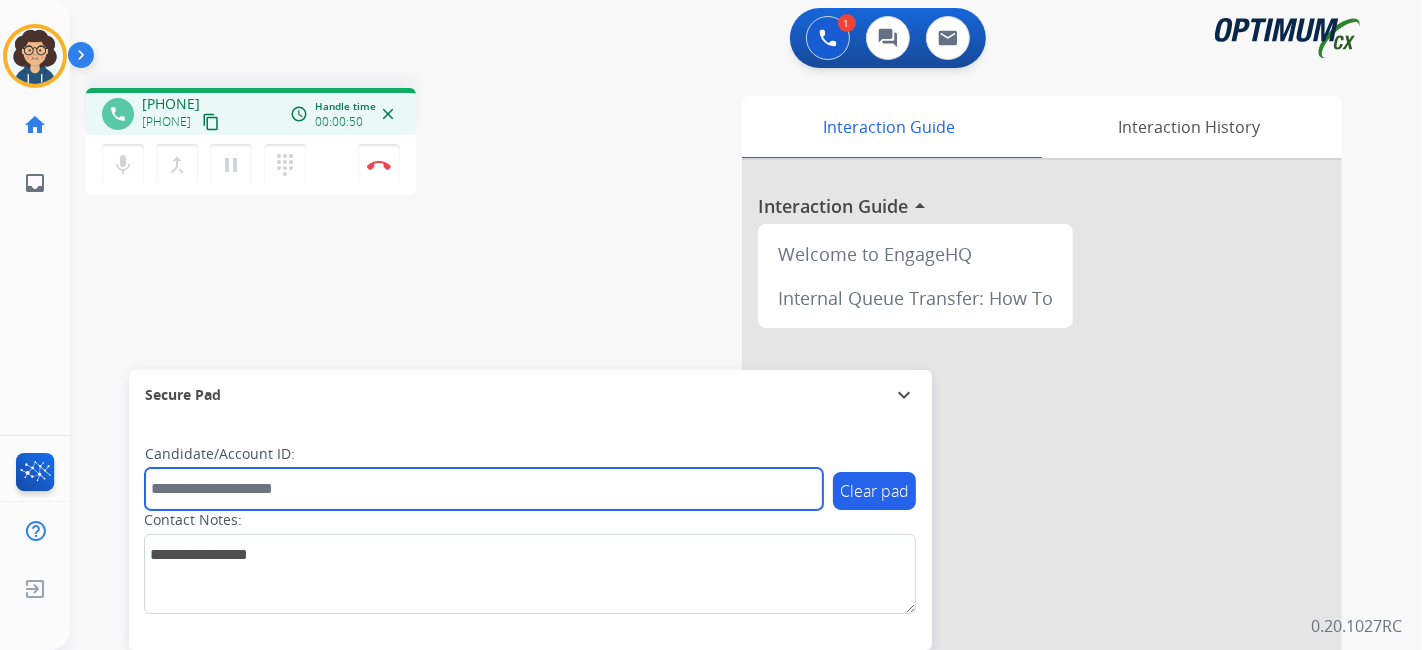 paste on "*******" 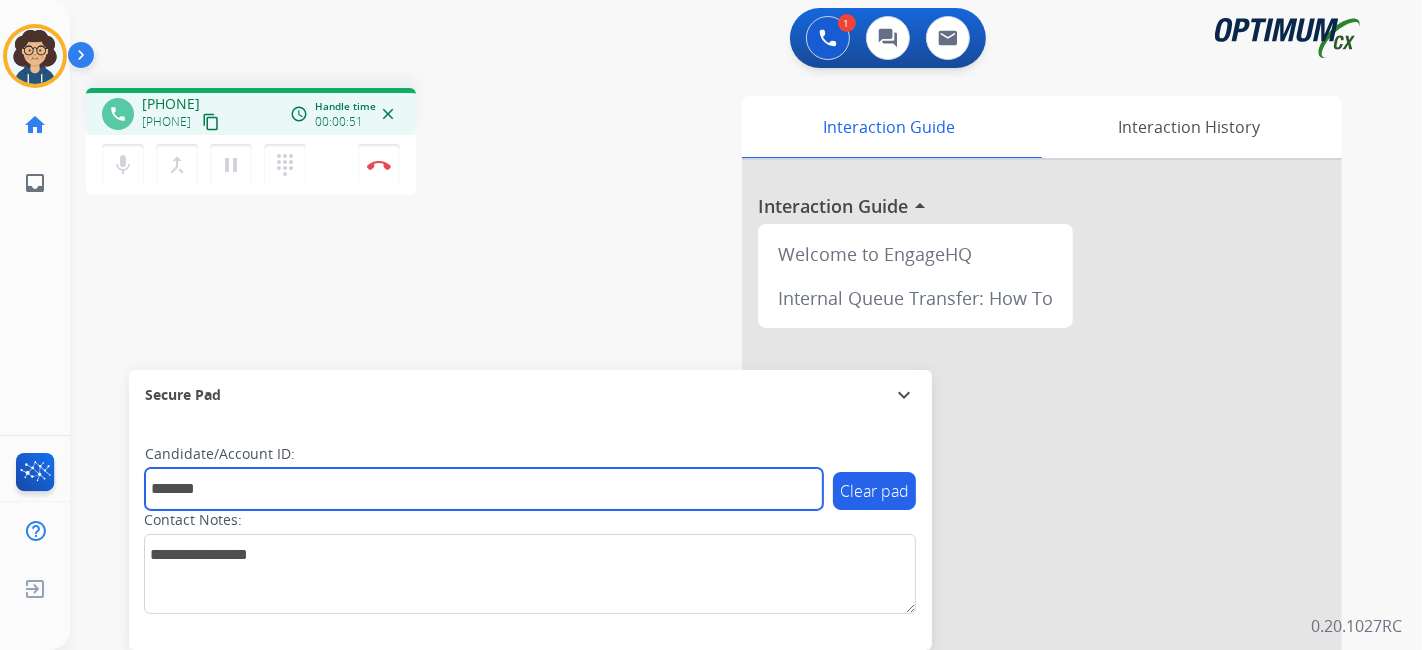 type on "*******" 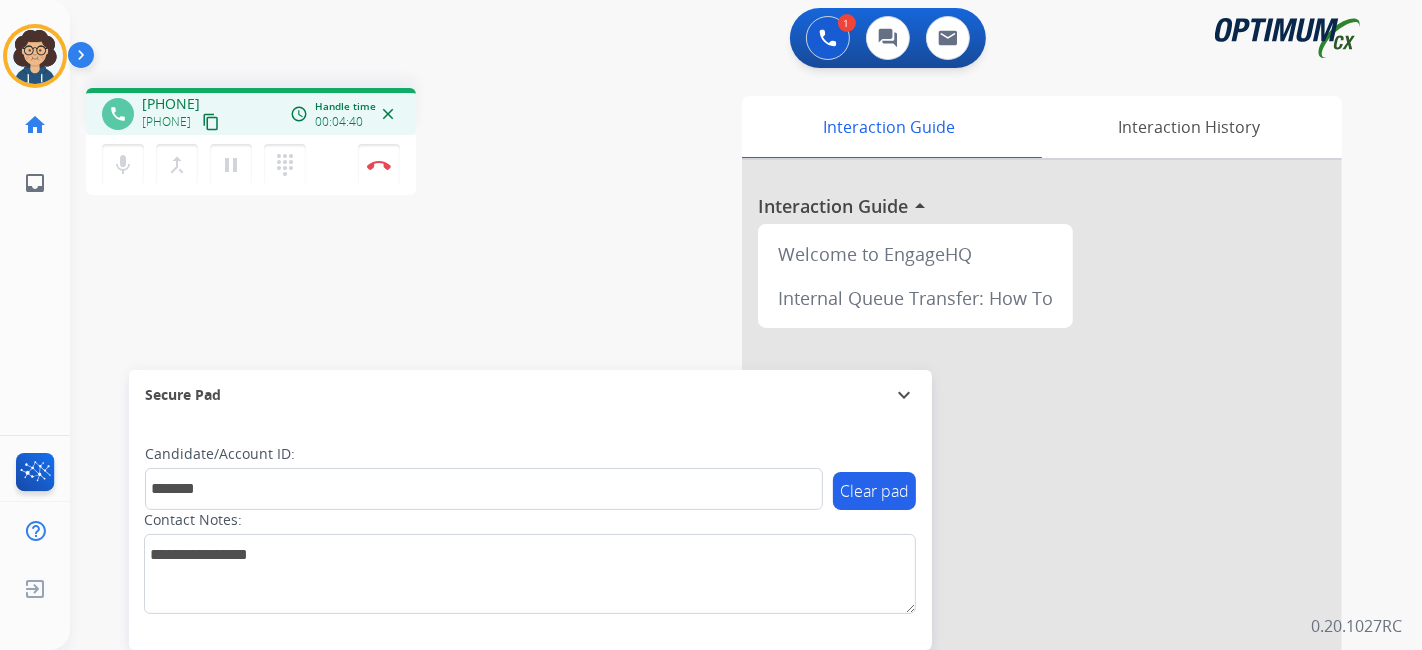 click on "phone [PHONE] [PHONE] content_copy access_time Call metrics Queue   00:08 Hold   00:00 Talk   04:41 Total   04:48 Handle time 00:04:40 close mic Mute merge_type Bridge pause Hold dialpad Dialpad Disconnect swap_horiz Break voice bridge close_fullscreen Connect 3-Way Call merge_type Separate 3-Way Call" at bounding box center [337, 144] 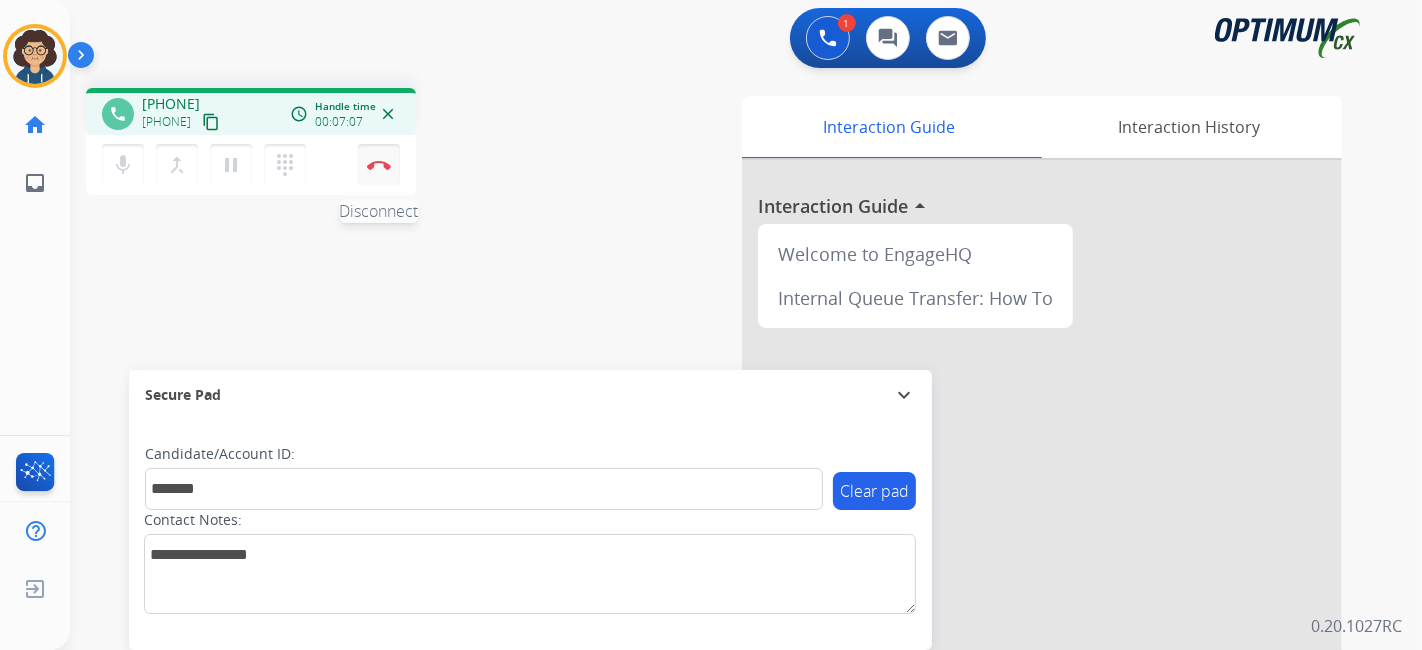 click on "Disconnect" at bounding box center [379, 165] 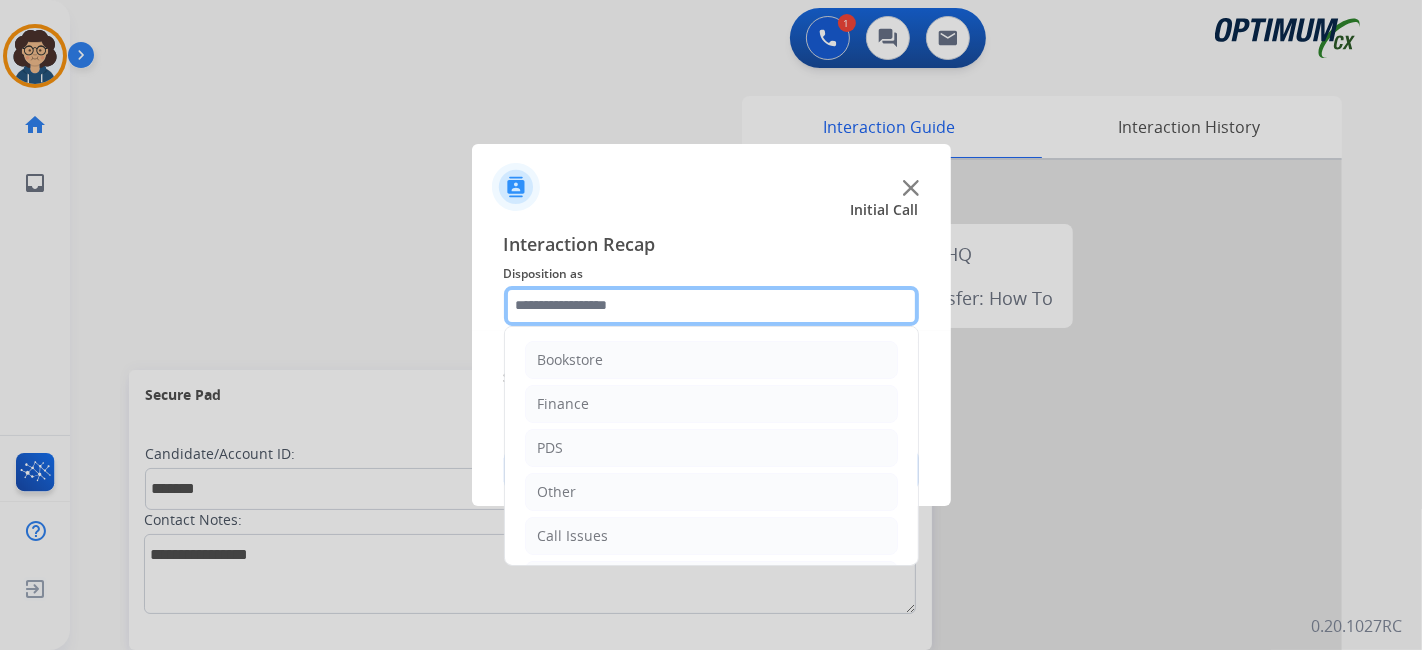click 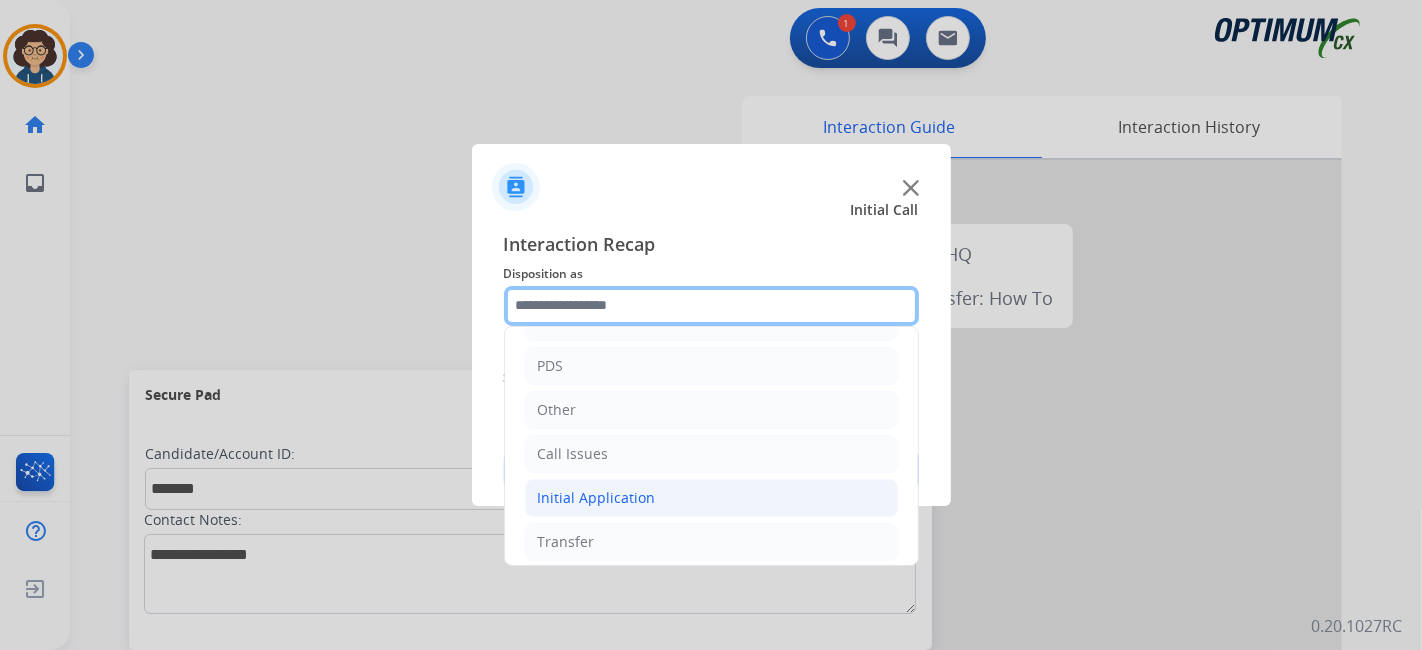 scroll, scrollTop: 131, scrollLeft: 0, axis: vertical 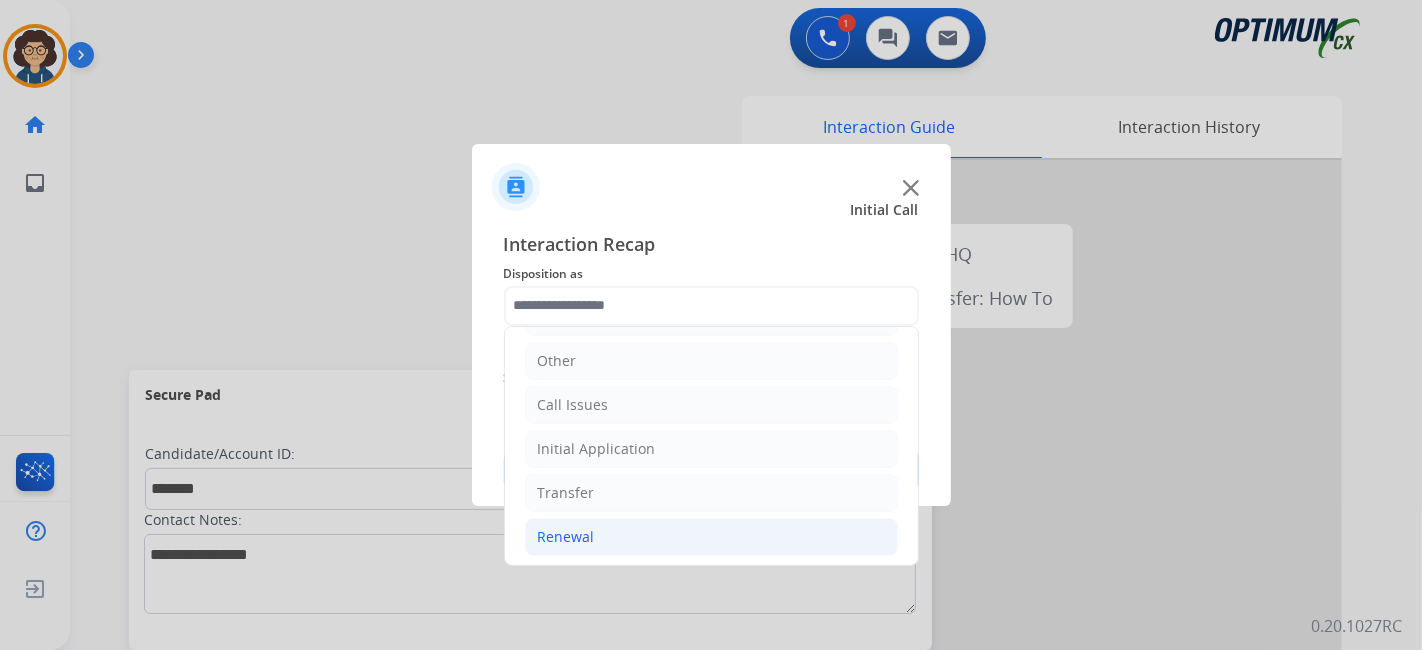 click on "Renewal" 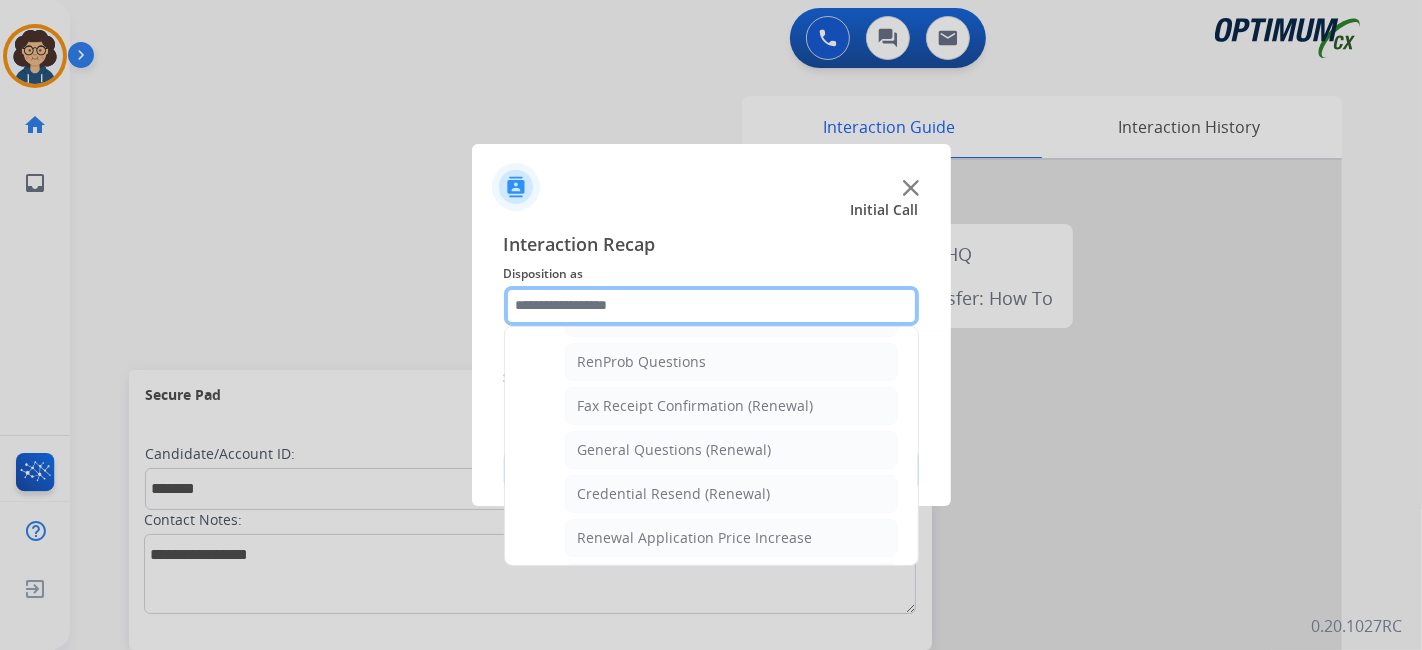 scroll, scrollTop: 455, scrollLeft: 0, axis: vertical 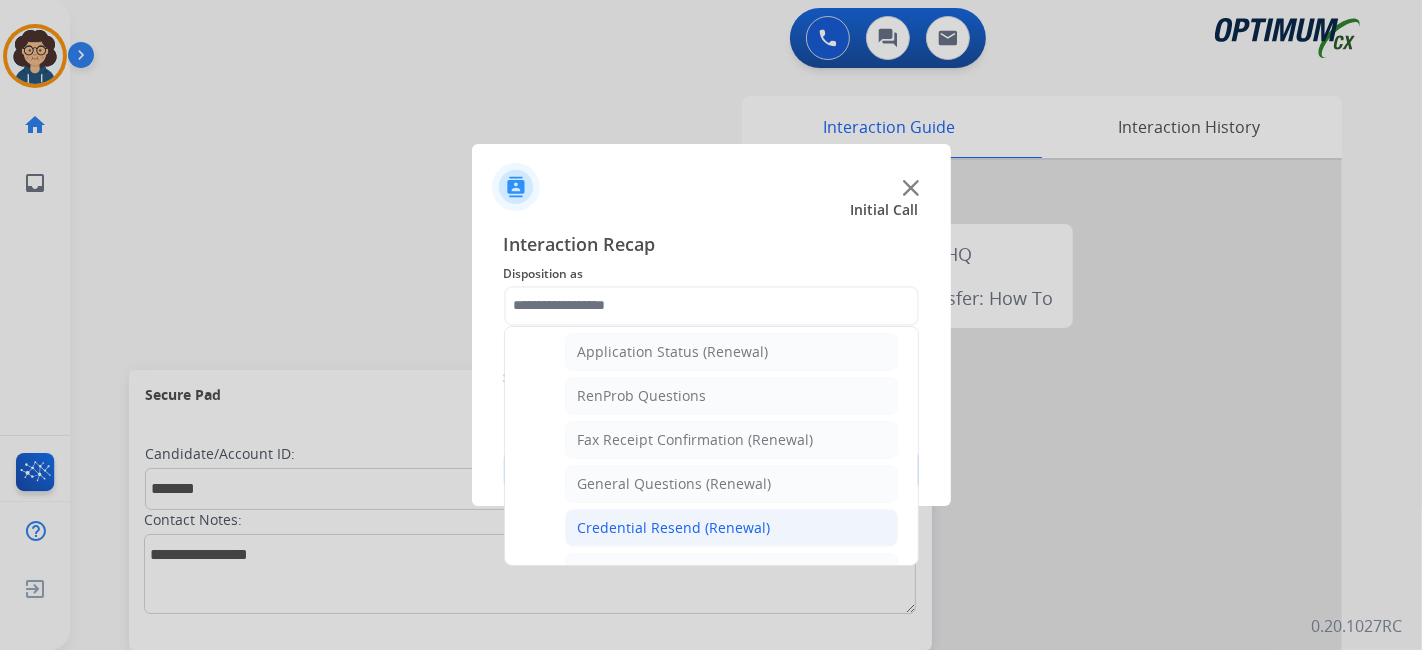 click on "Credential Resend (Renewal)" 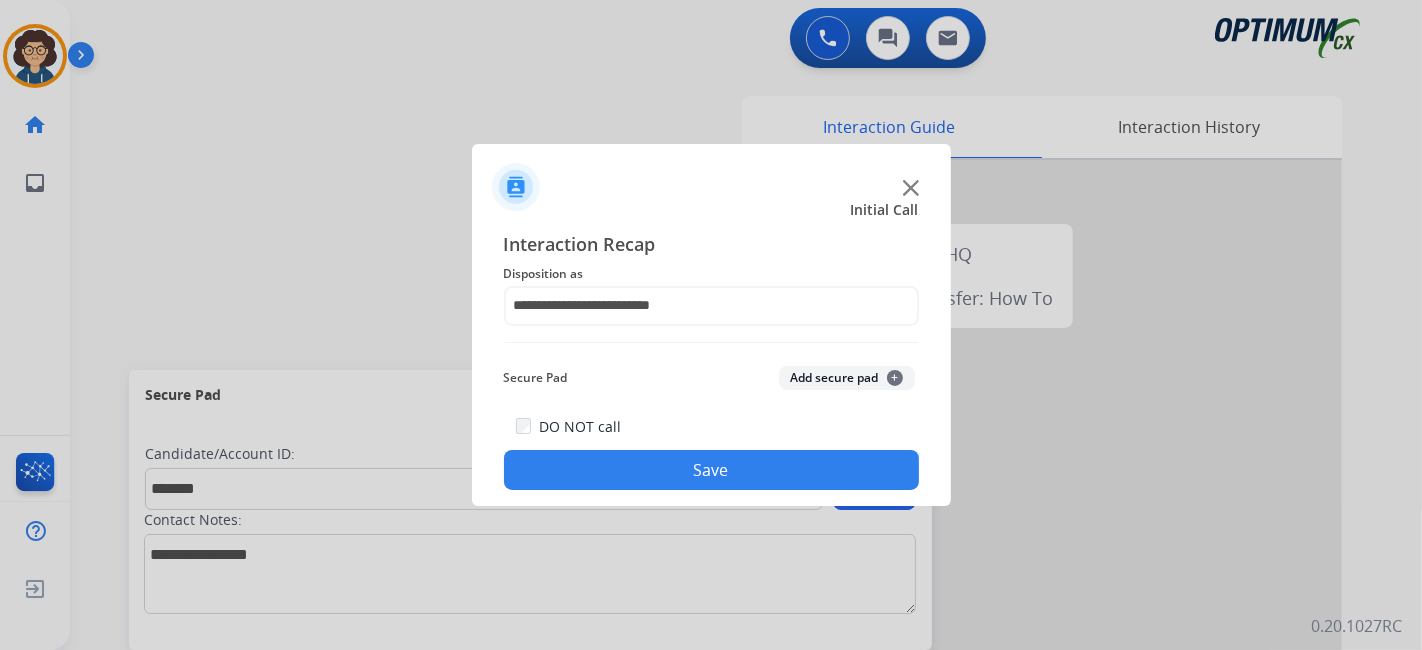 click on "Add secure pad  +" 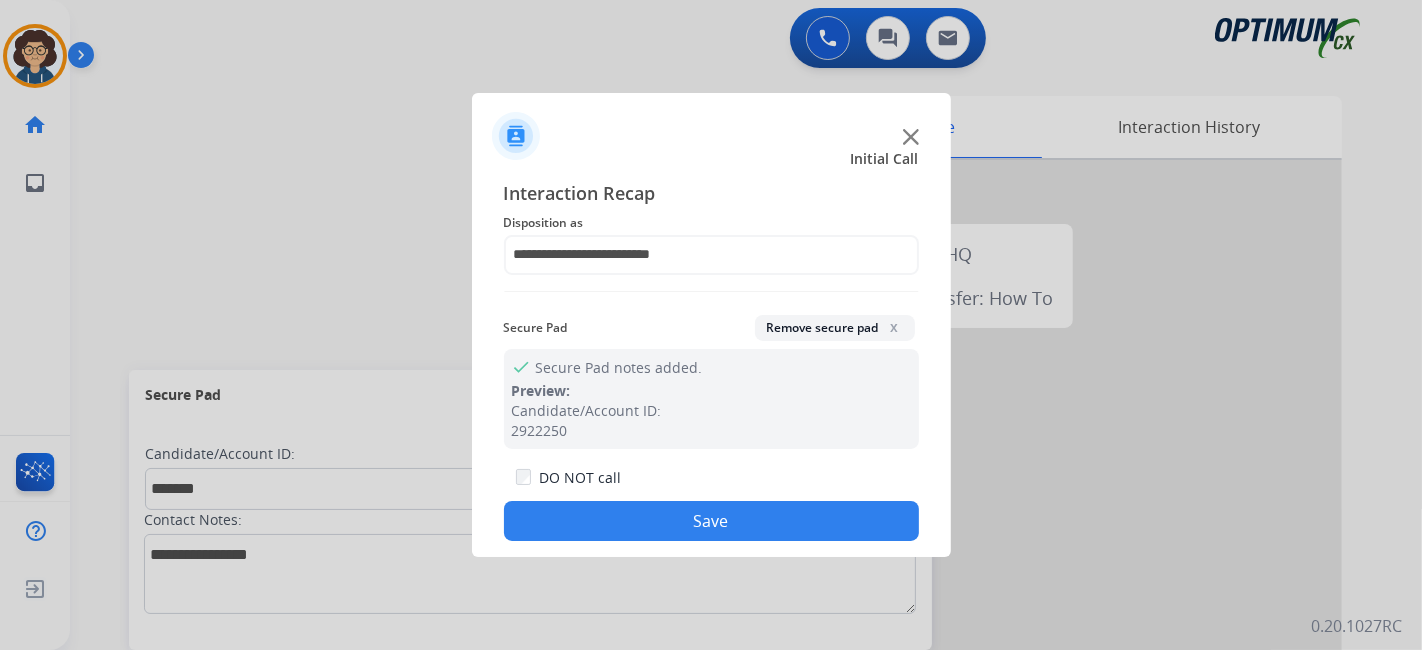 drag, startPoint x: 718, startPoint y: 517, endPoint x: 505, endPoint y: 44, distance: 518.7466 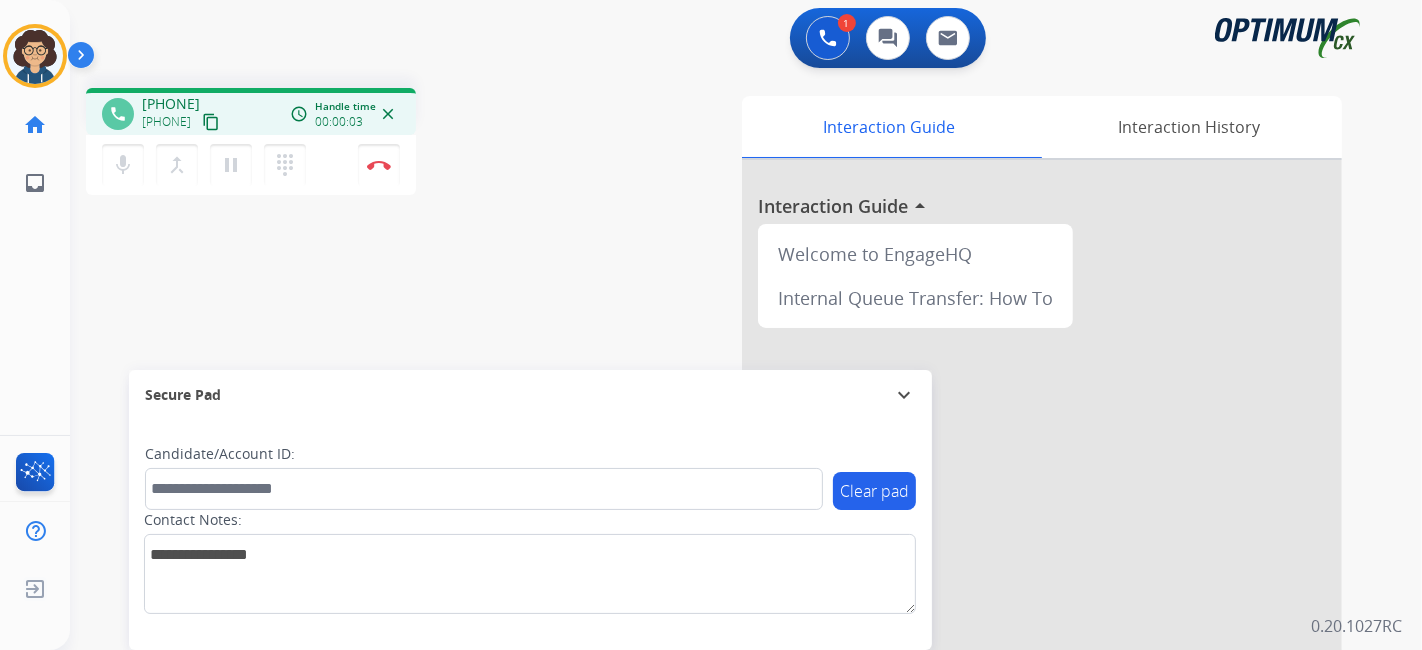 click on "content_copy" at bounding box center [211, 122] 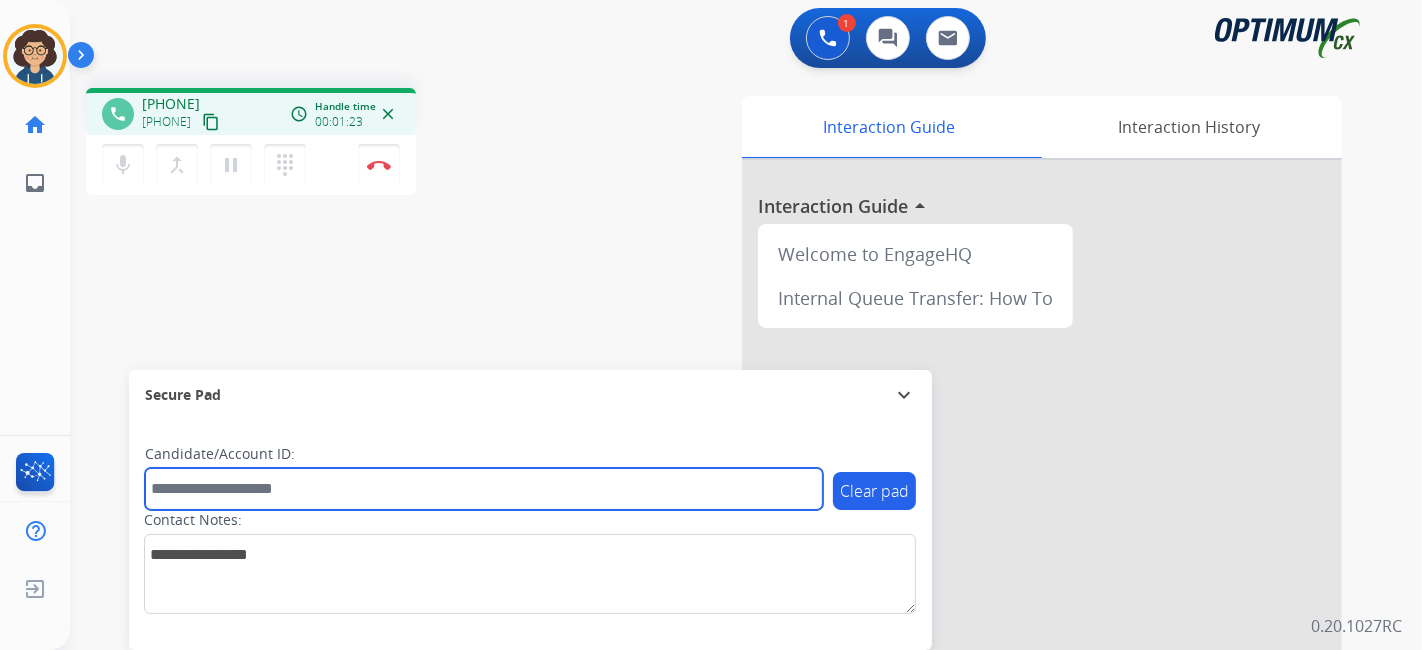 click at bounding box center [484, 489] 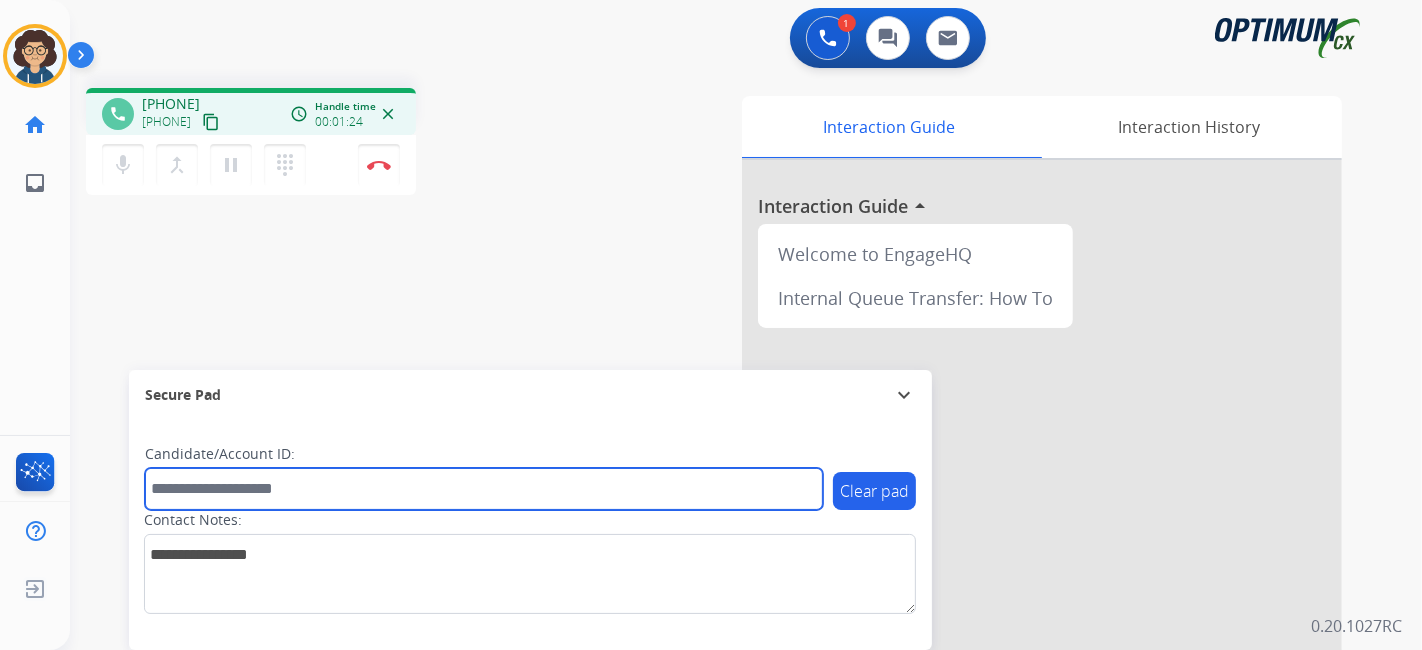 paste on "*******" 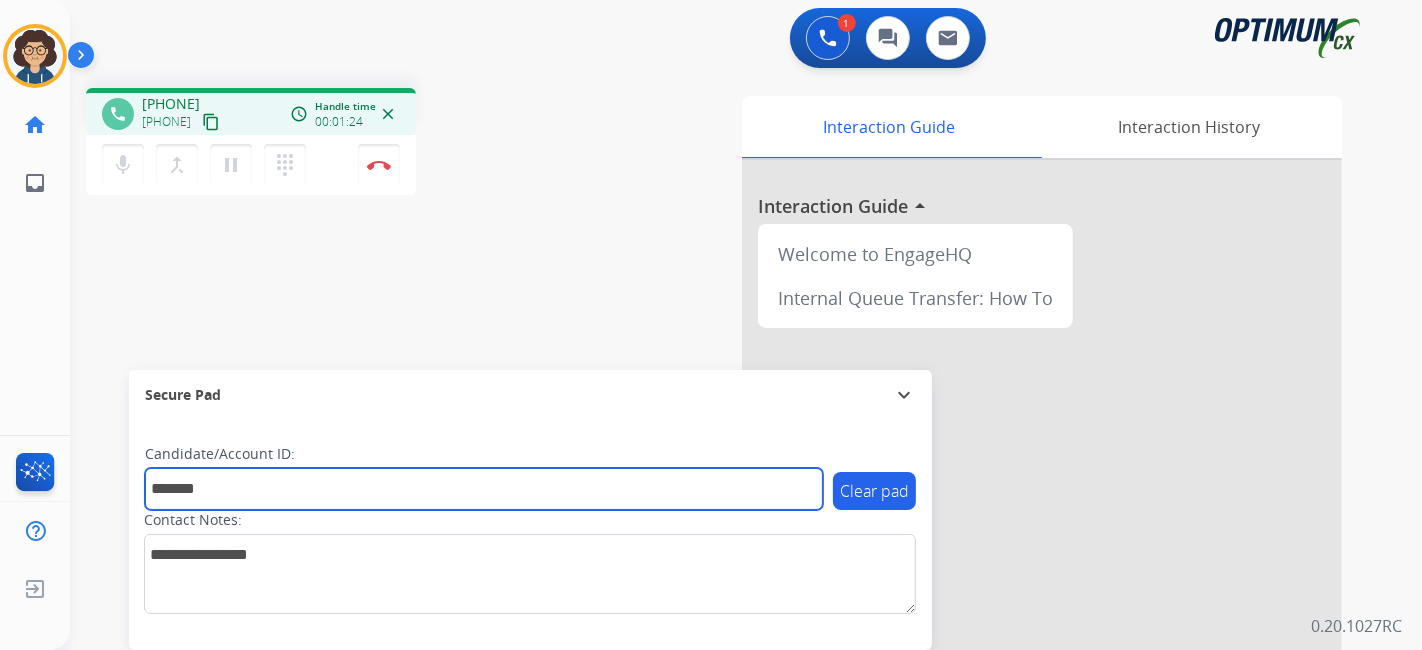 type on "*******" 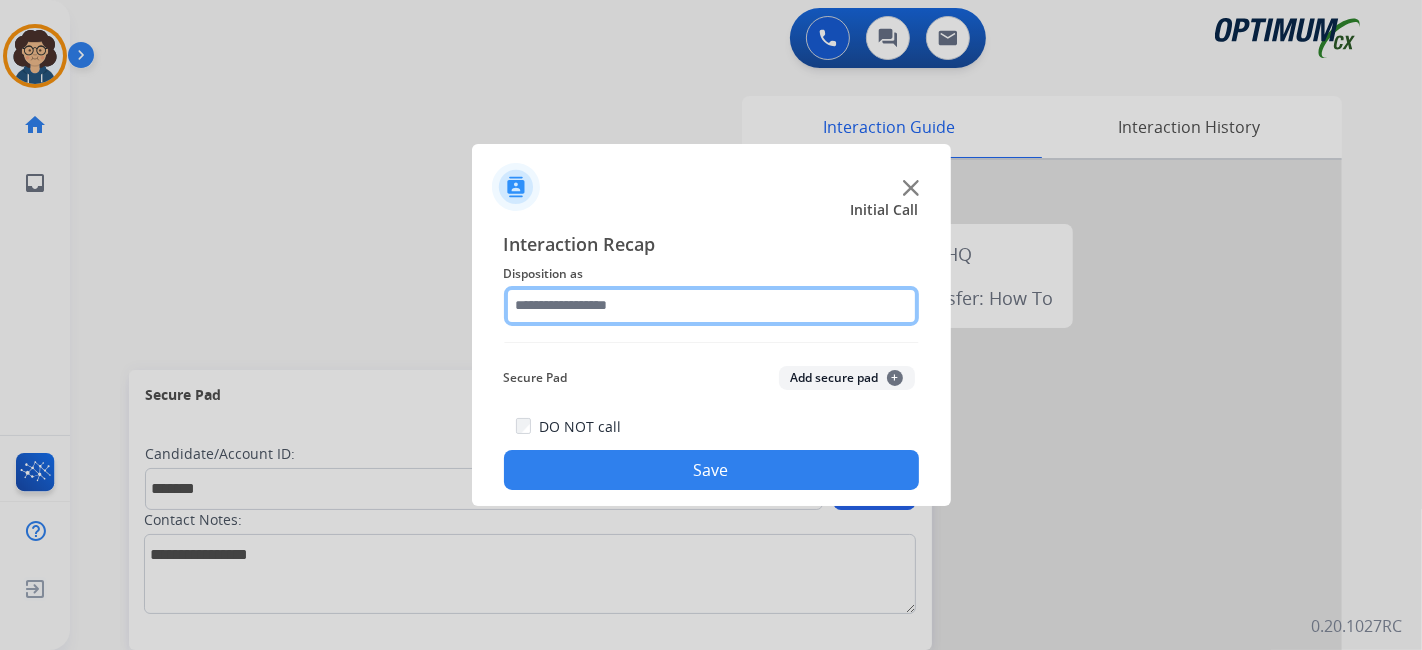 click 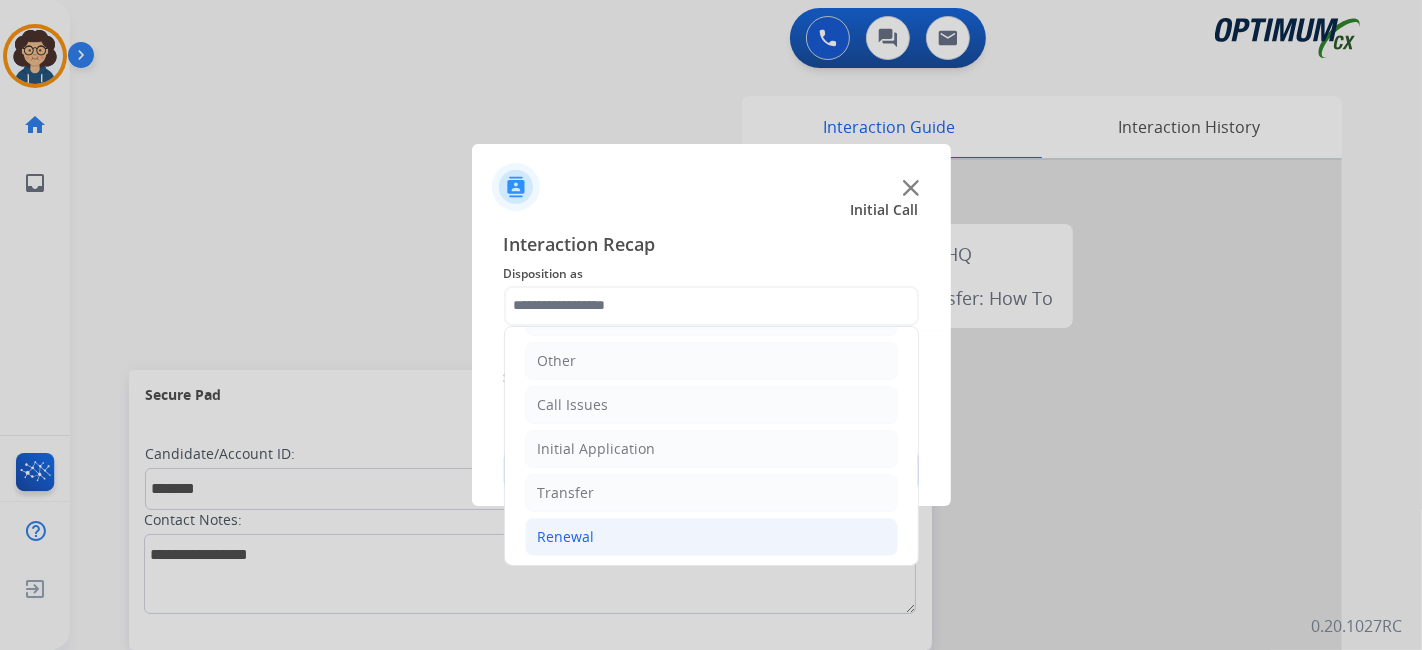 click on "Renewal" 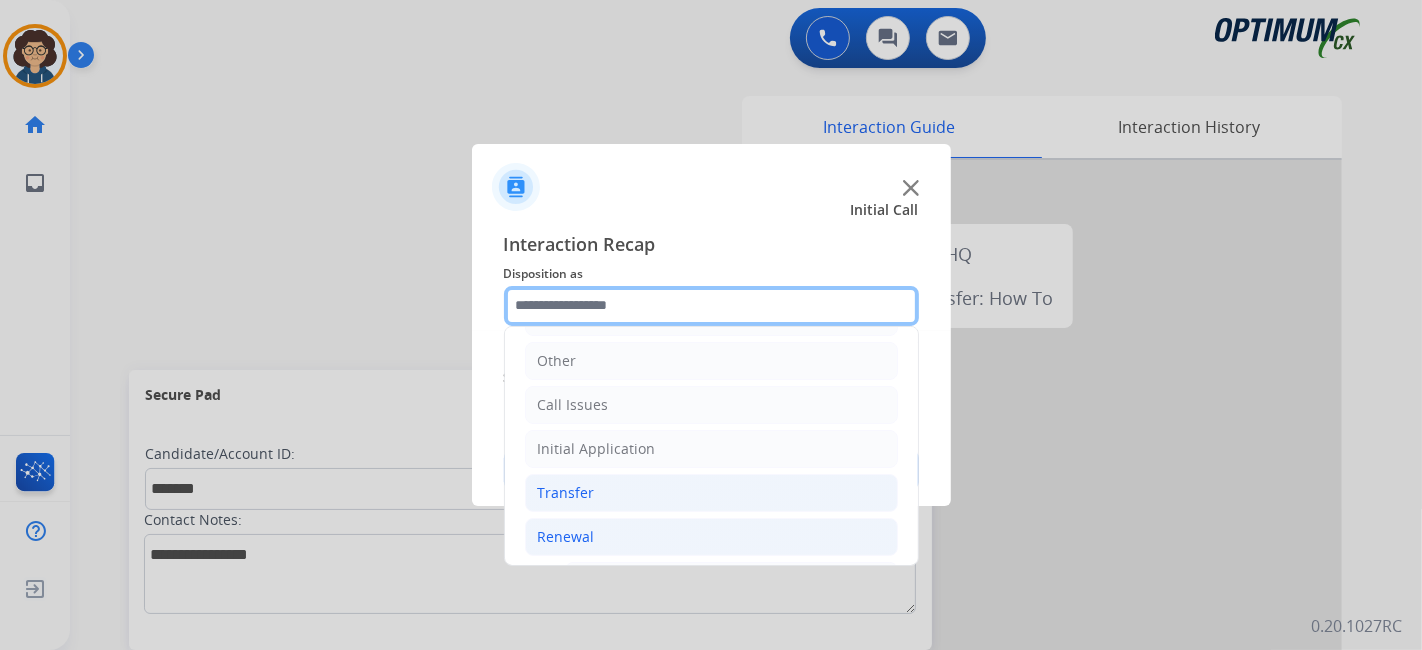 scroll, scrollTop: 686, scrollLeft: 0, axis: vertical 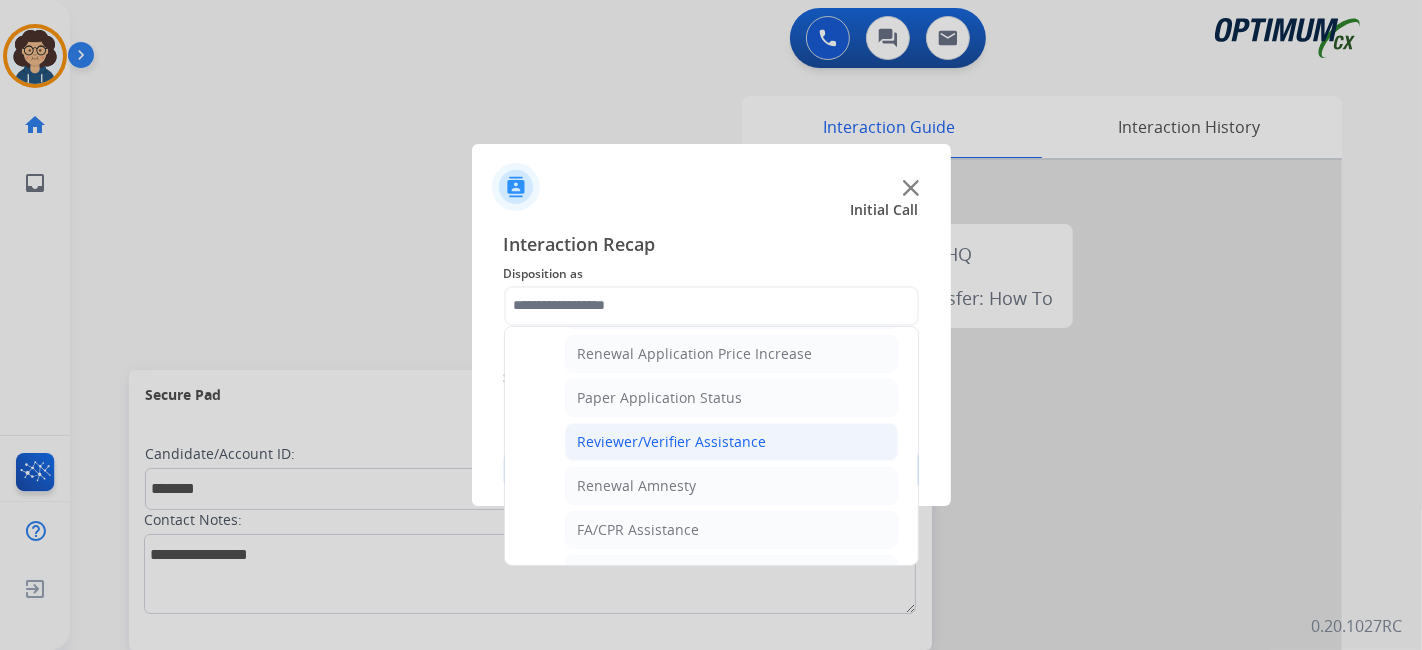 click on "Reviewer/Verifier Assistance" 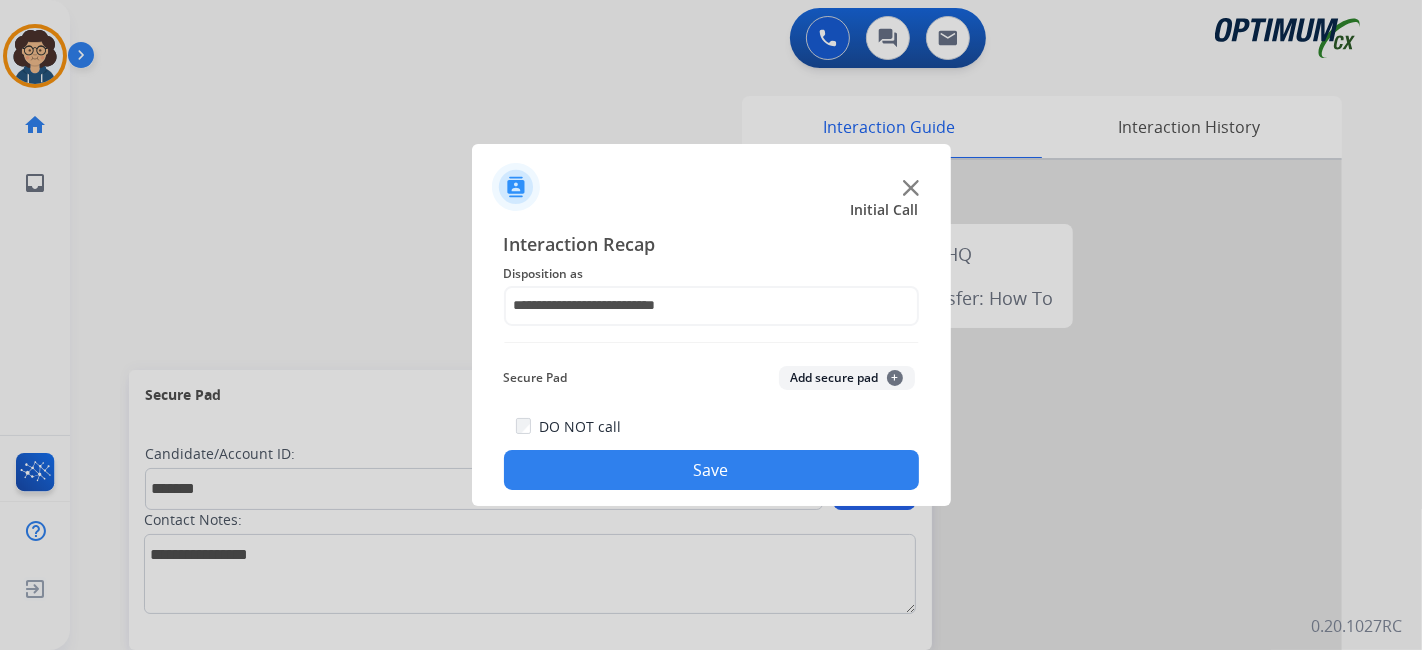 click on "Add secure pad  +" 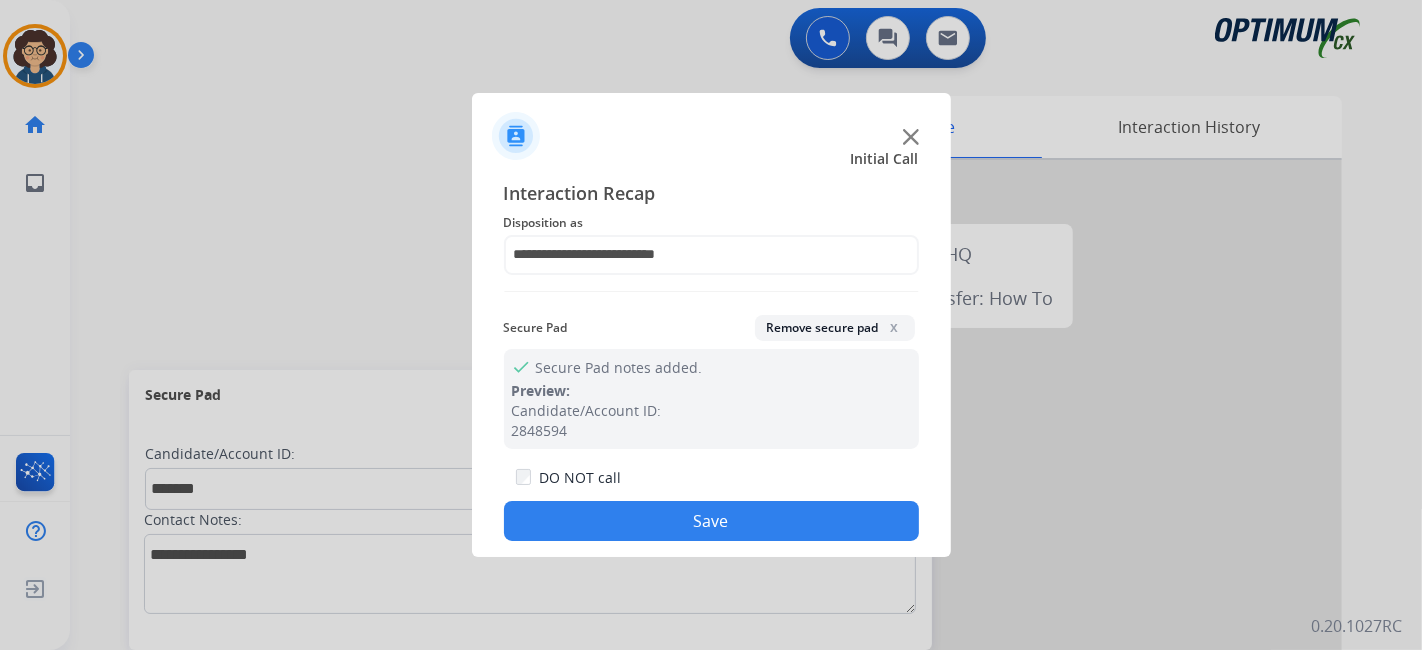 drag, startPoint x: 737, startPoint y: 521, endPoint x: 597, endPoint y: 94, distance: 449.3651 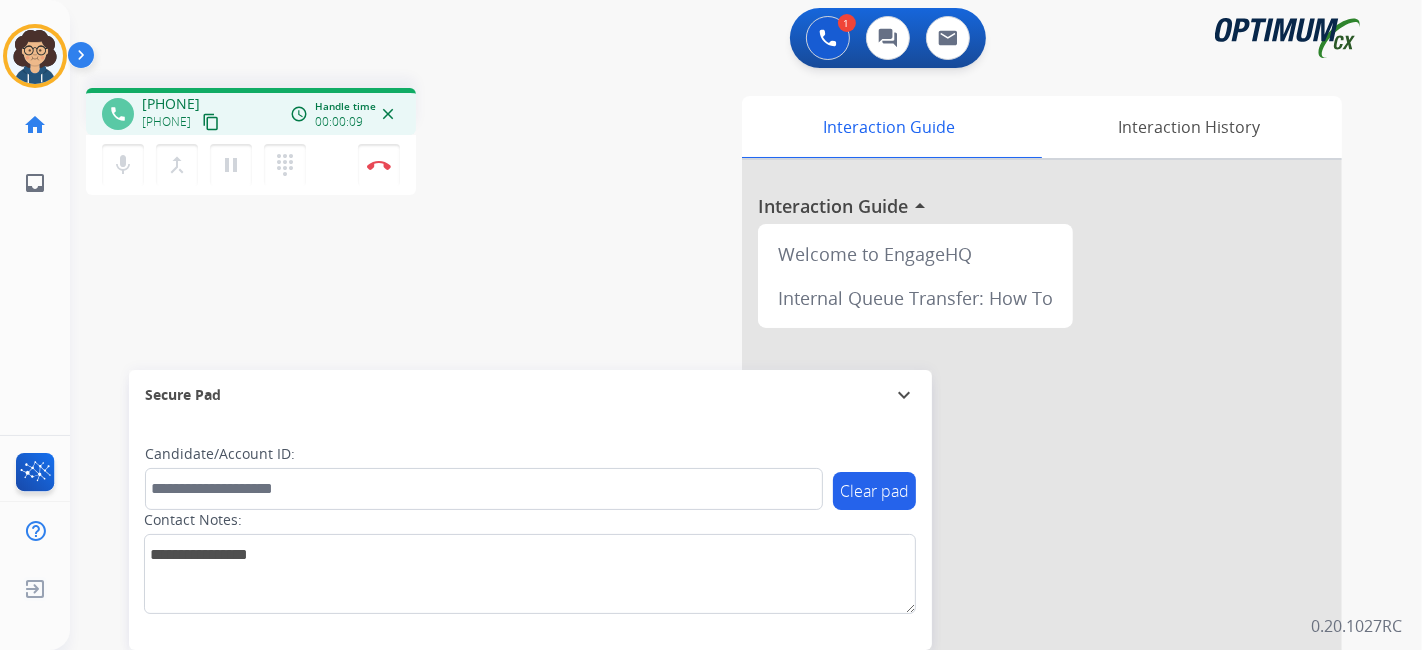 click on "content_copy" at bounding box center (211, 122) 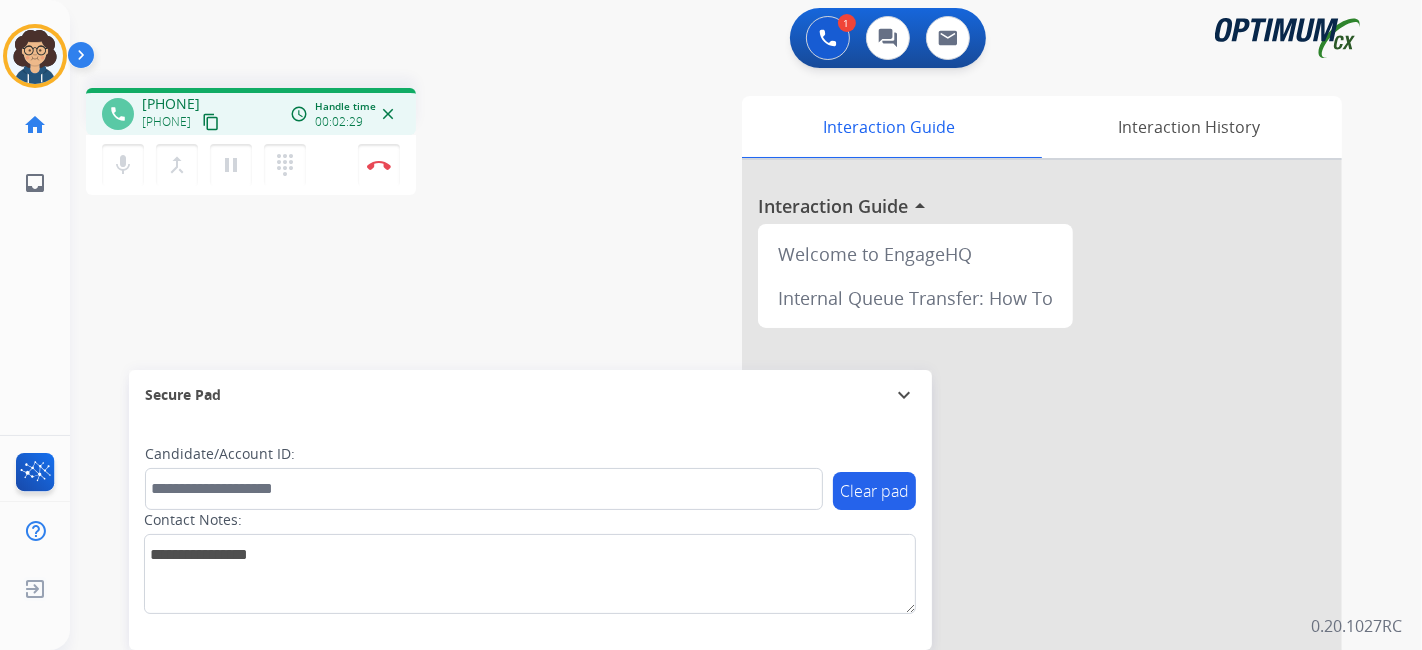 click on "Interaction Guide   Interaction History  Interaction Guide arrow_drop_up  Welcome to EngageHQ   Internal Queue Transfer: How To" at bounding box center (969, 501) 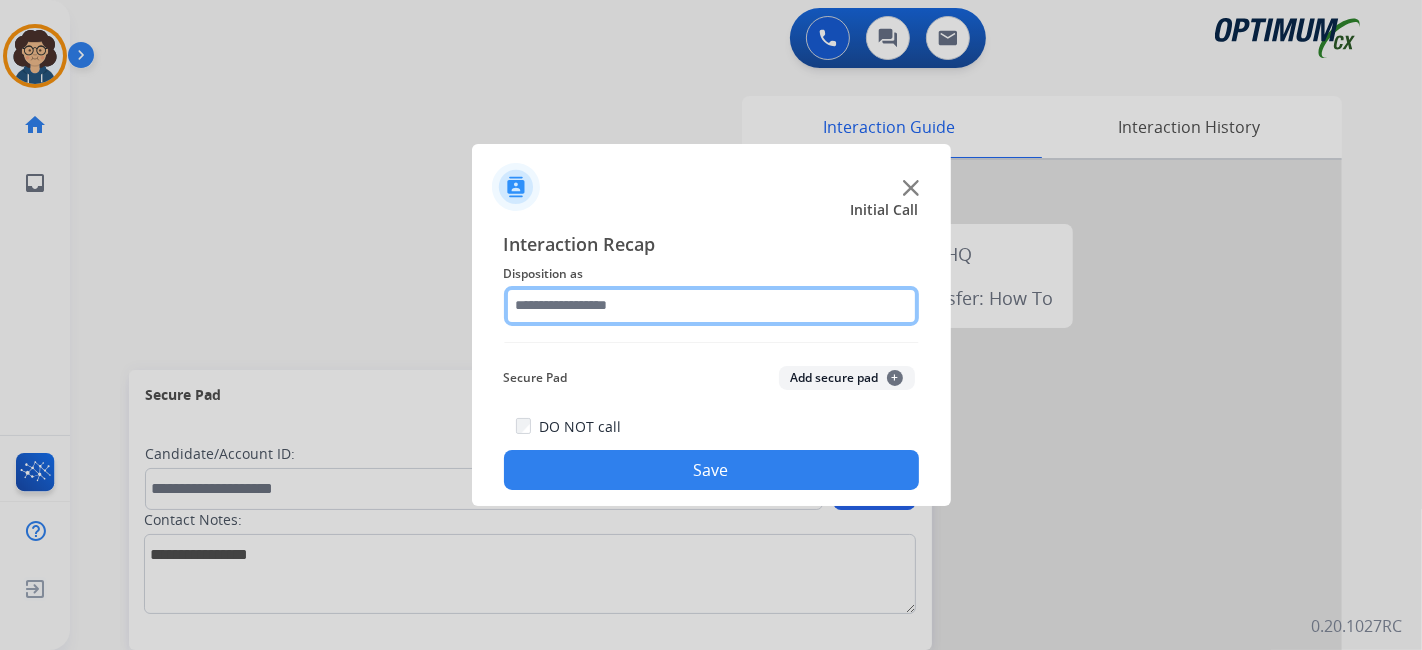 click 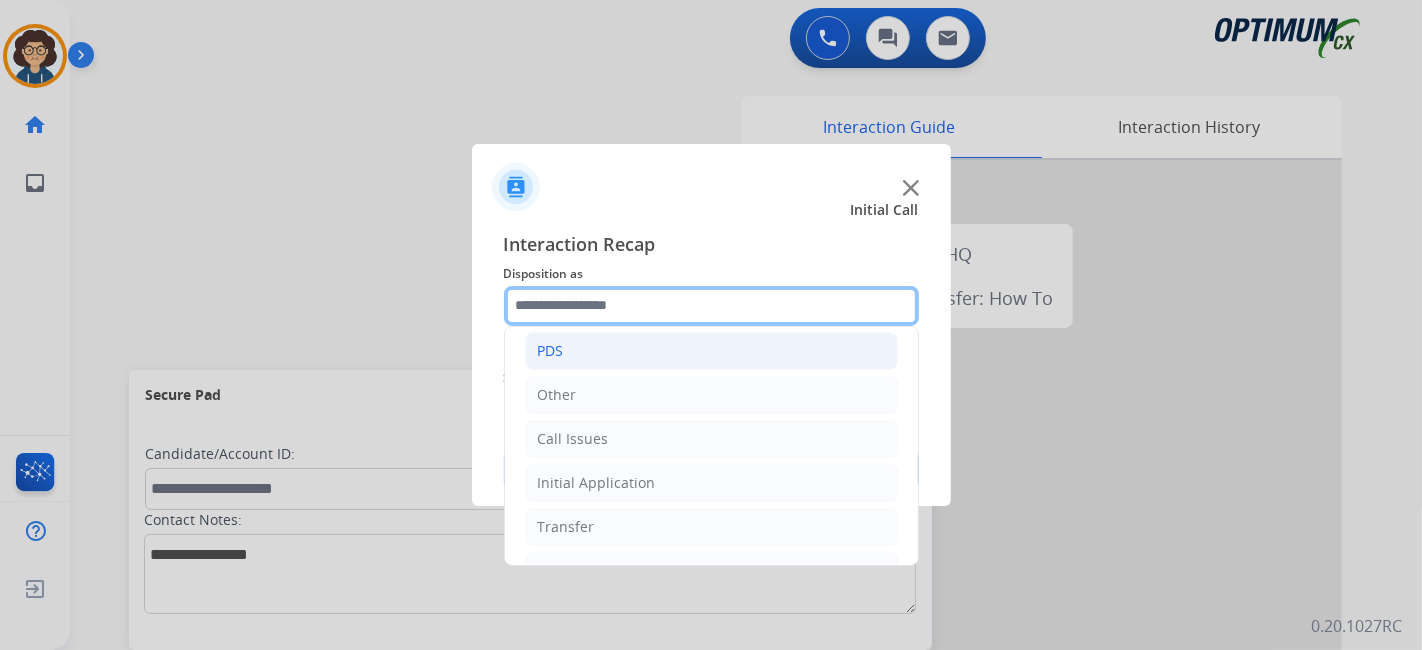 scroll, scrollTop: 131, scrollLeft: 0, axis: vertical 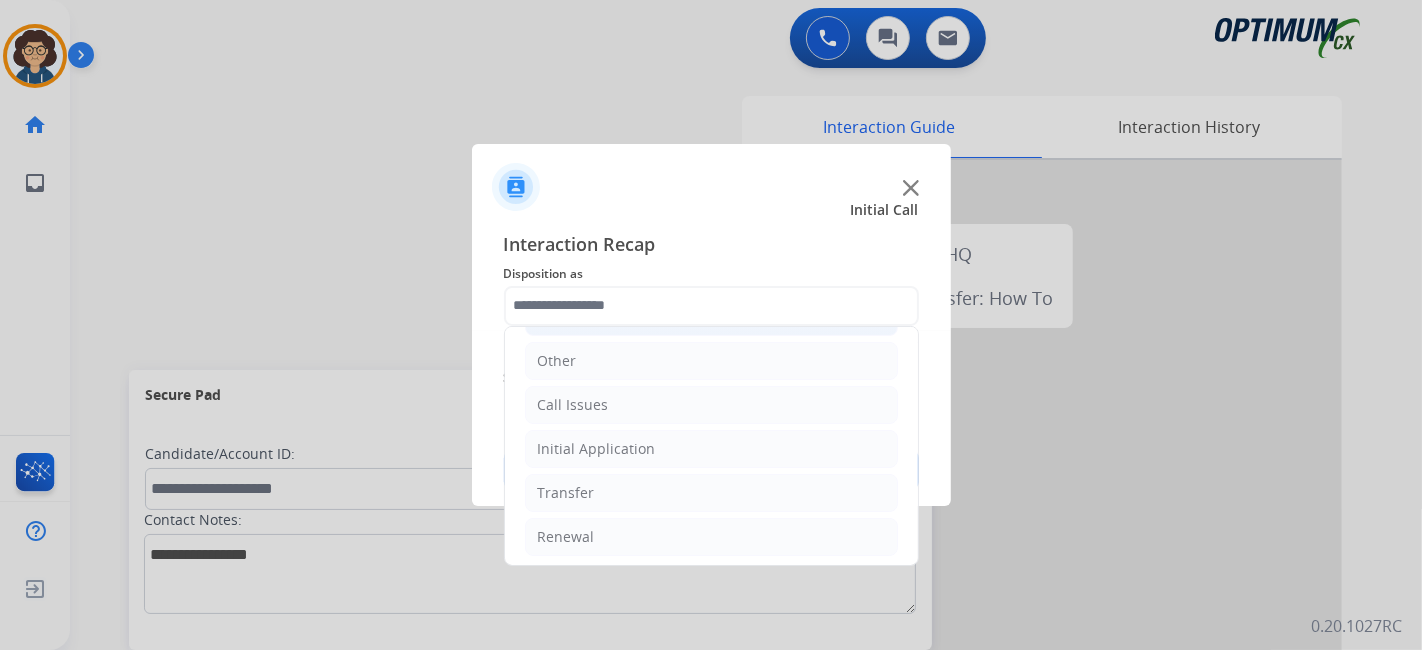 click on "Initial Application" 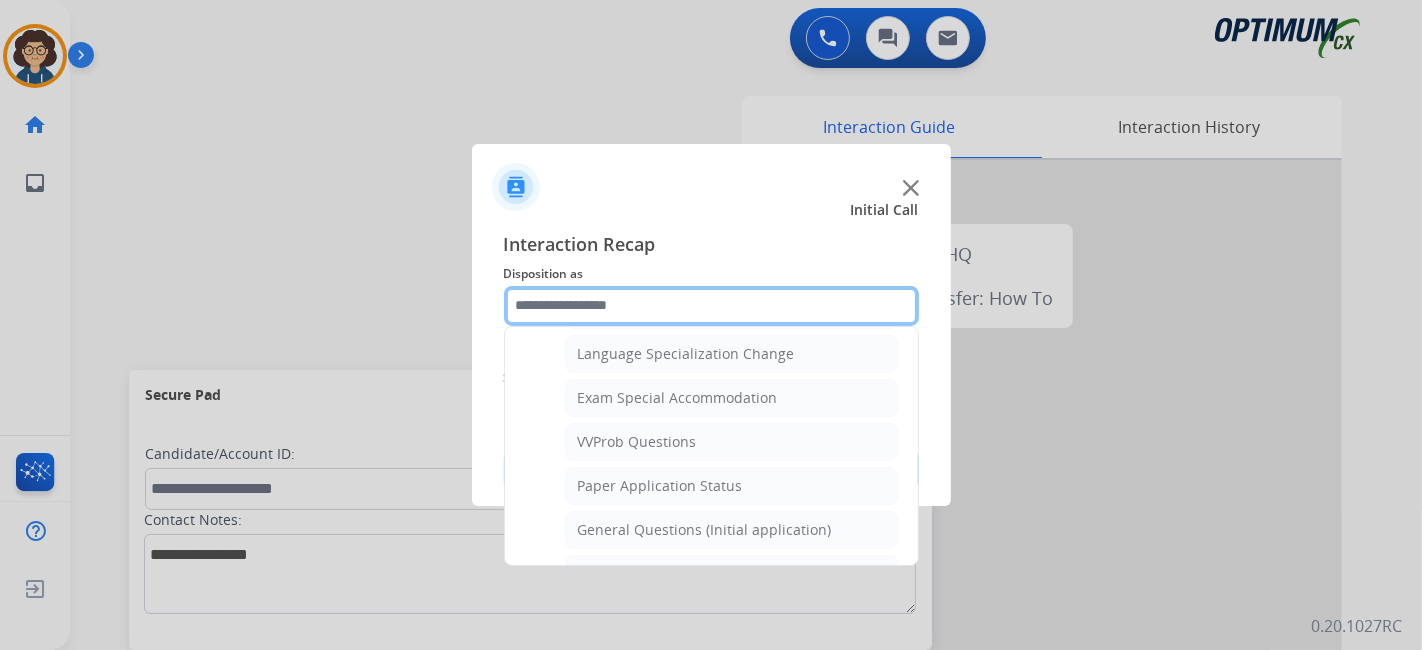 scroll, scrollTop: 1042, scrollLeft: 0, axis: vertical 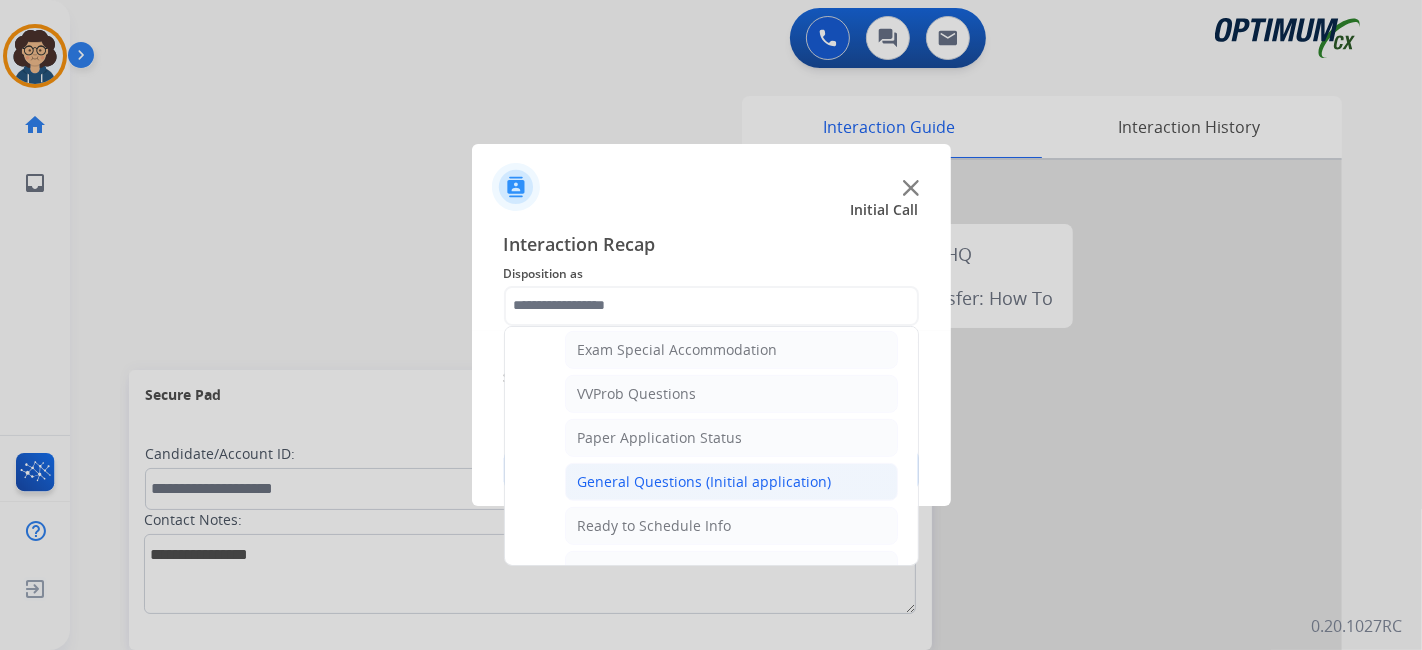 click on "General Questions (Initial application)" 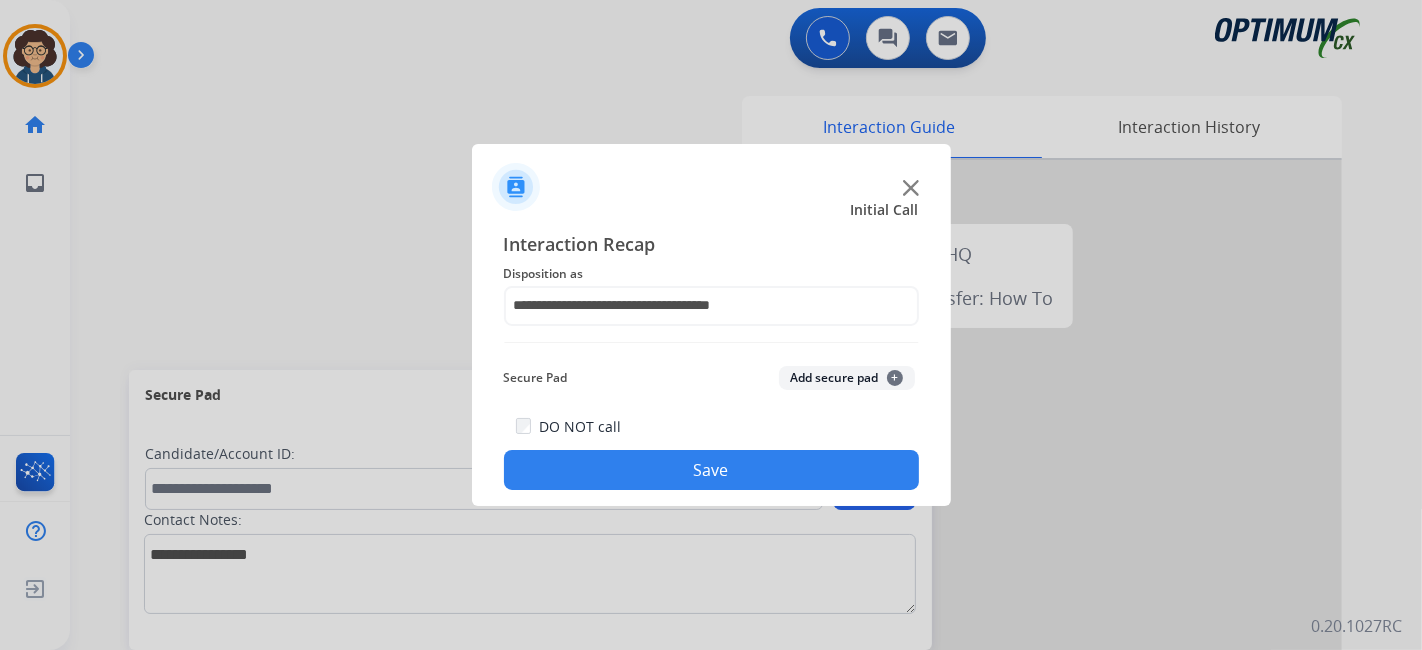 click on "Save" 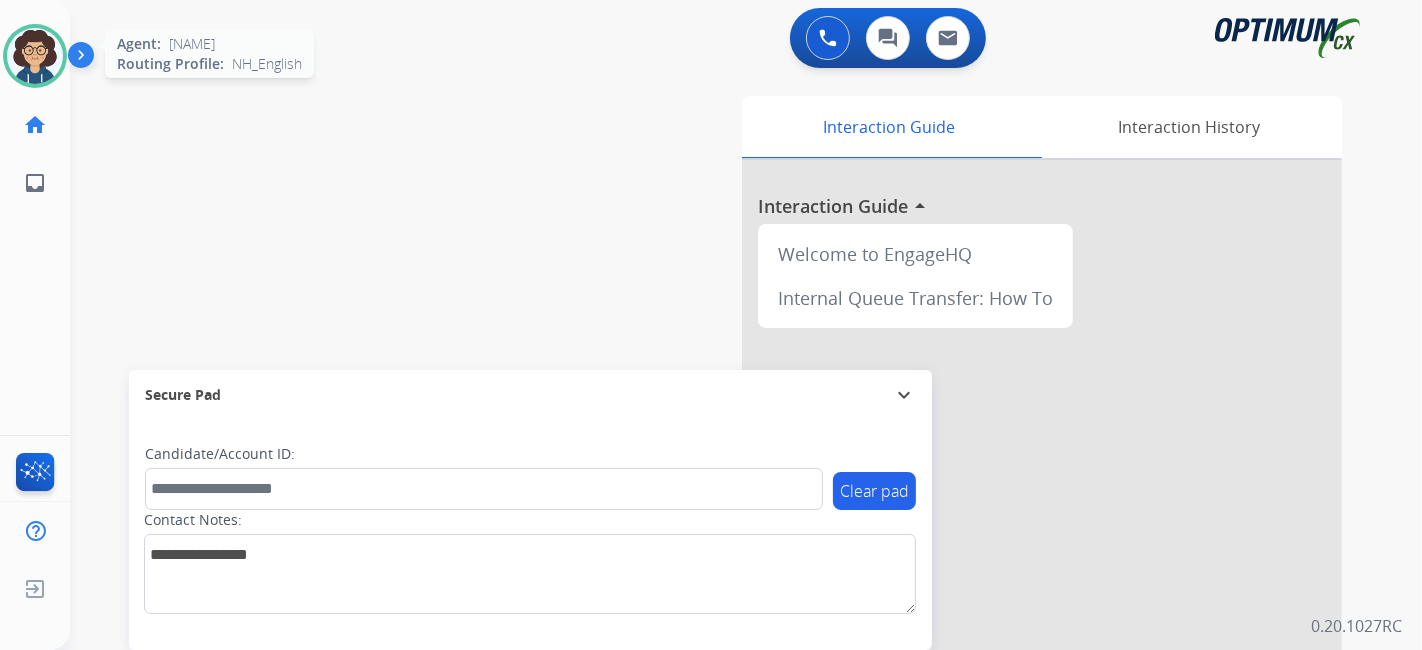 click at bounding box center (35, 56) 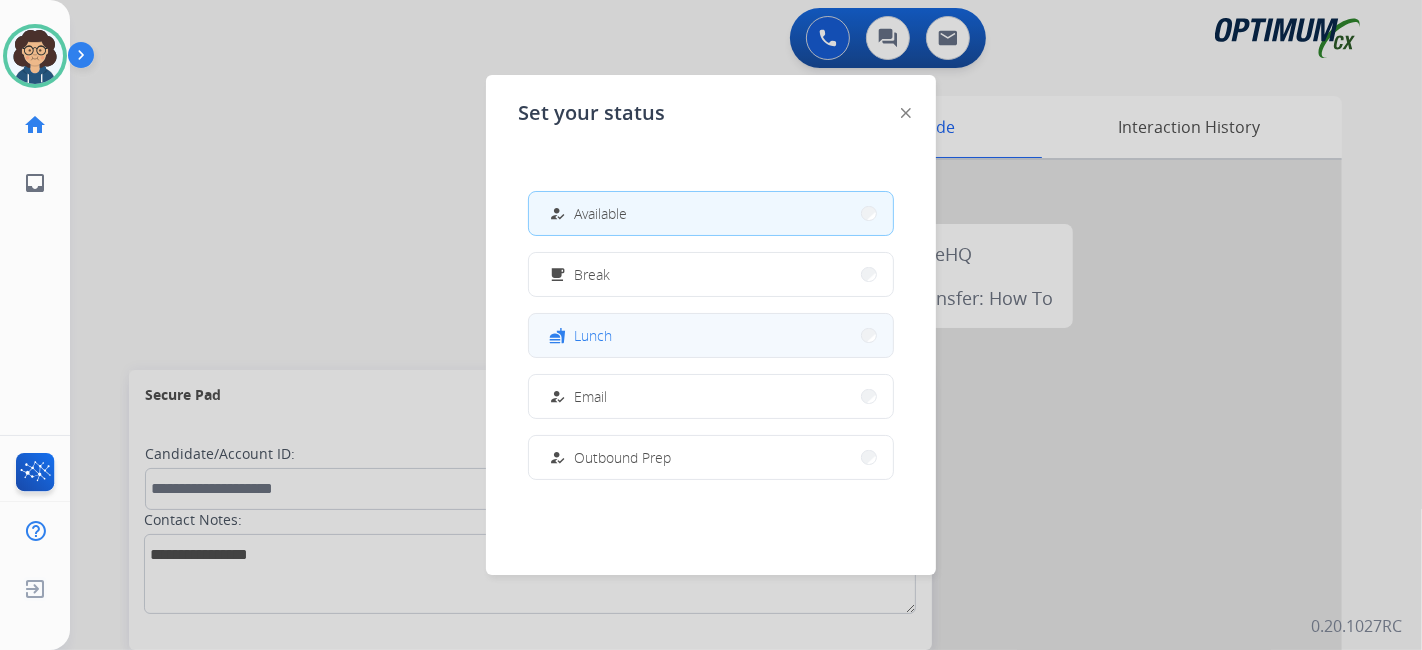 click on "fastfood Lunch" at bounding box center [711, 335] 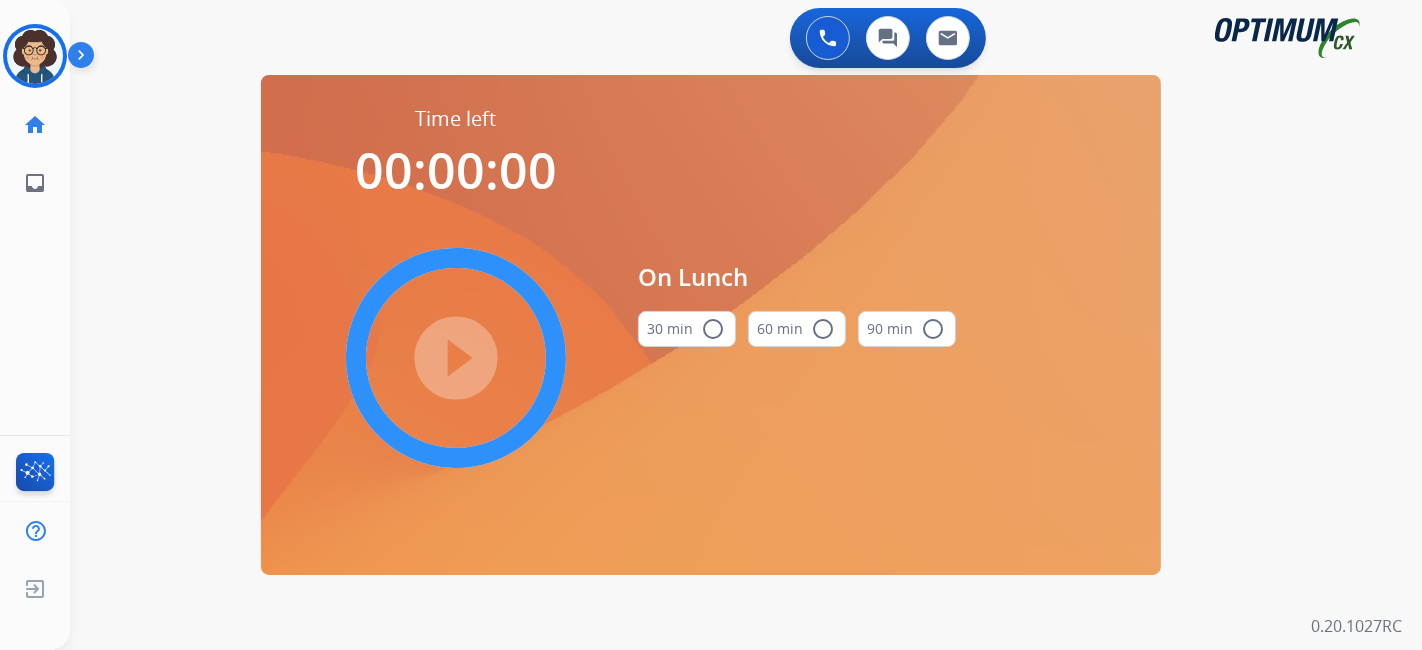 click on "radio_button_unchecked" at bounding box center (713, 329) 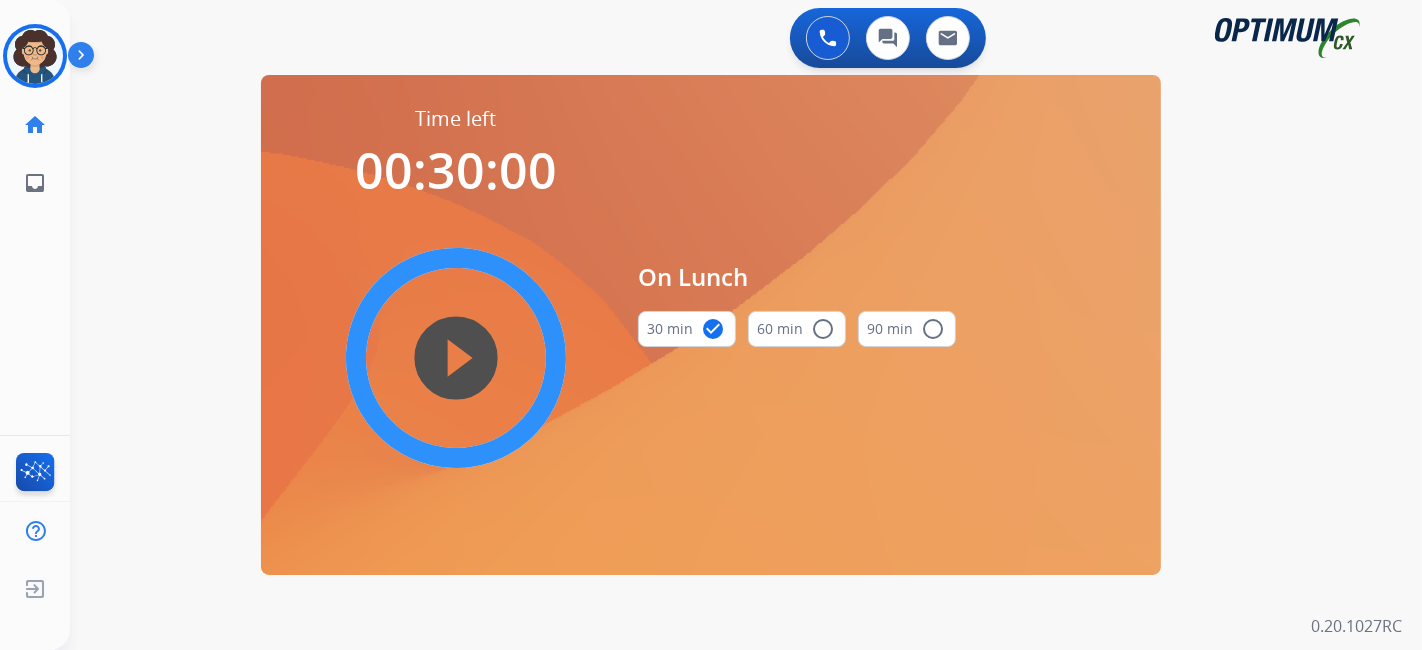 click on "play_circle_filled" at bounding box center (456, 358) 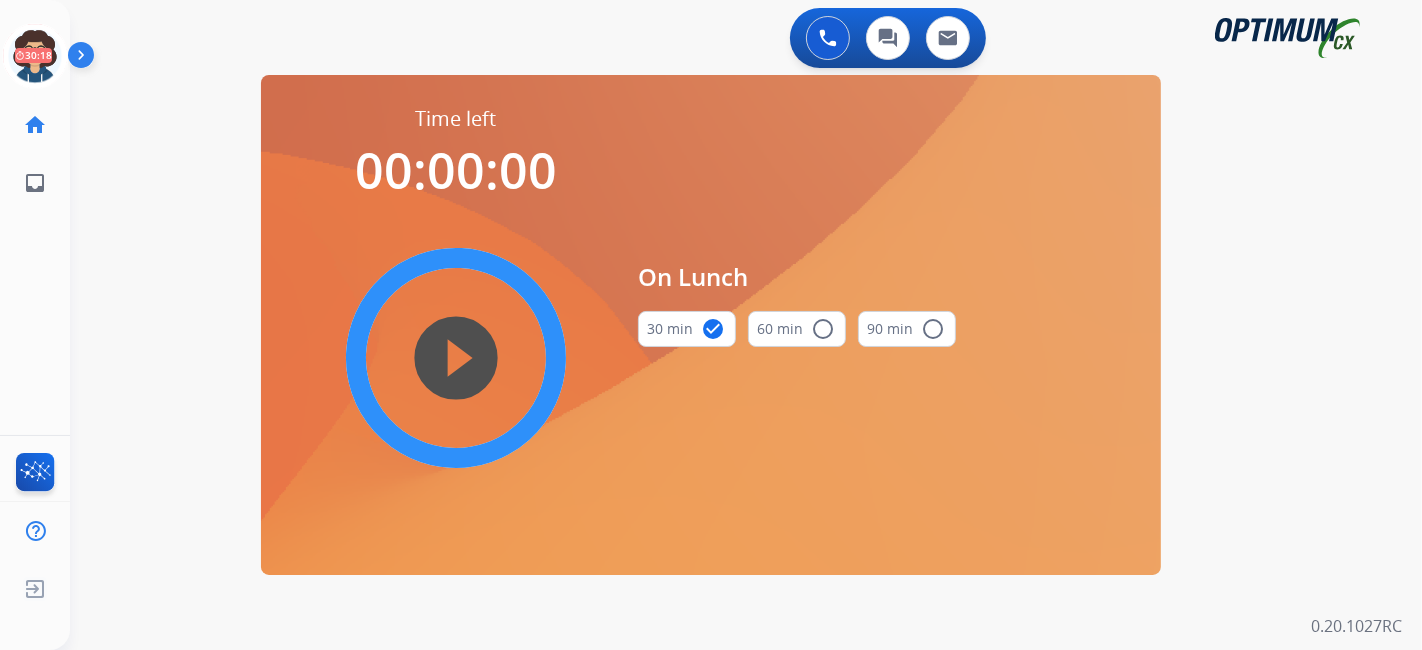 click on "swap_horiz Break voice bridge close_fullscreen Connect 3-Way Call merge_type Separate 3-Way Call Time left 00:00:00 play_circle_filled On Lunch  30 min  check_circle  60 min  radio_button_unchecked  90 min  radio_button_unchecked  Interaction Guide   Interaction History  Interaction Guide arrow_drop_up  Welcome to EngageHQ   Internal Queue Transfer: How To  Secure Pad expand_more Clear pad Candidate/Account ID: Contact Notes:" at bounding box center (722, 120) 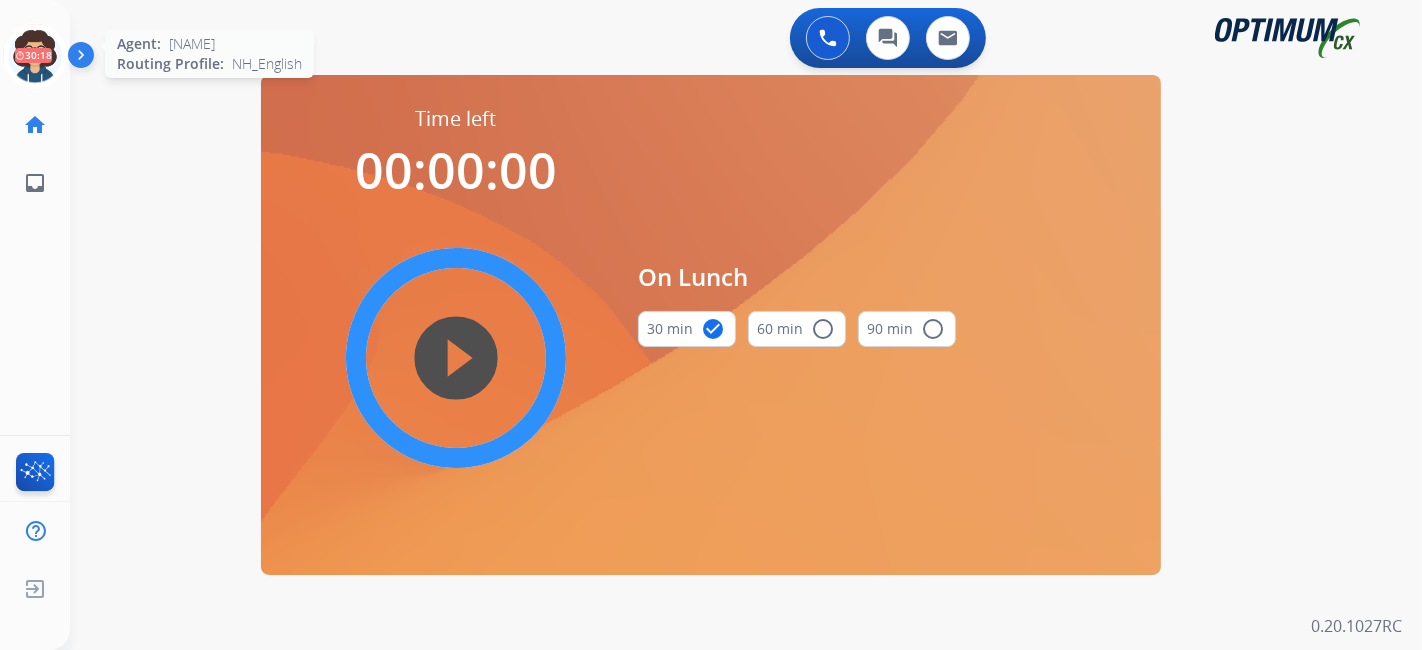 click 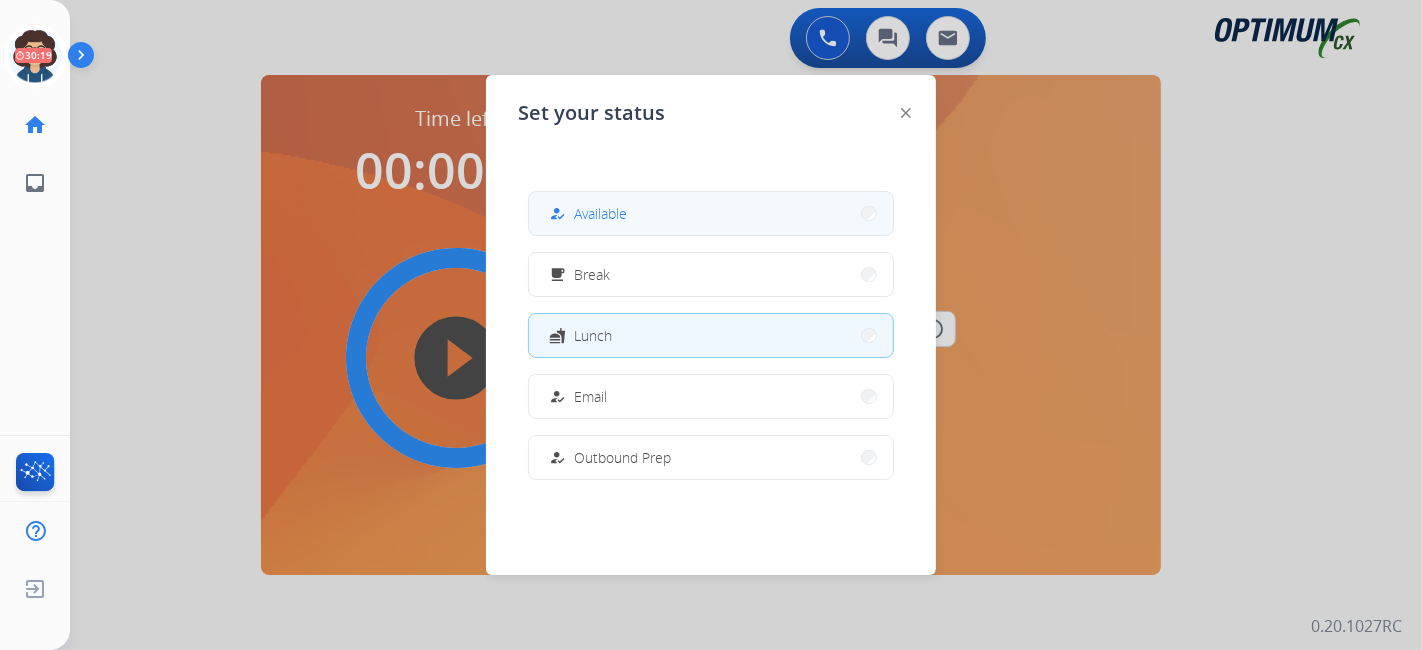 click on "how_to_reg Available" at bounding box center [711, 213] 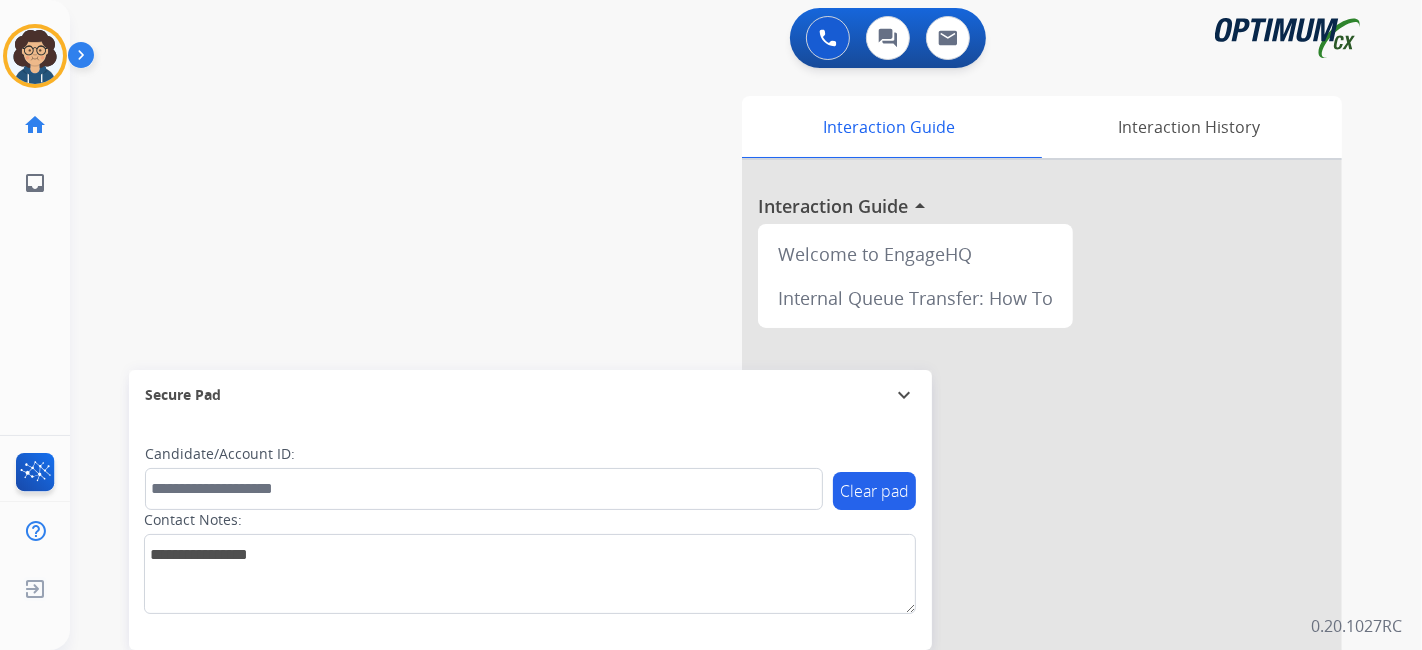 click on "swap_horiz Break voice bridge close_fullscreen Connect 3-Way Call merge_type Separate 3-Way Call  Interaction Guide   Interaction History  Interaction Guide arrow_drop_up  Welcome to EngageHQ   Internal Queue Transfer: How To  Secure Pad expand_more Clear pad Candidate/Account ID: Contact Notes:" at bounding box center (722, 489) 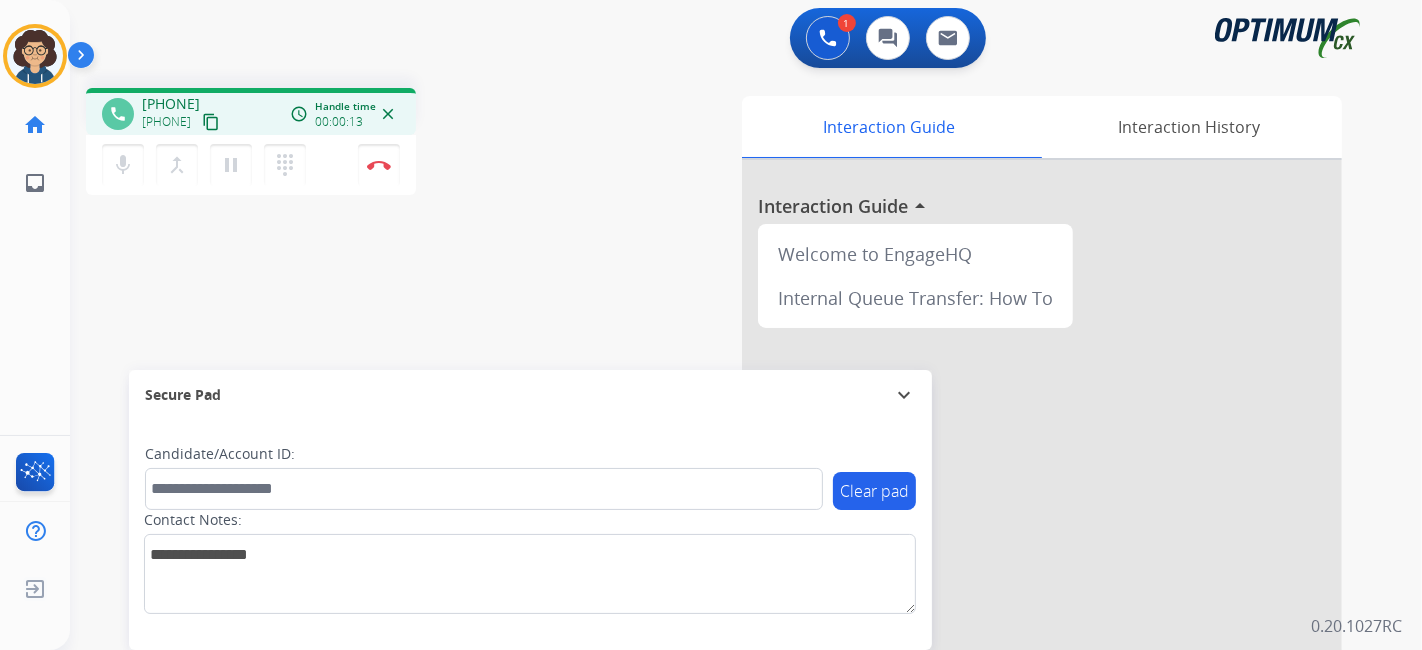click on "content_copy" at bounding box center [211, 122] 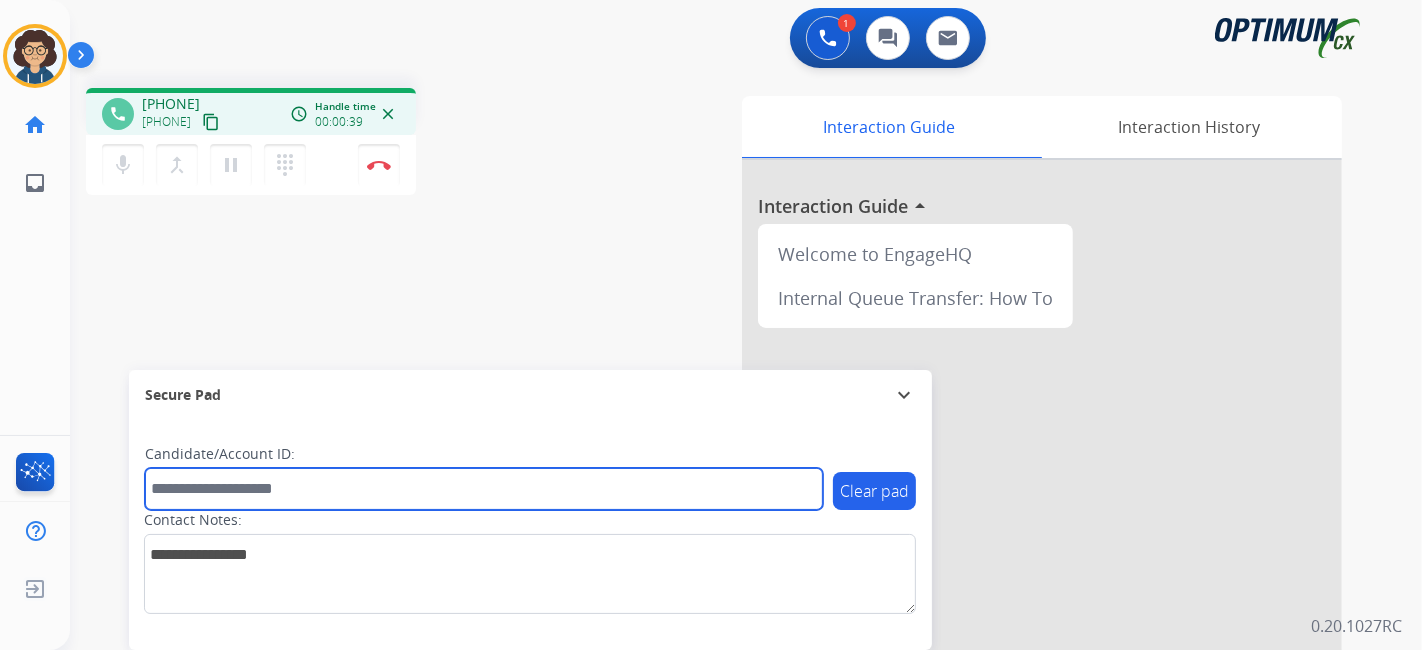 click at bounding box center (484, 489) 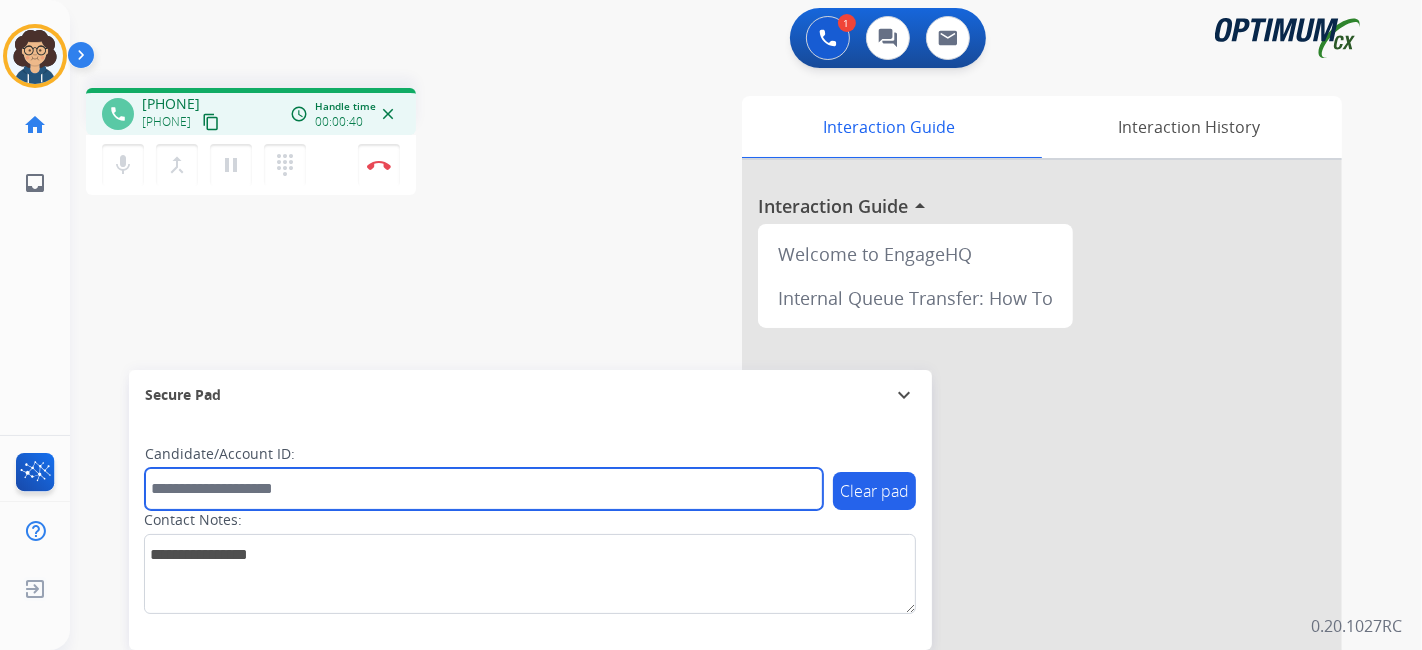 paste on "**********" 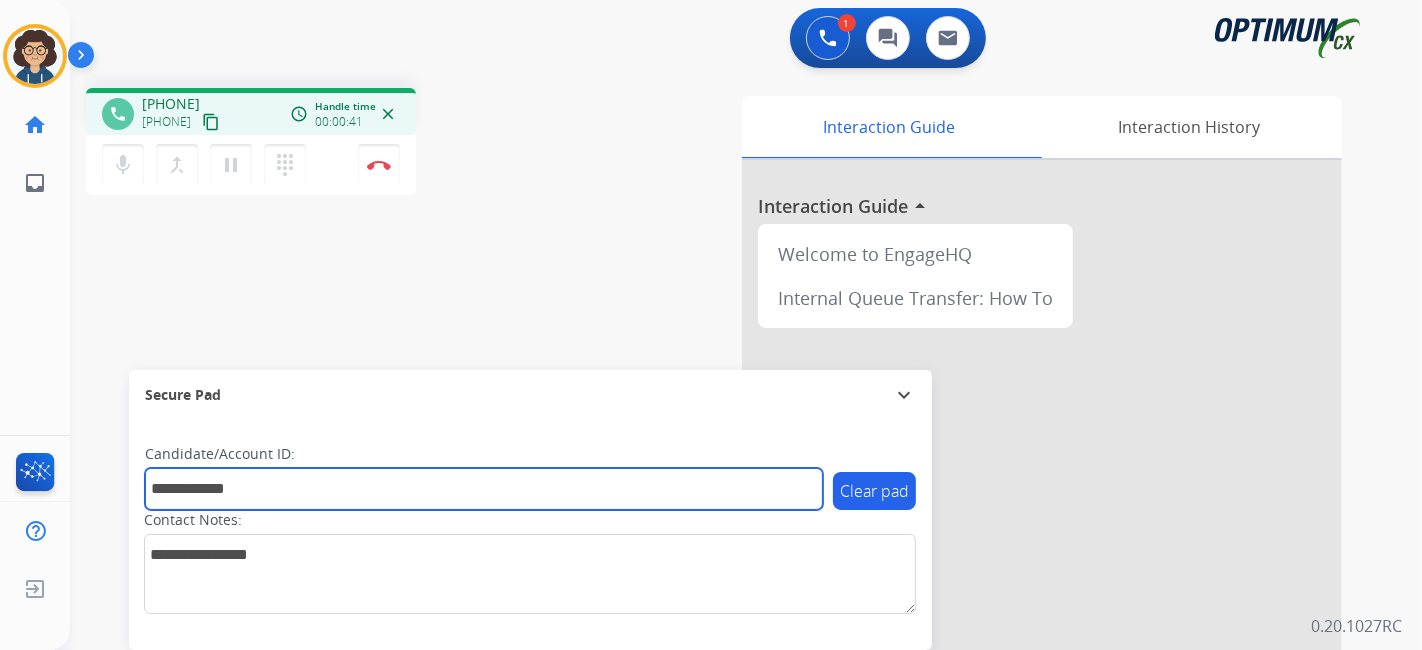 drag, startPoint x: 160, startPoint y: 496, endPoint x: 111, endPoint y: 496, distance: 49 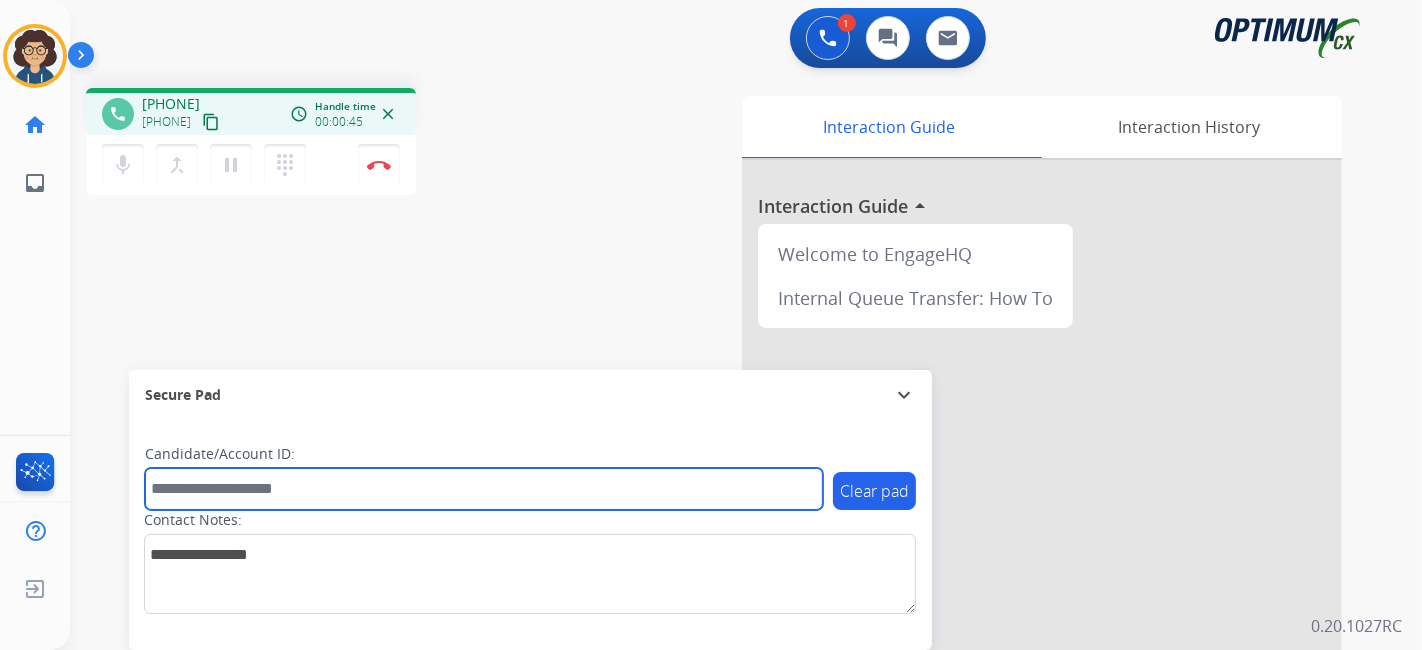 click at bounding box center [484, 489] 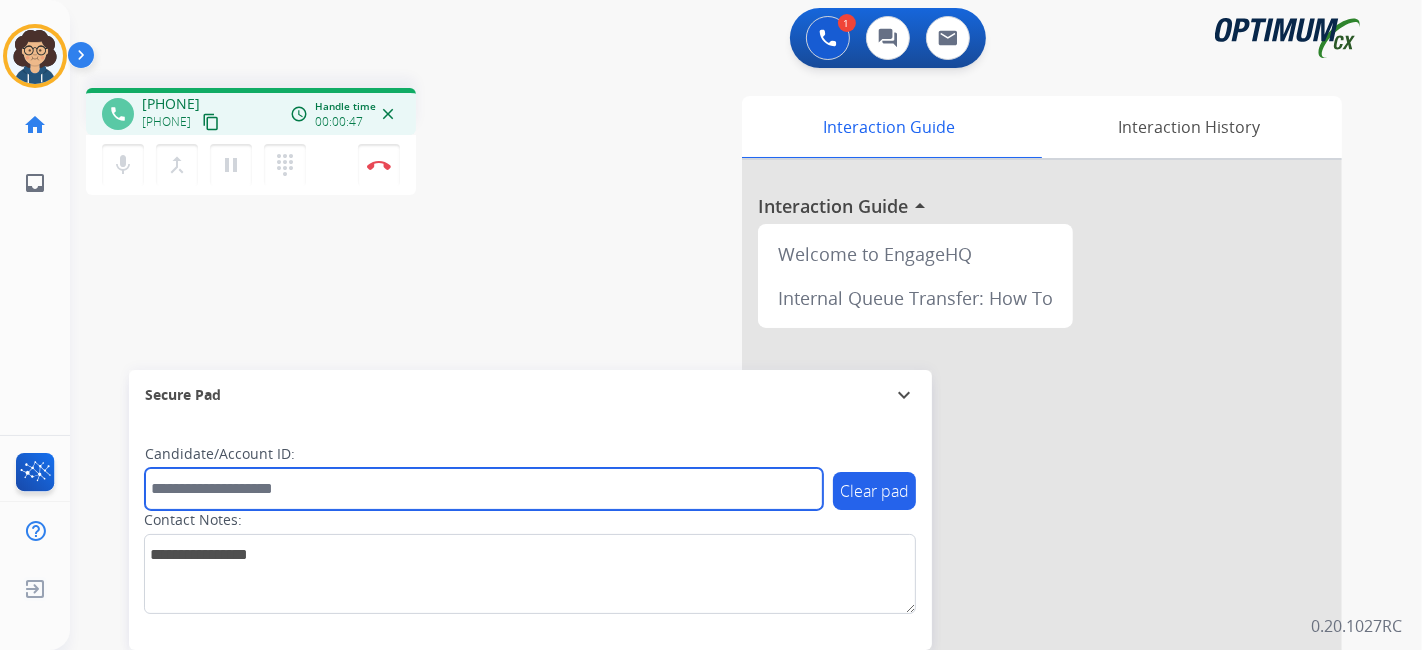 paste on "*******" 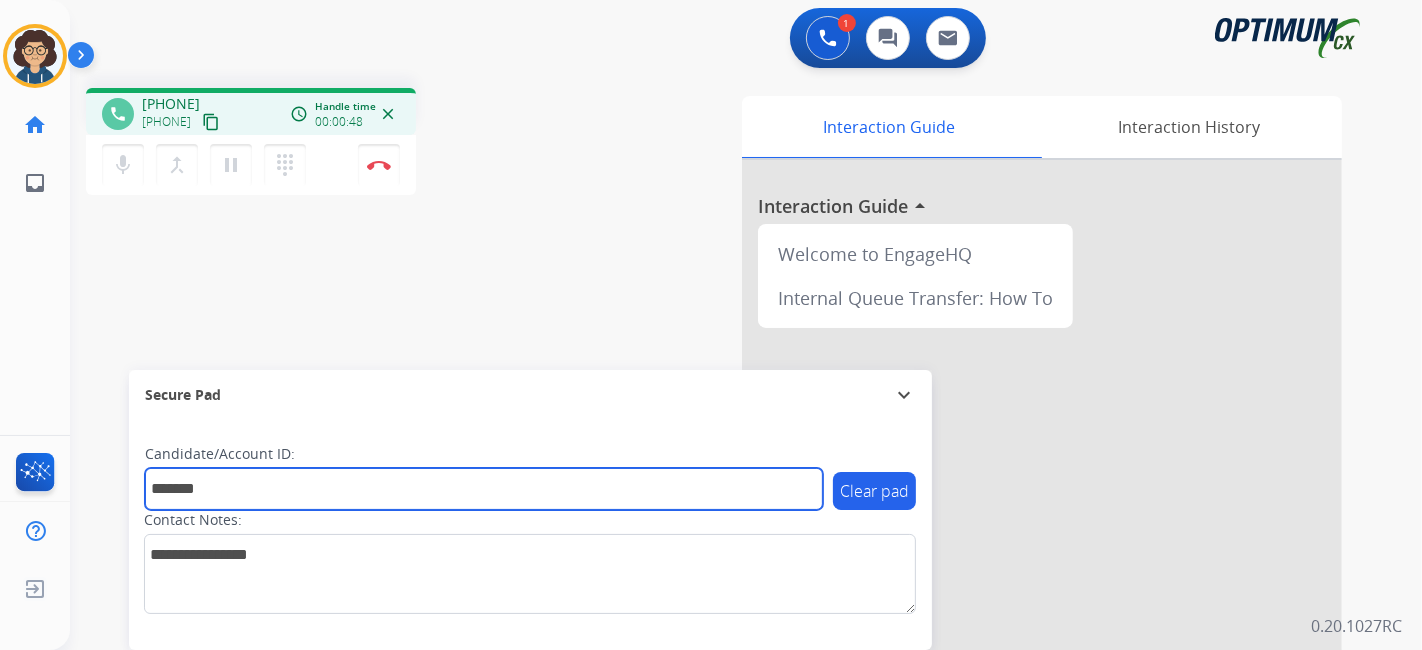 type on "*******" 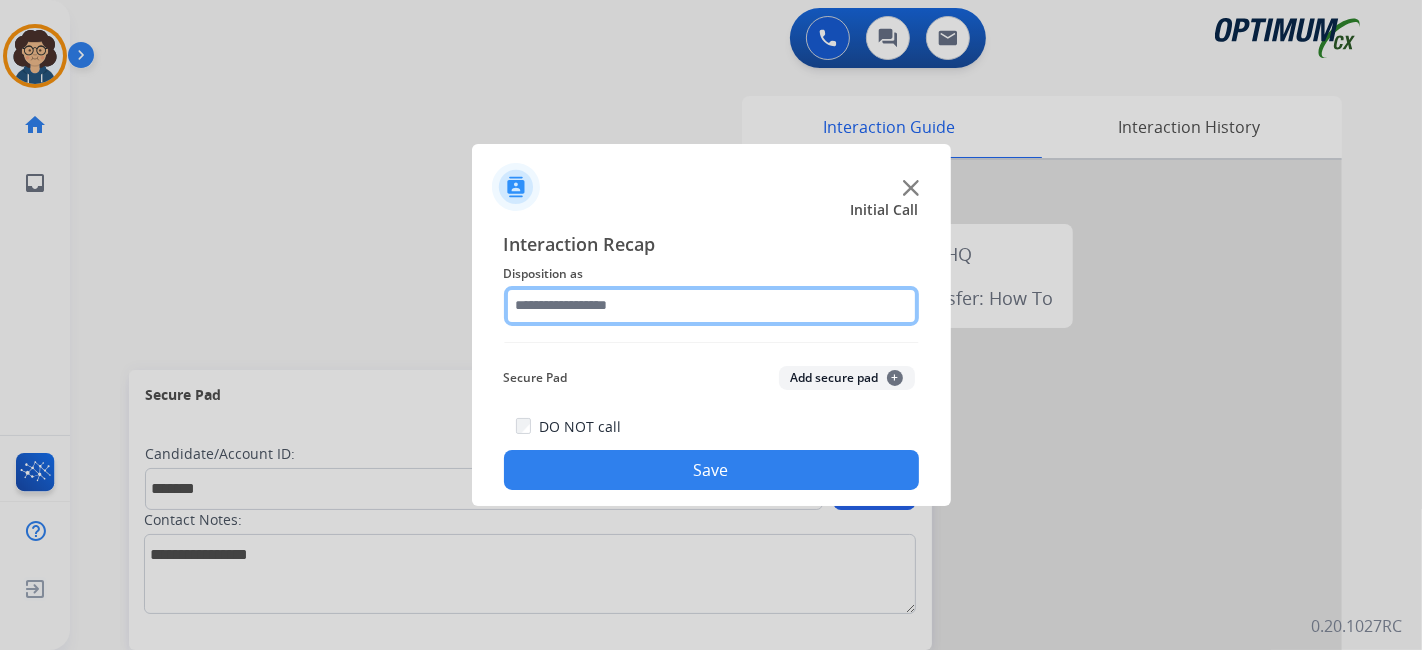 click 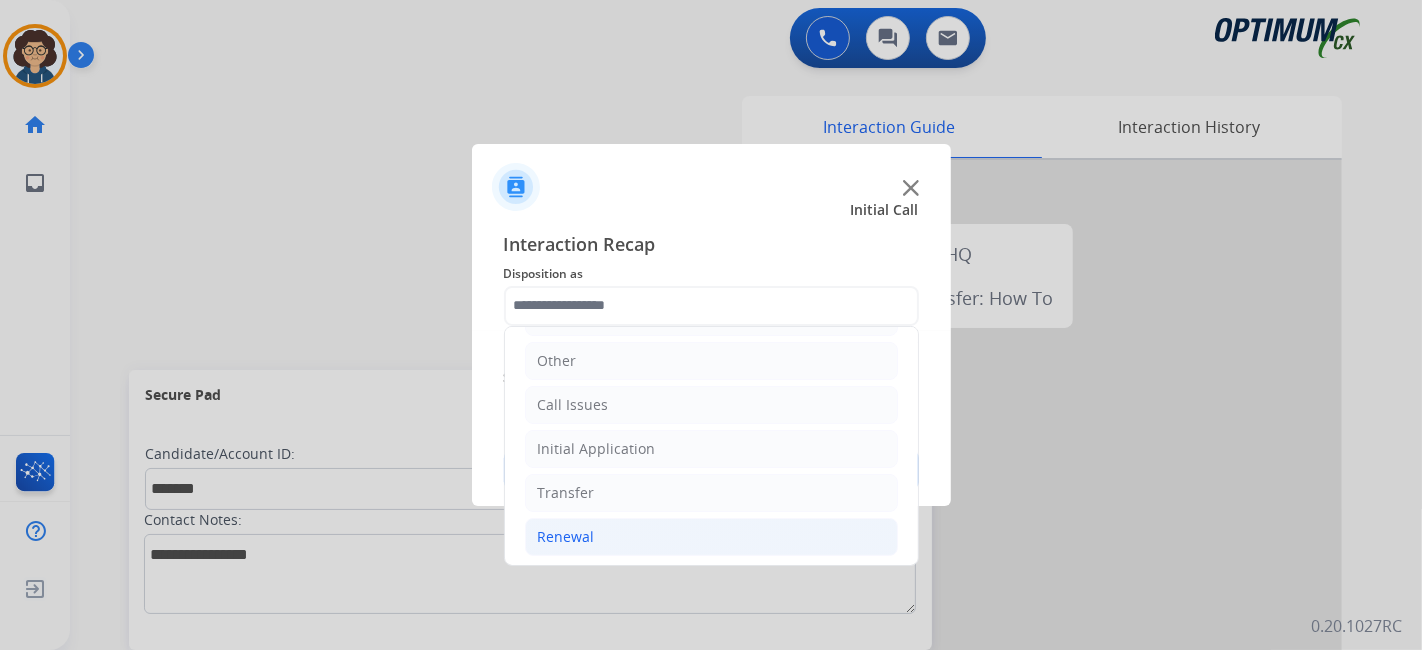 click on "Renewal" 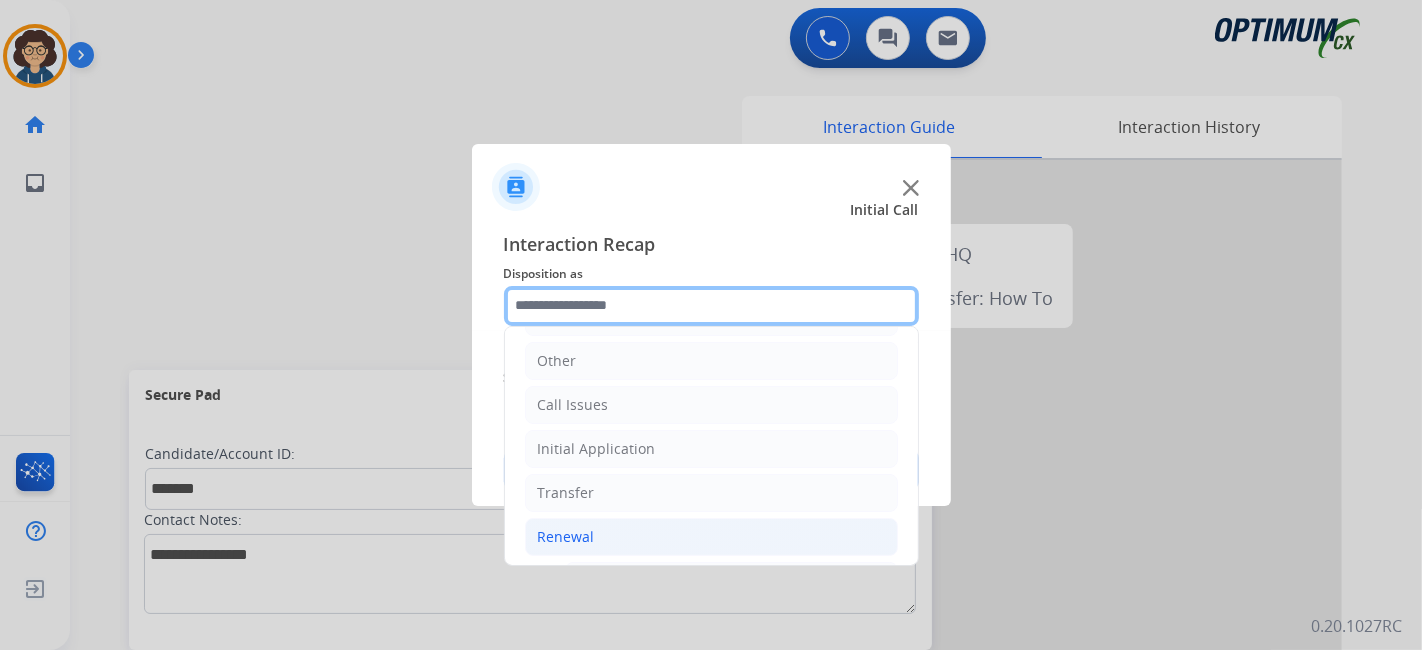 scroll, scrollTop: 760, scrollLeft: 0, axis: vertical 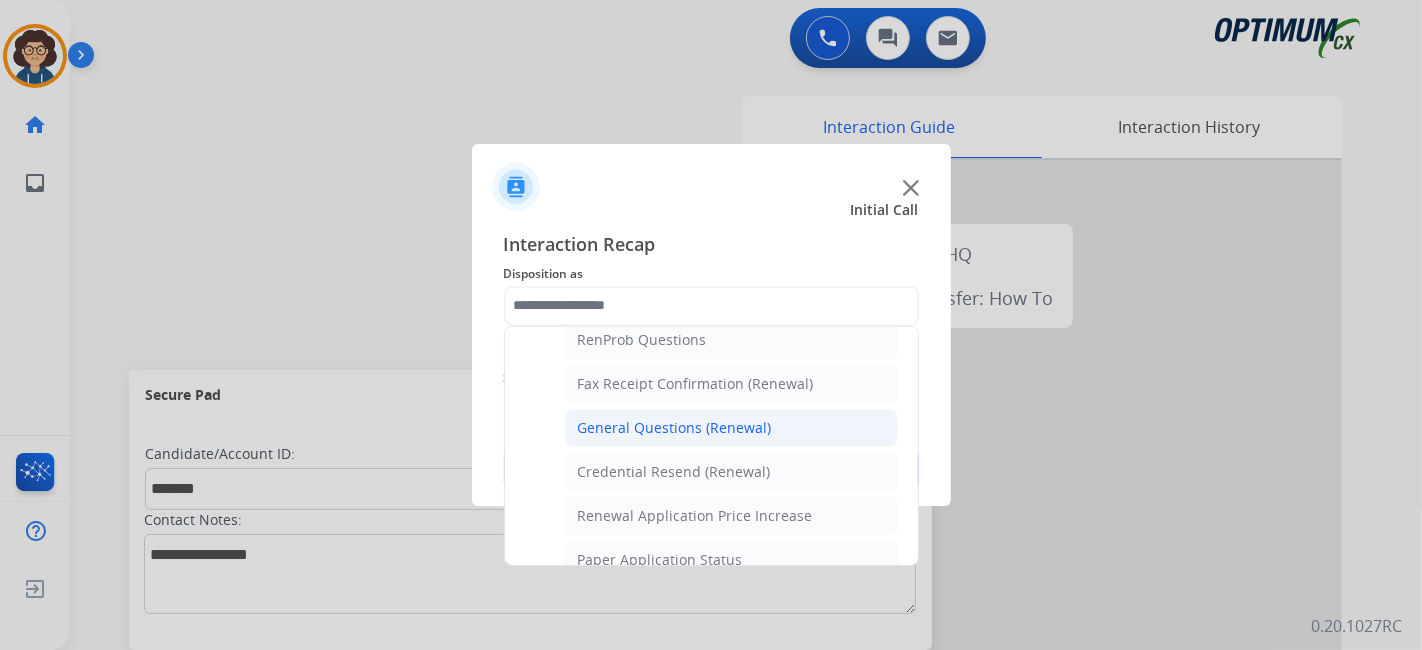 click on "General Questions (Renewal)" 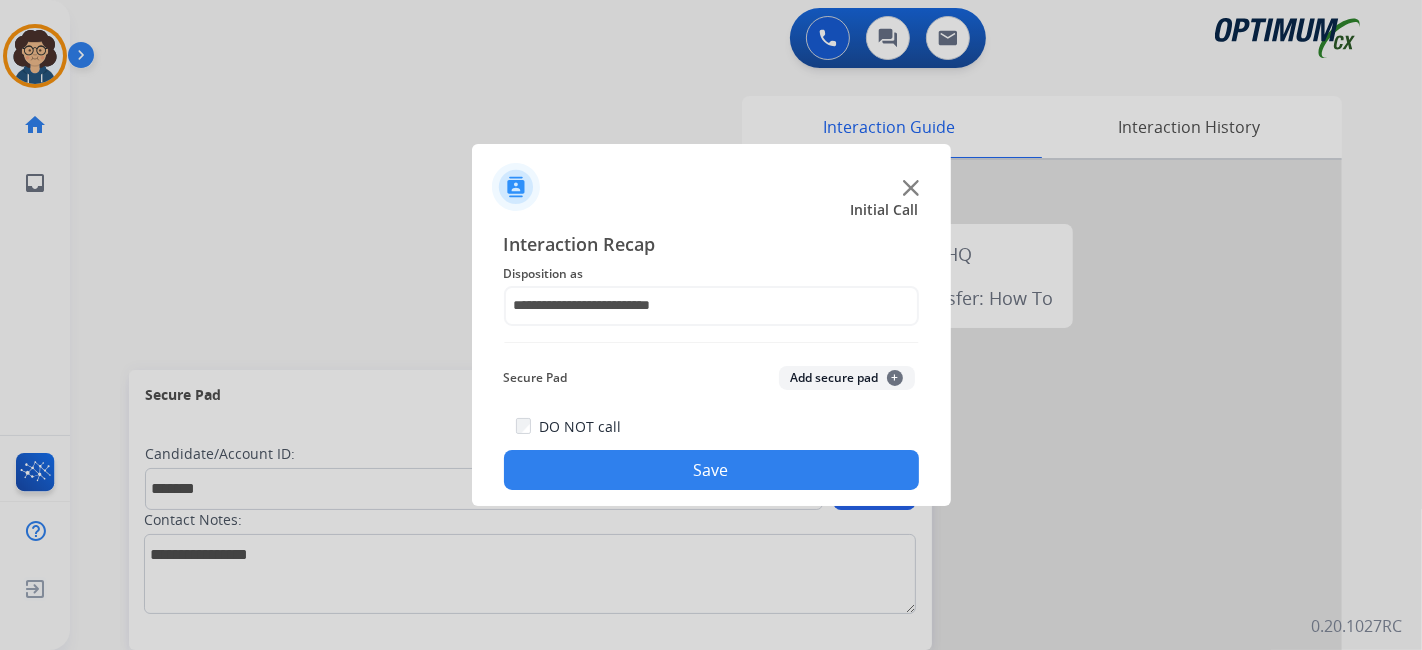 click on "Add secure pad  +" 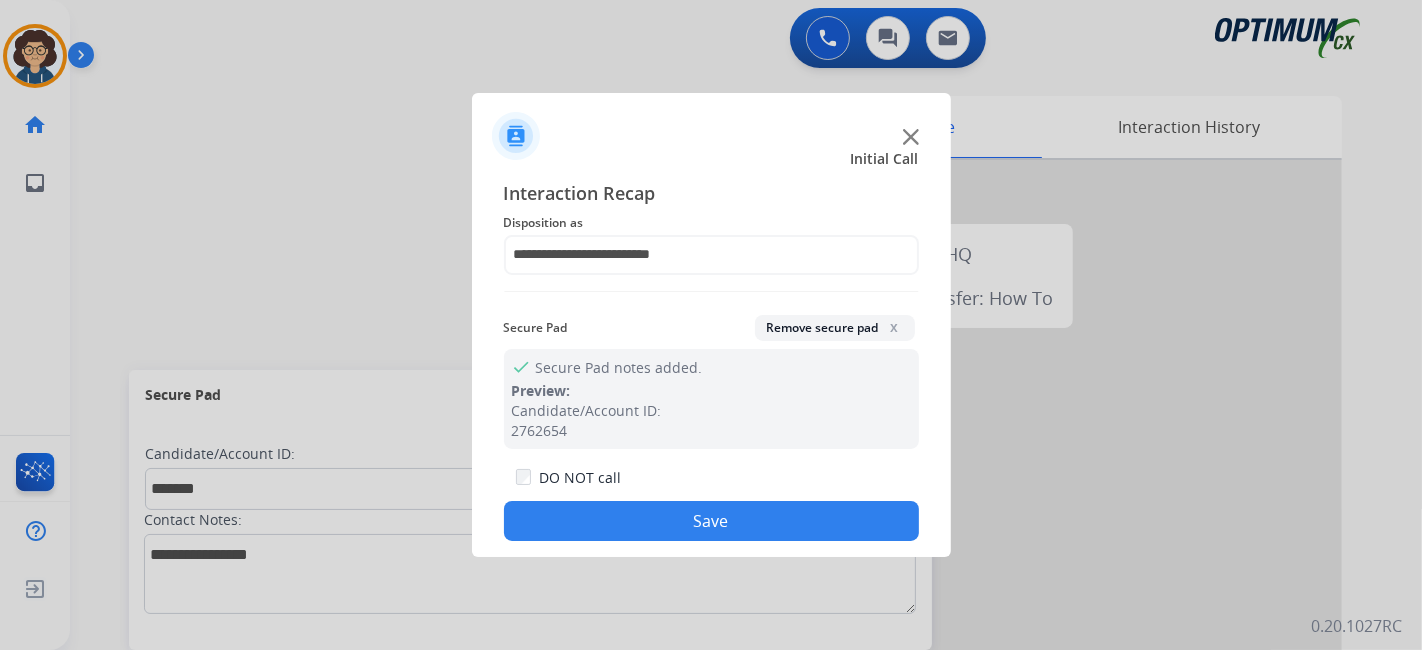 drag, startPoint x: 765, startPoint y: 527, endPoint x: 566, endPoint y: 203, distance: 380.23282 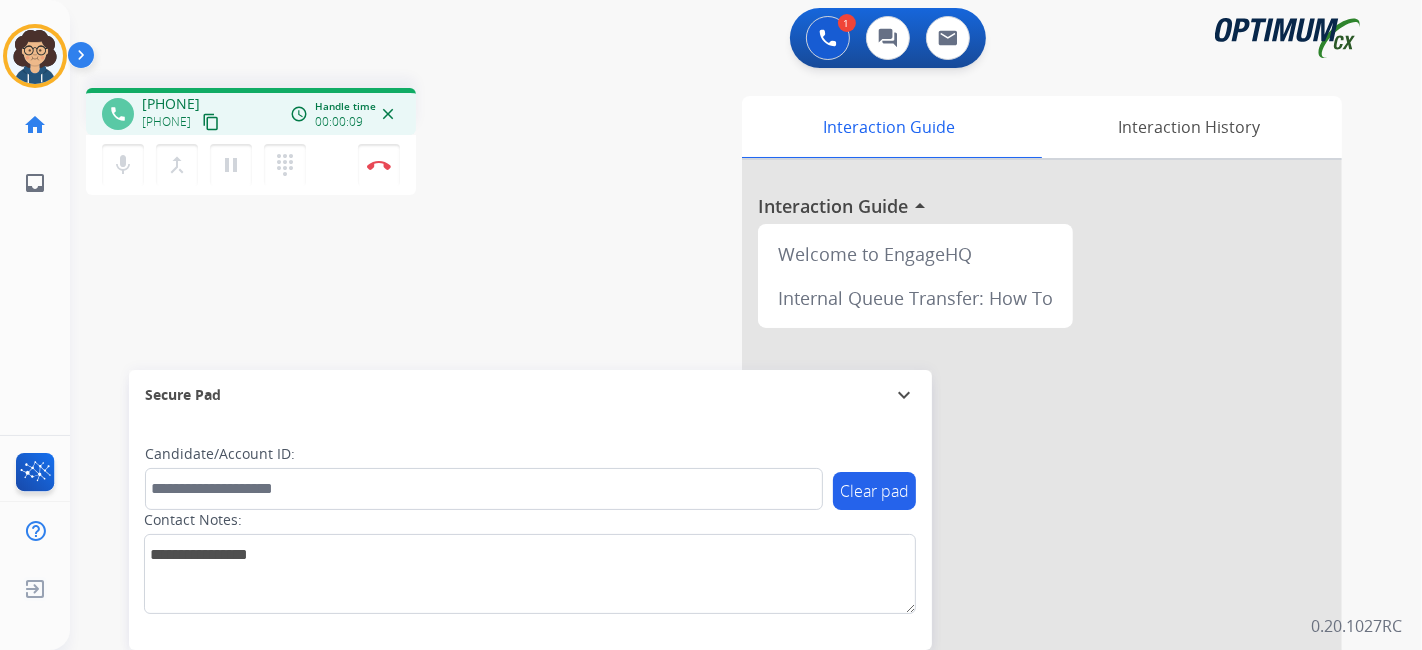 click on "content_copy" at bounding box center (211, 122) 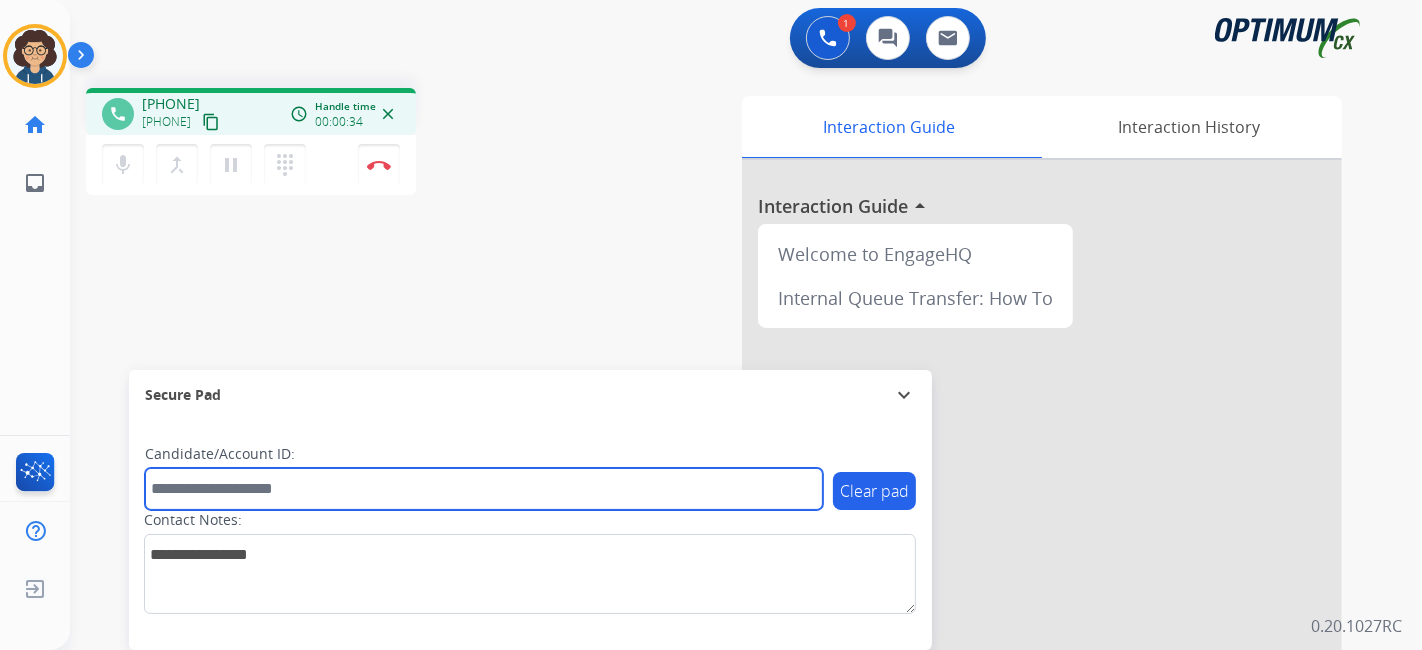 drag, startPoint x: 411, startPoint y: 471, endPoint x: 402, endPoint y: 484, distance: 15.811388 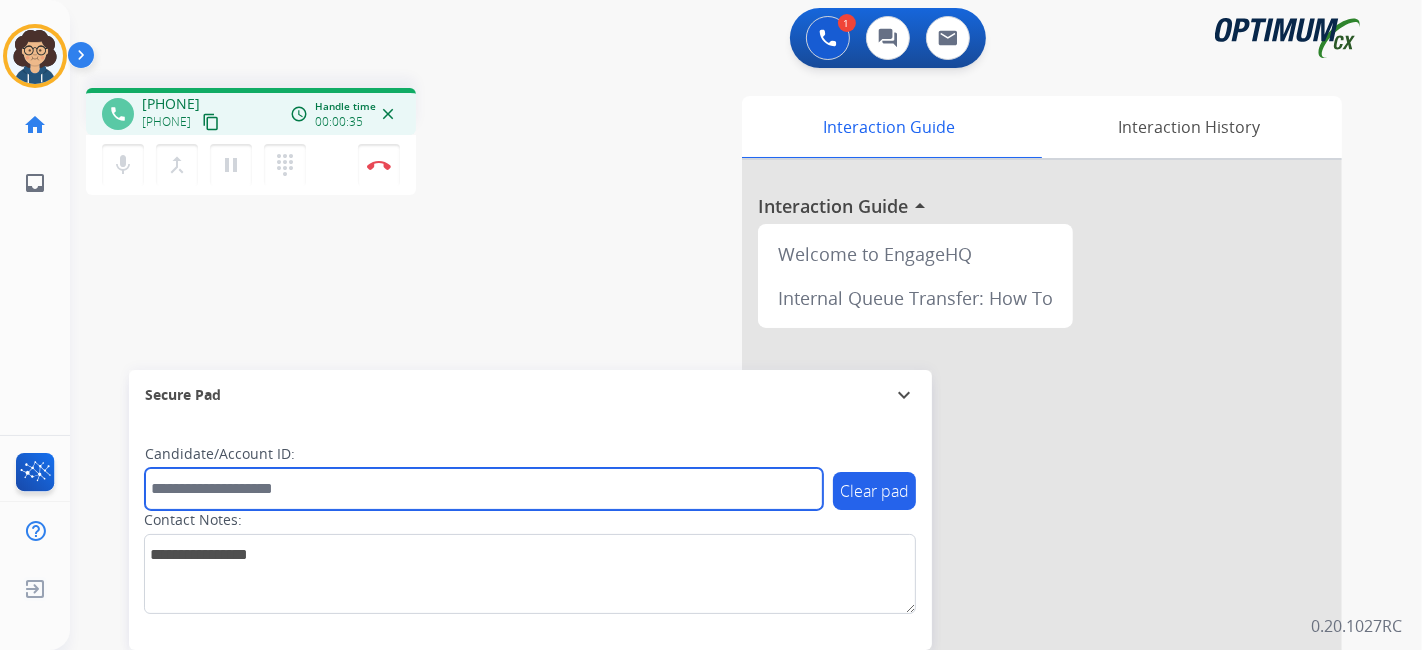 paste on "*******" 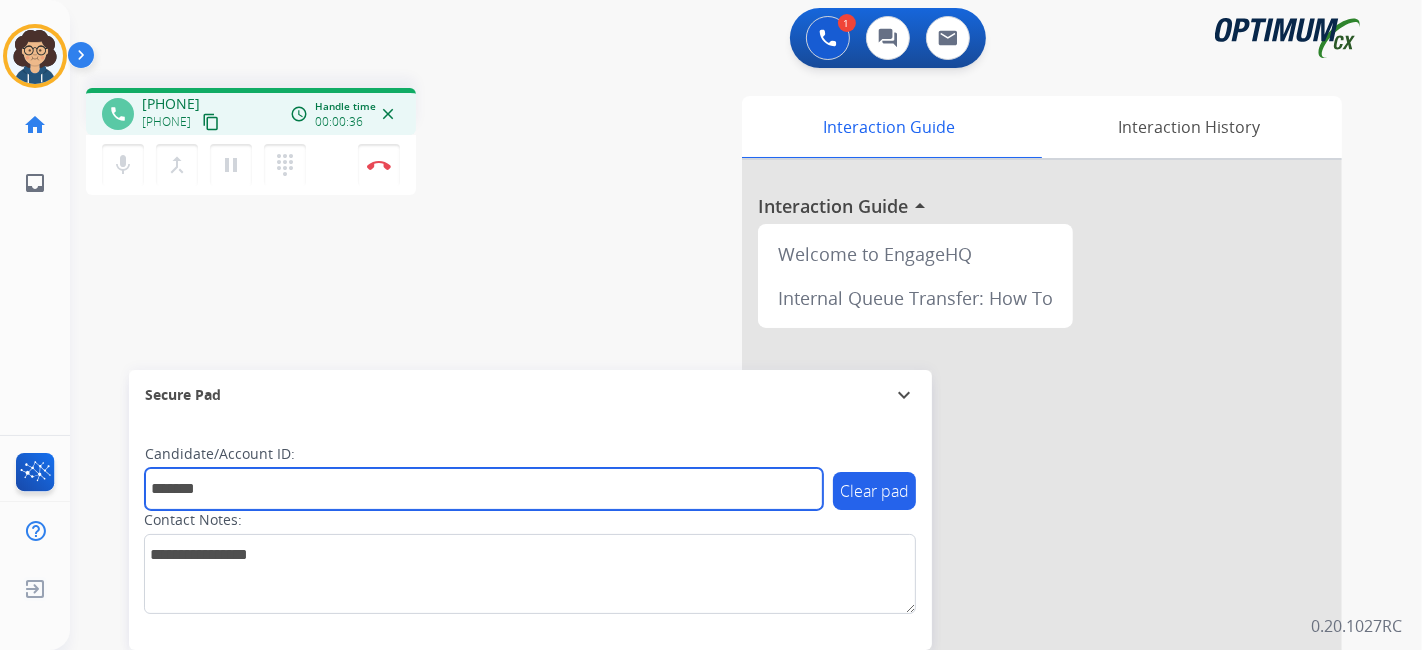 type on "*******" 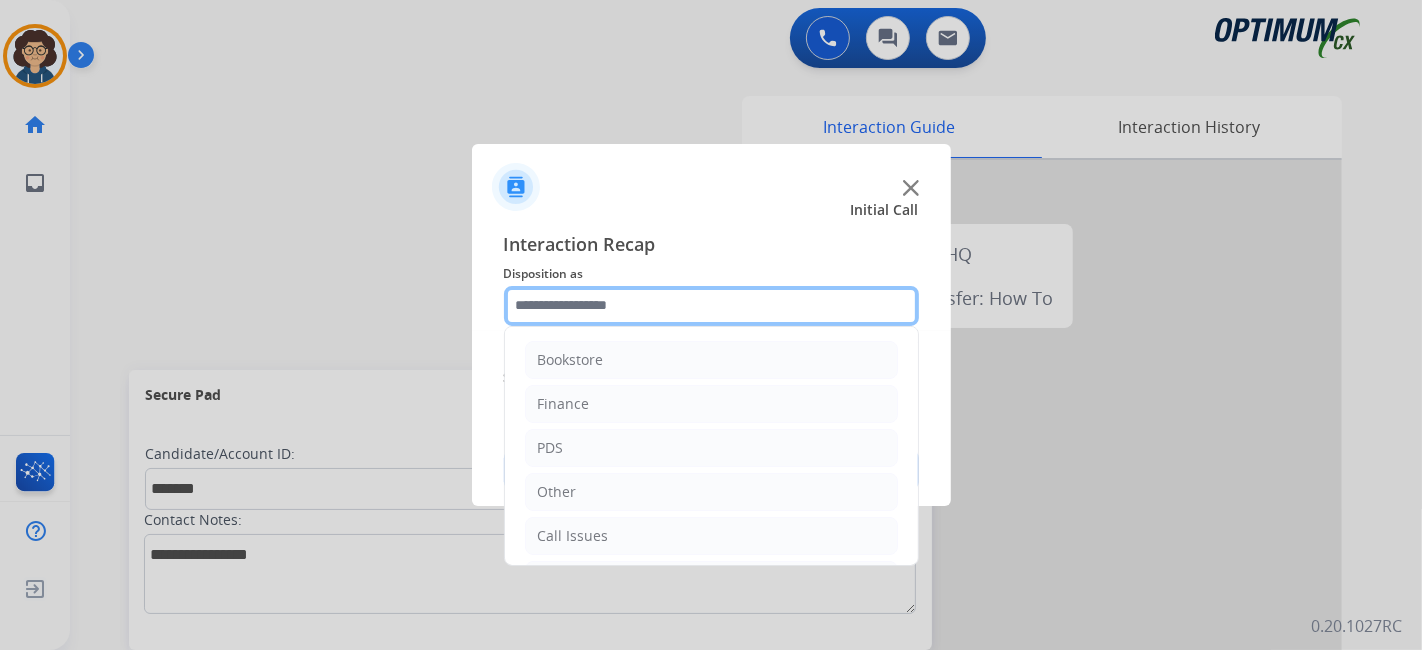 click 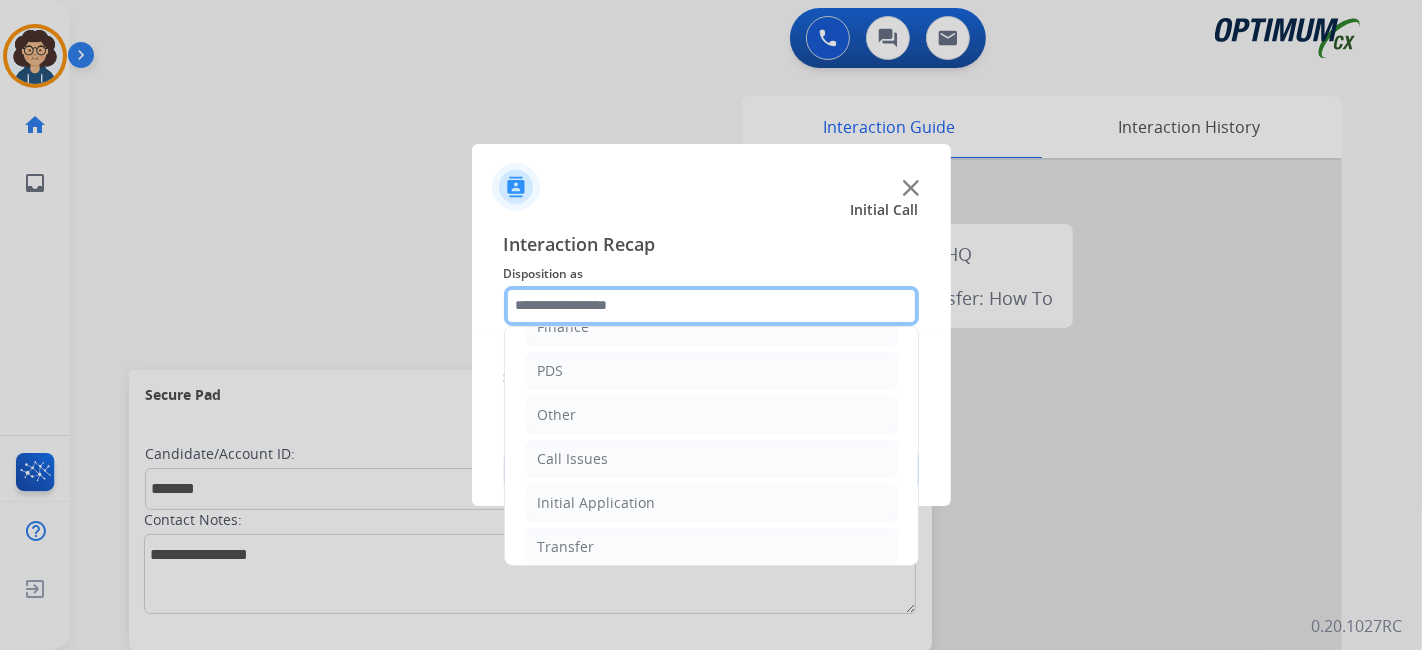 scroll, scrollTop: 131, scrollLeft: 0, axis: vertical 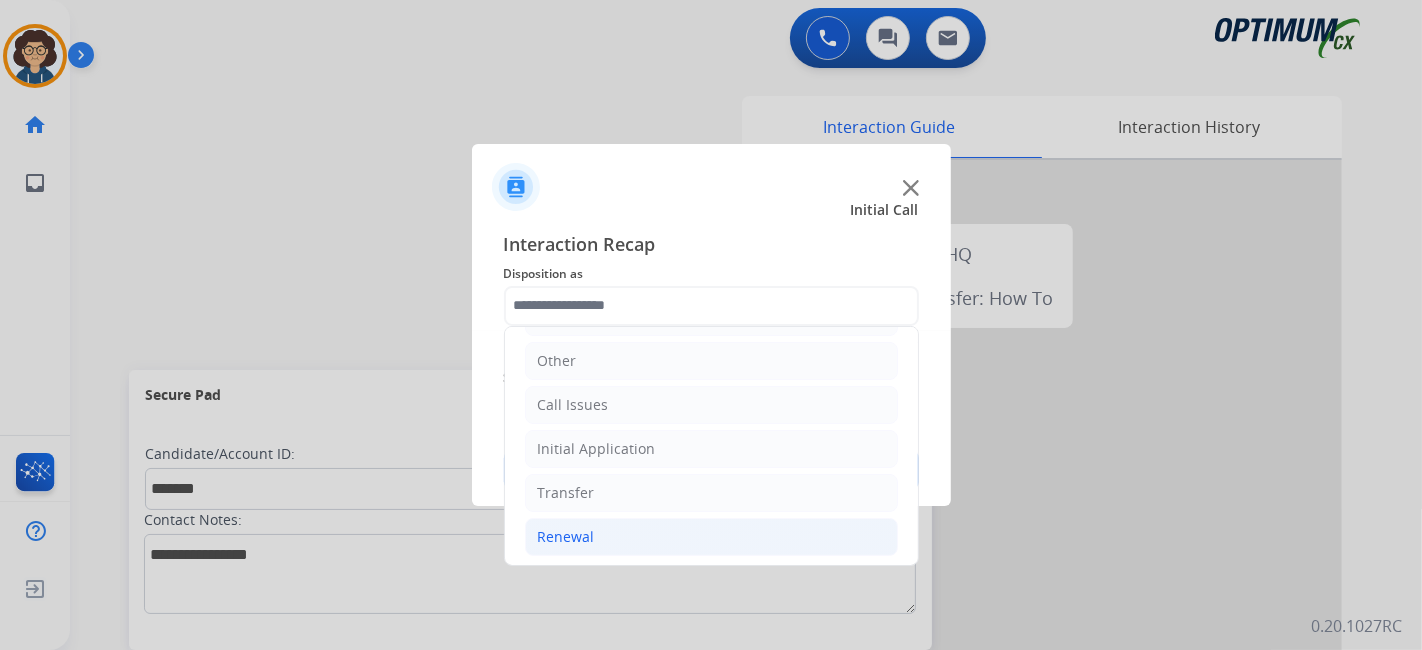 click on "Renewal" 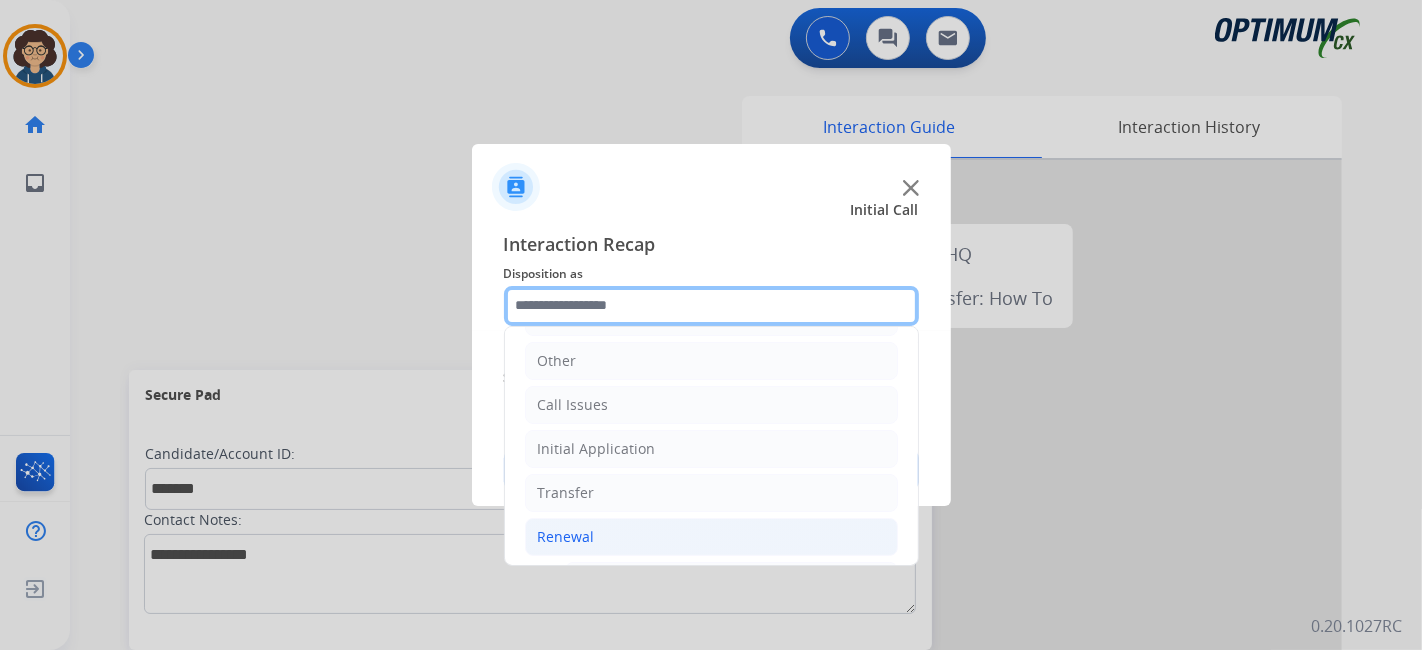 scroll, scrollTop: 686, scrollLeft: 0, axis: vertical 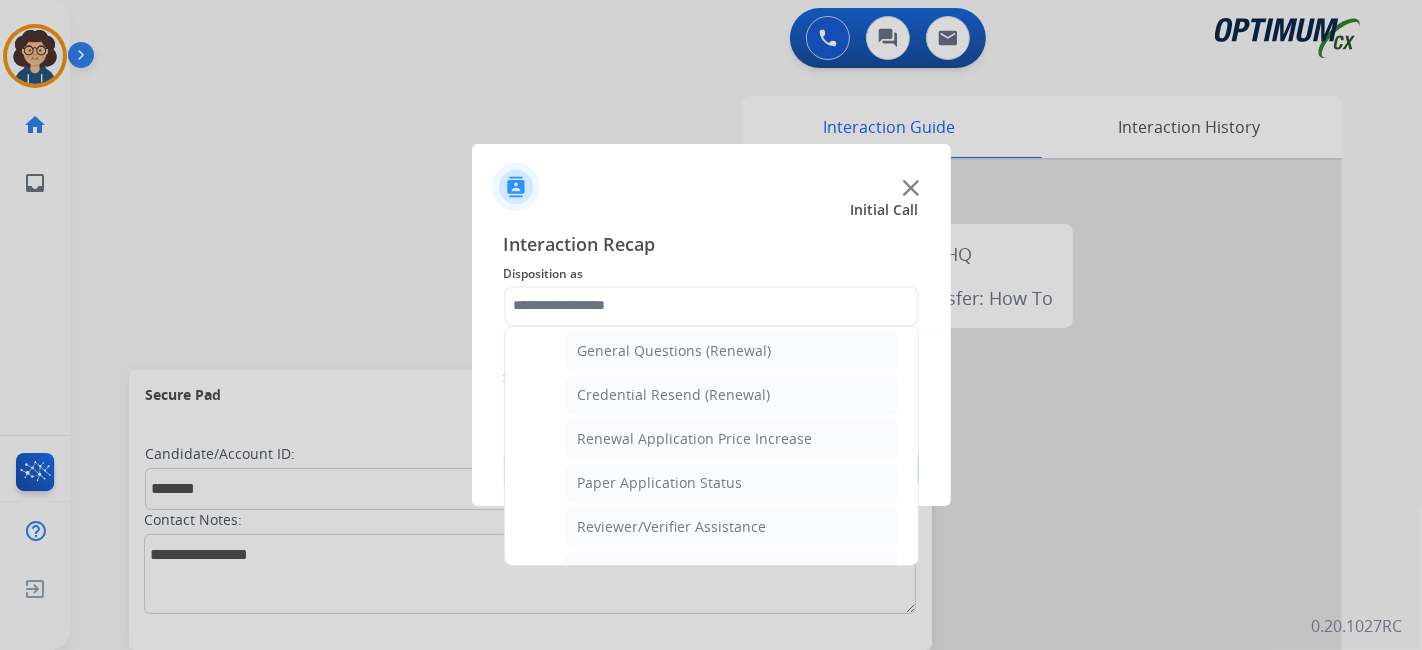 click on "Names Change Questions/Assistance (Renewal)   Extend Deadline (Renewal)   Application Status (Renewal)   RenProb Questions   Fax Receipt Confirmation (Renewal)   General Questions (Renewal)   Credential Resend (Renewal)   Renewal Application Price Increase   Paper Application Status   Reviewer/Verifier Assistance   Renewal Amnesty   FA/CPR Assistance   Reinstatement Request (3 Month Rule)   Online Walk-Through (Renewal)" 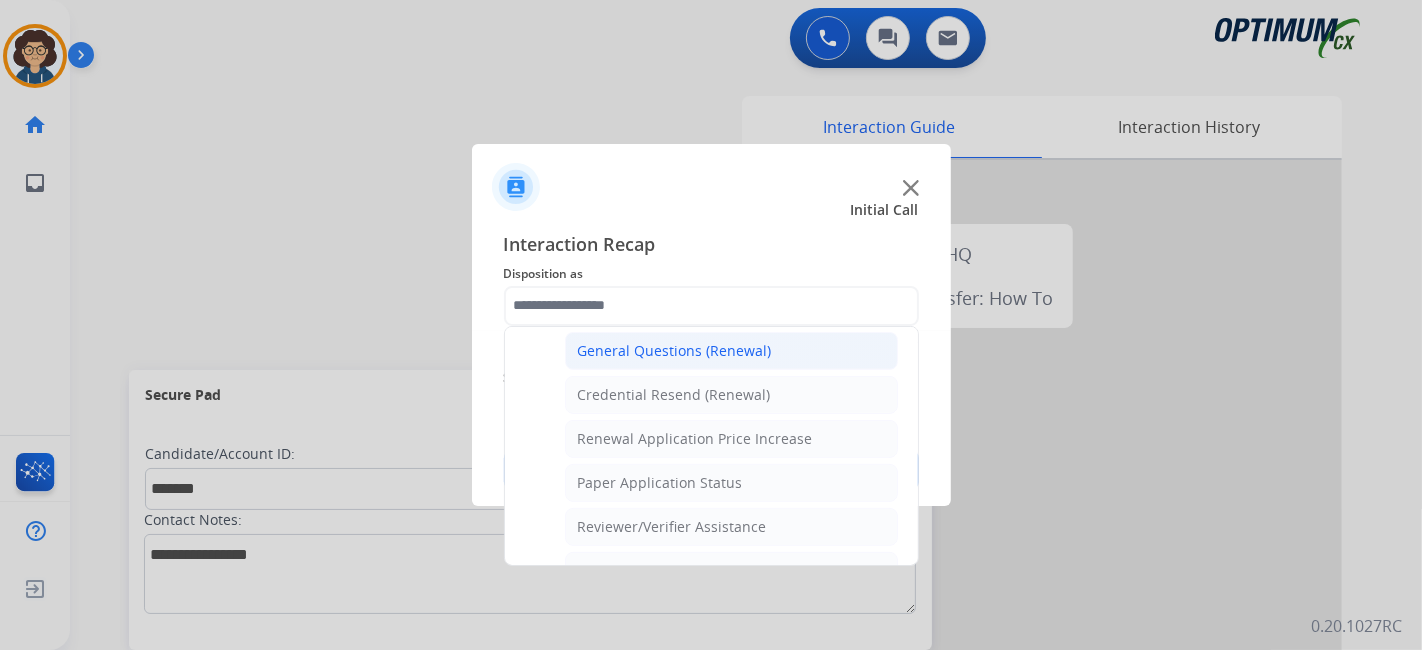 click on "General Questions (Renewal)" 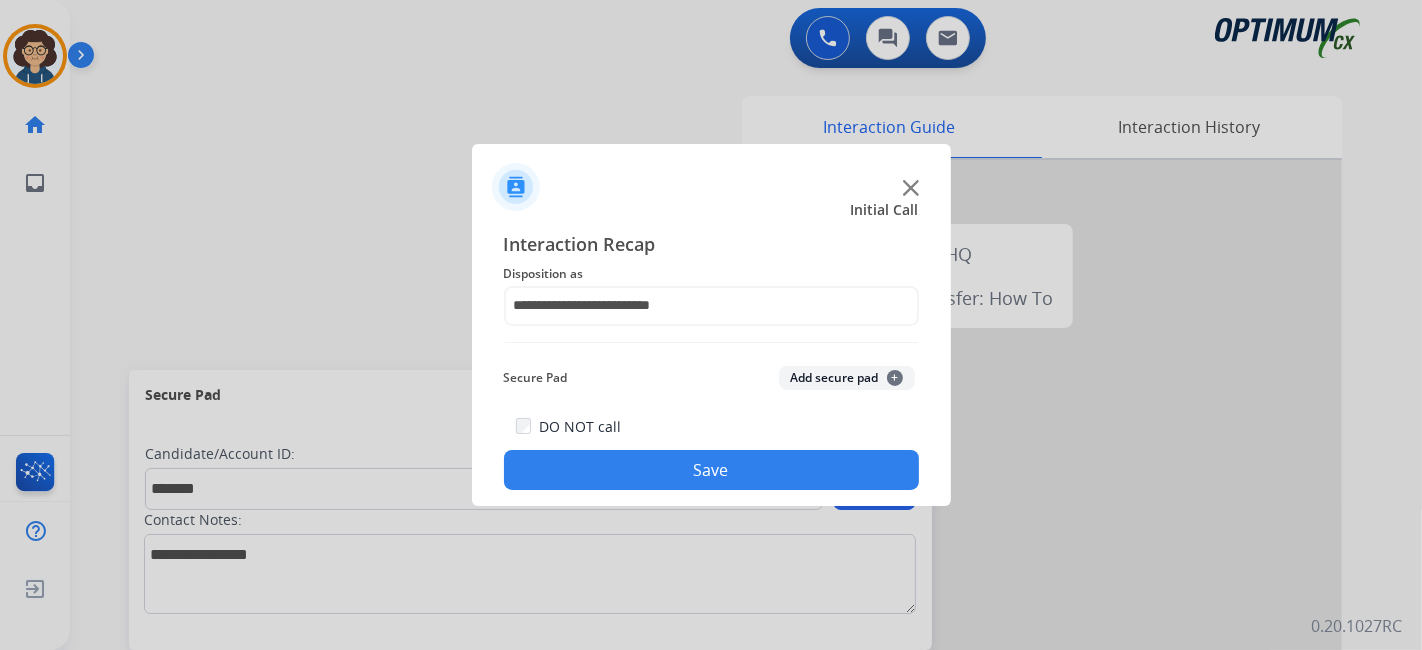 click on "Add secure pad  +" 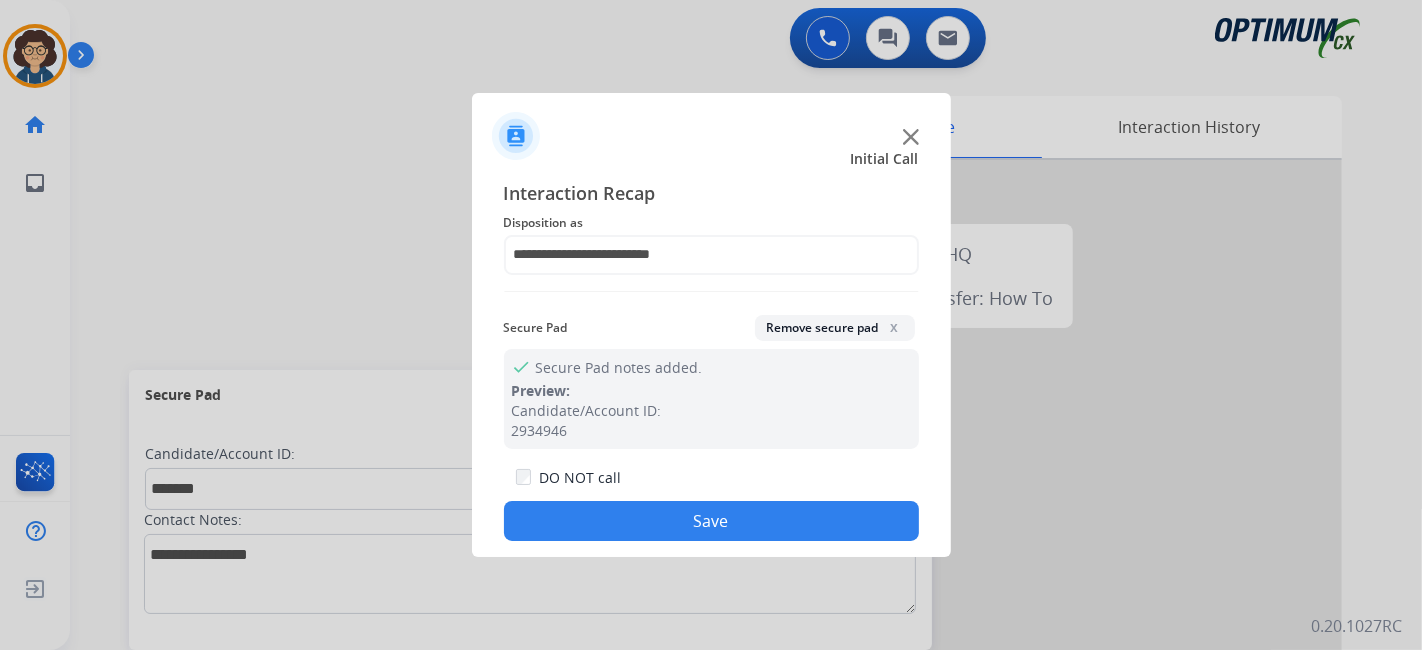 click on "Save" 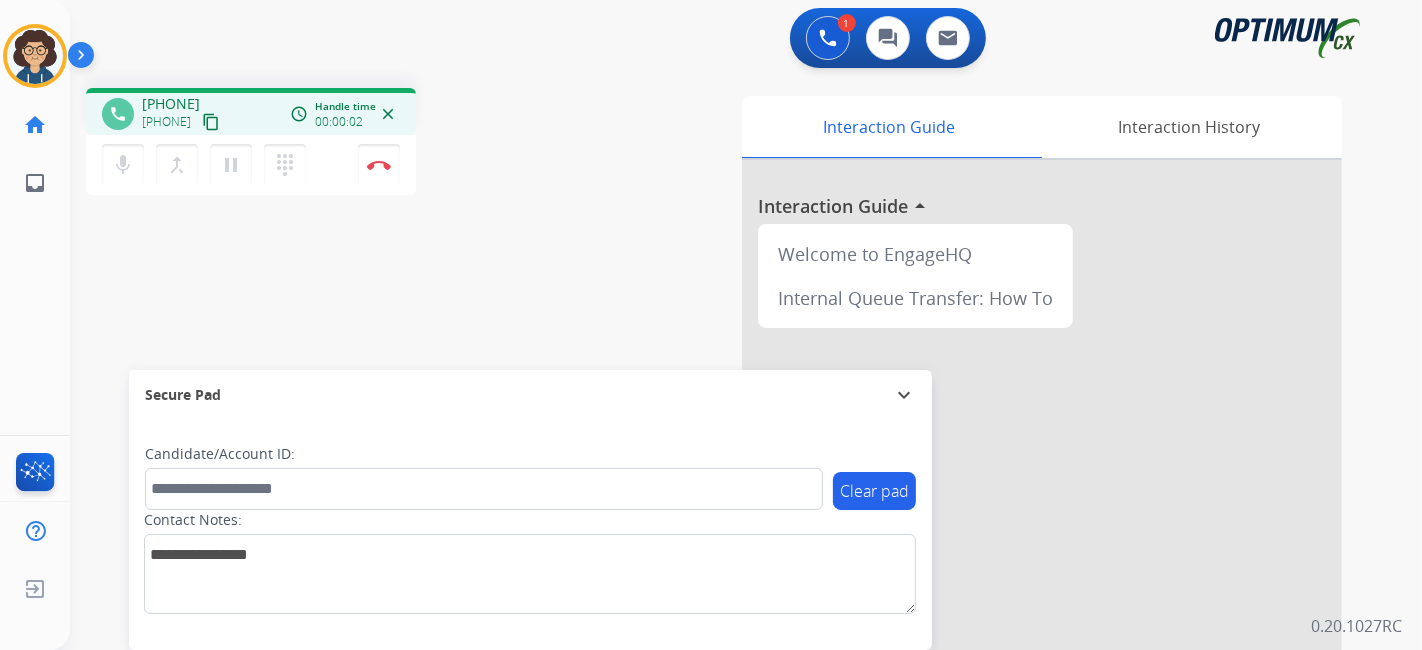 click on "content_copy" at bounding box center [211, 122] 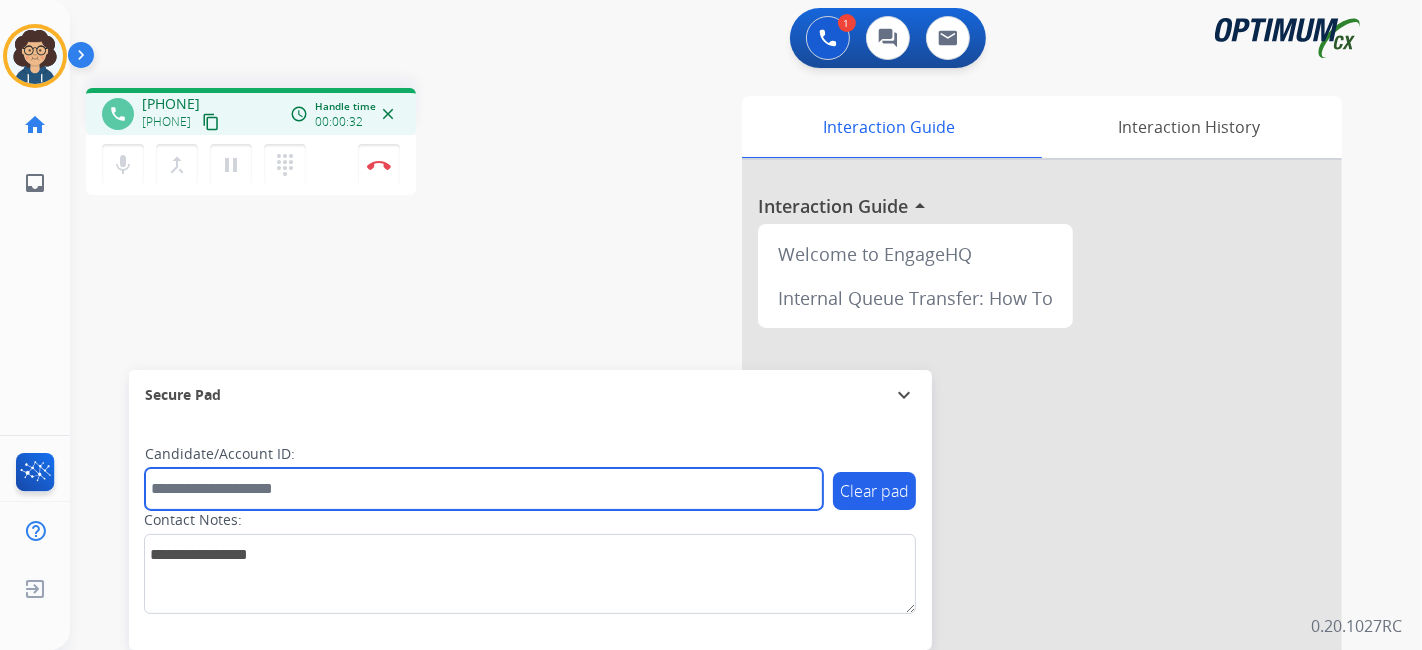 click at bounding box center [484, 489] 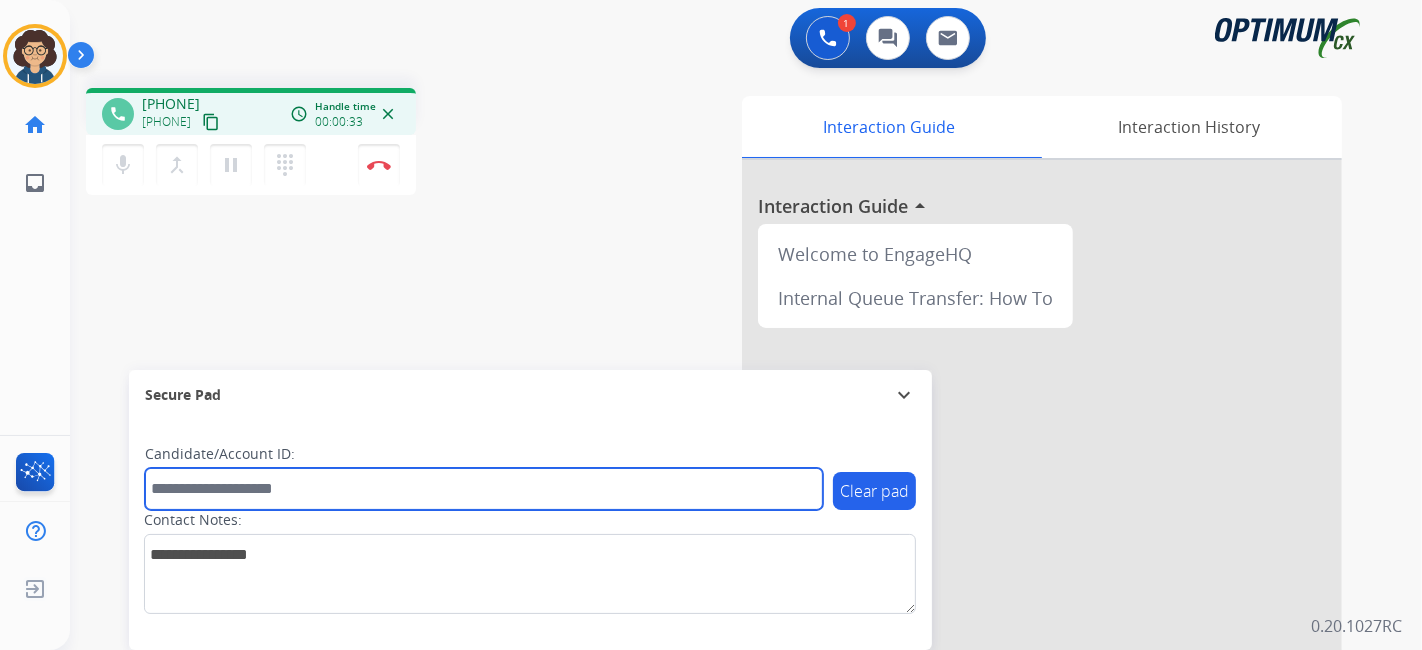 paste on "*******" 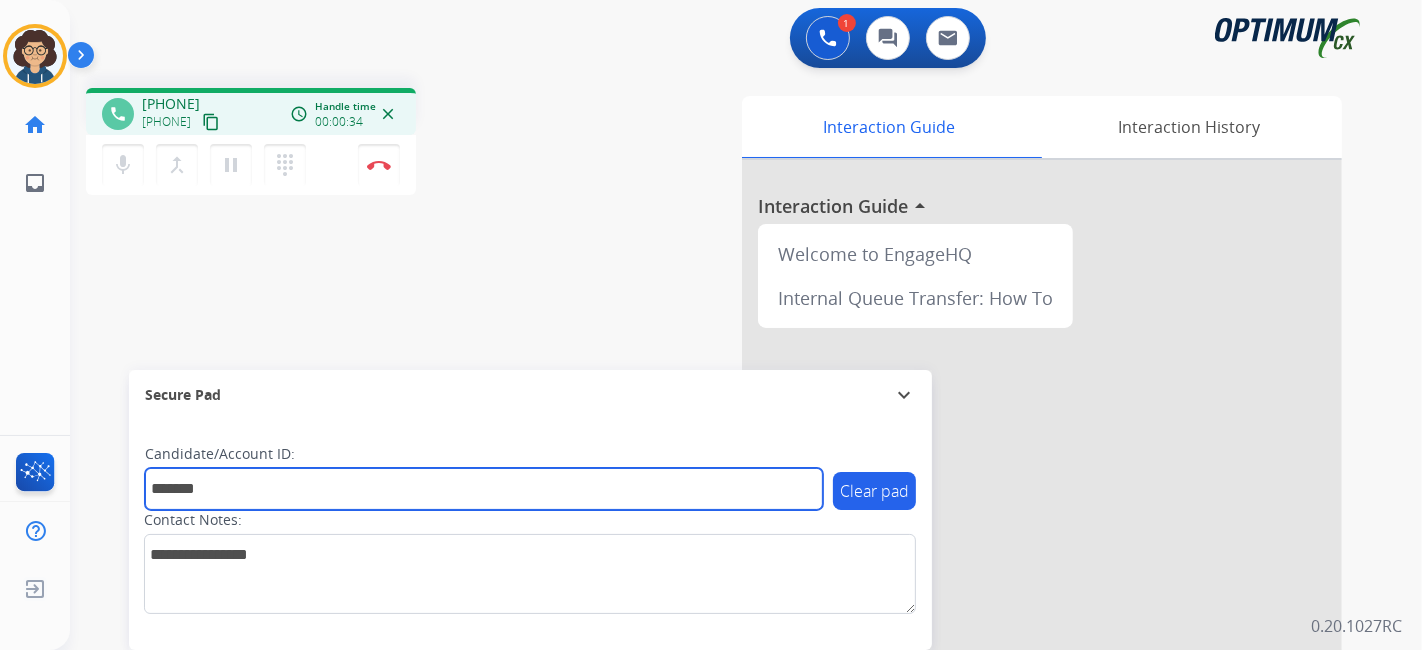type on "*******" 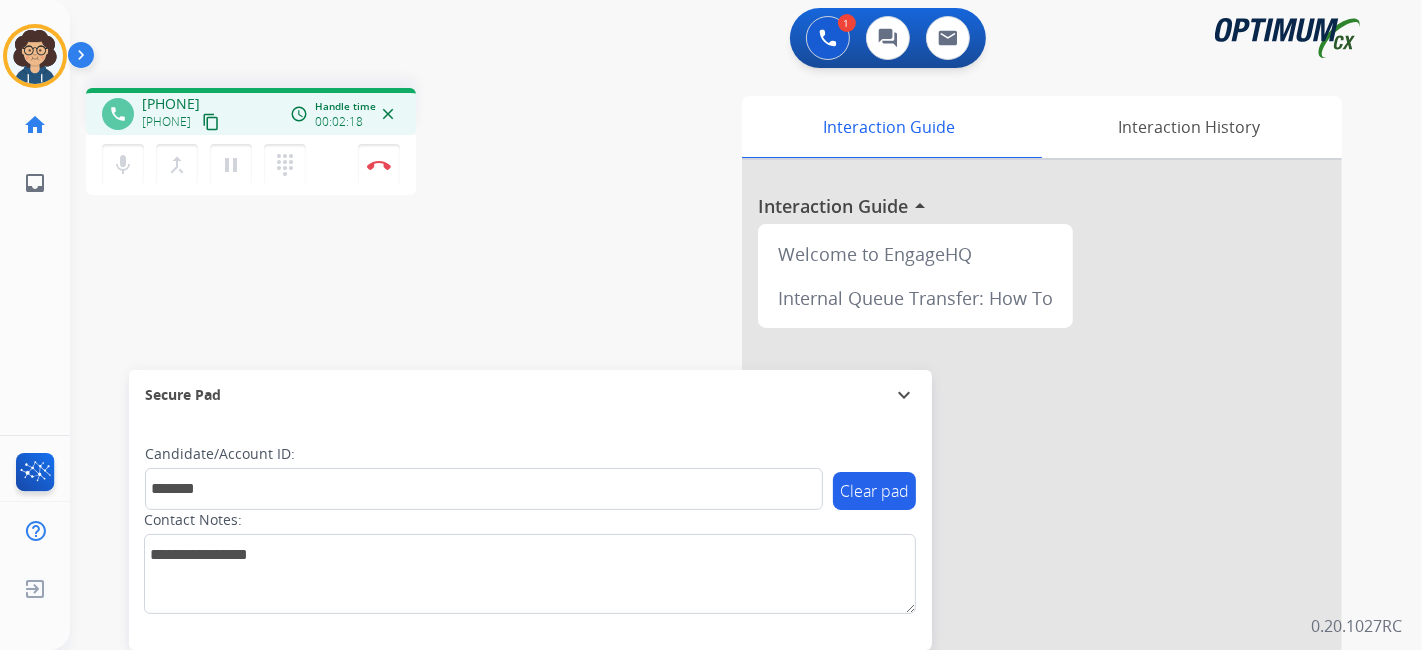 click on "Interaction Guide   Interaction History  Interaction Guide arrow_drop_up  Welcome to EngageHQ   Internal Queue Transfer: How To" at bounding box center (969, 501) 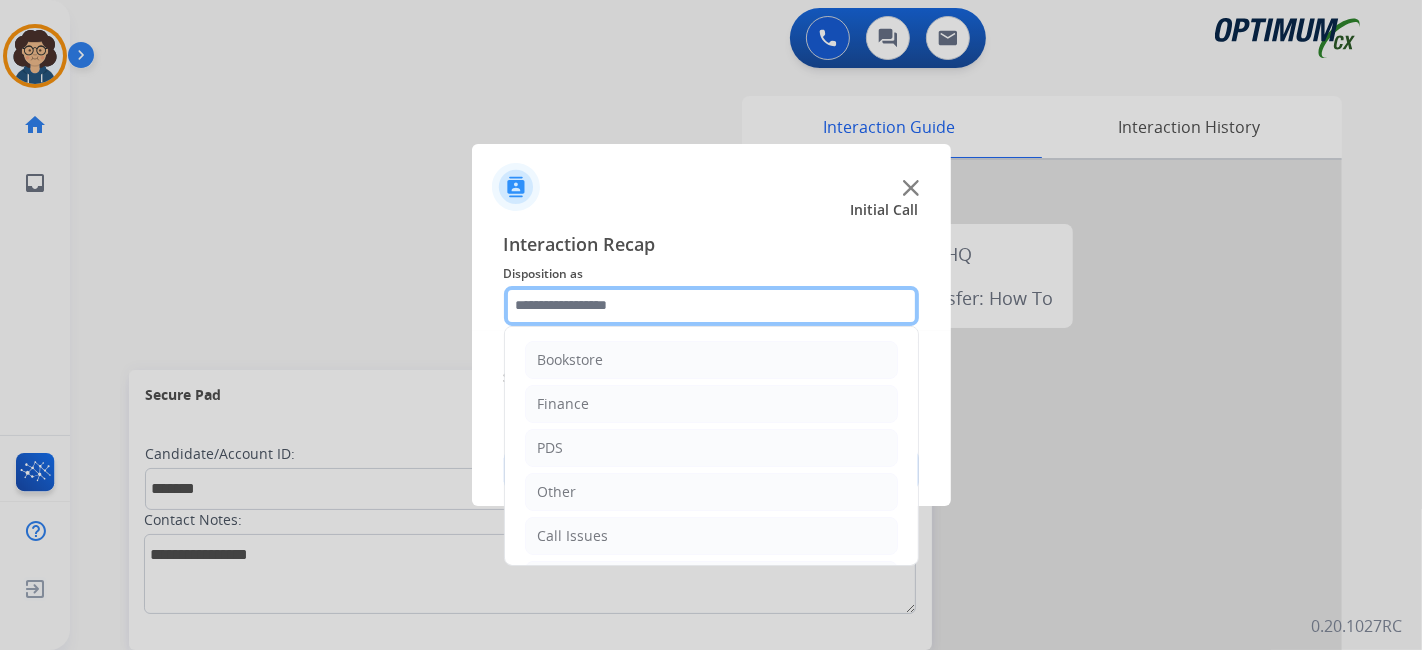 click 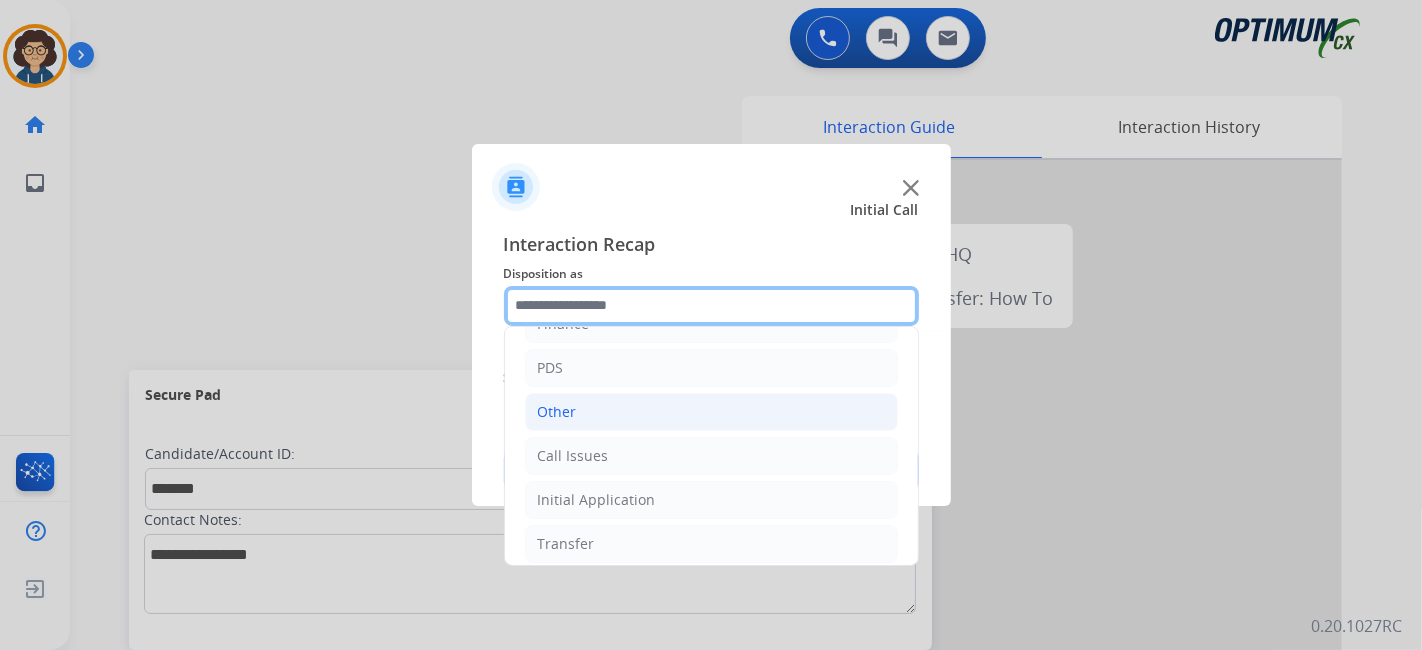 scroll, scrollTop: 131, scrollLeft: 0, axis: vertical 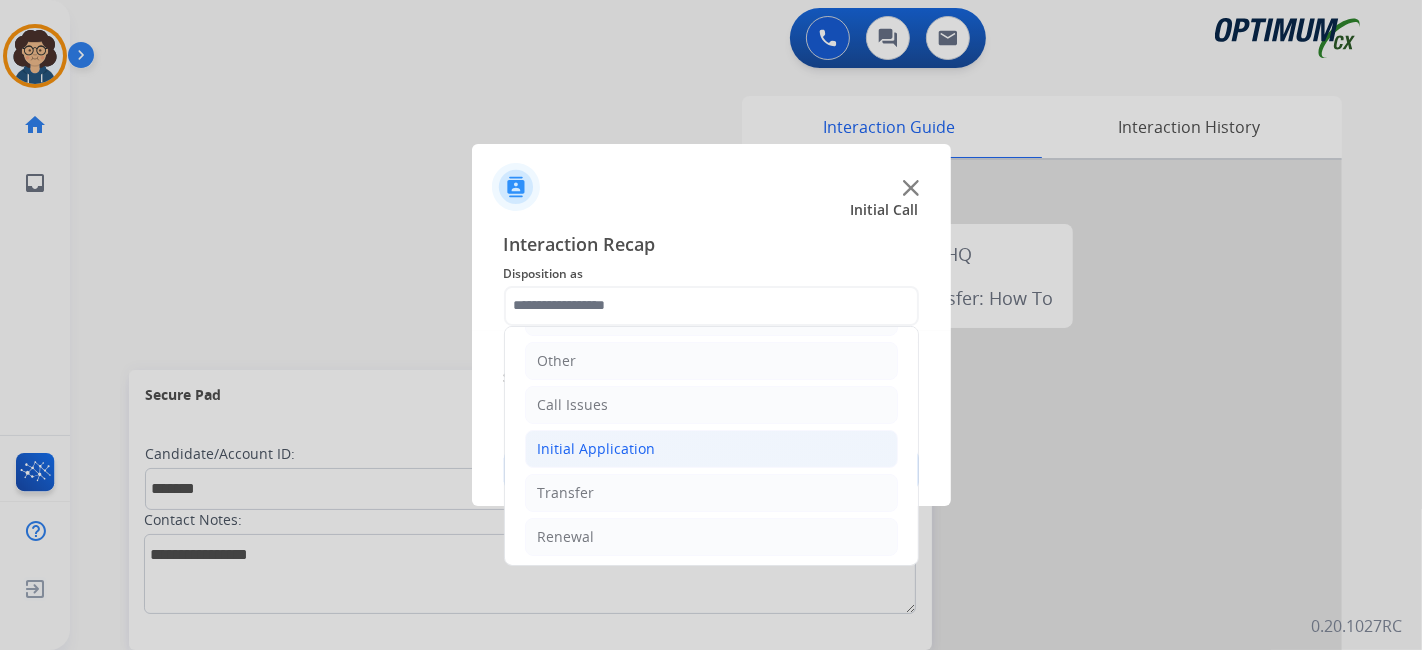 click on "Initial Application" 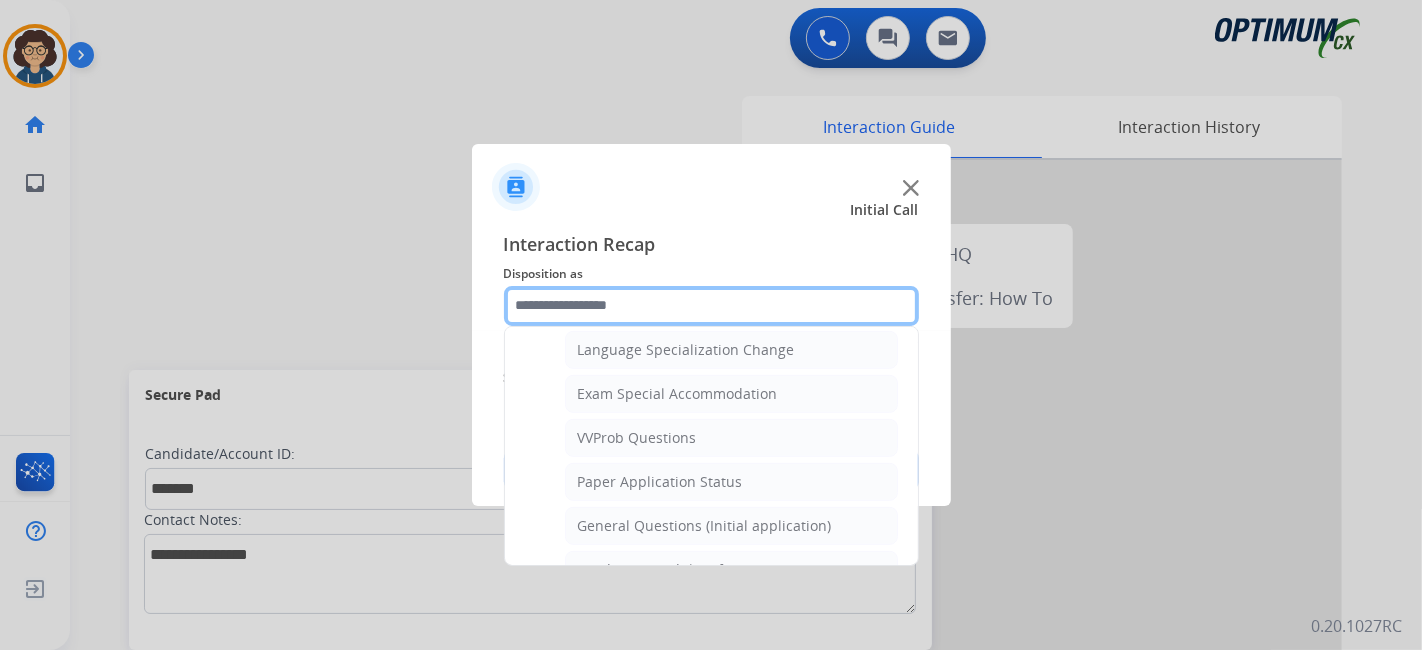 scroll, scrollTop: 1012, scrollLeft: 0, axis: vertical 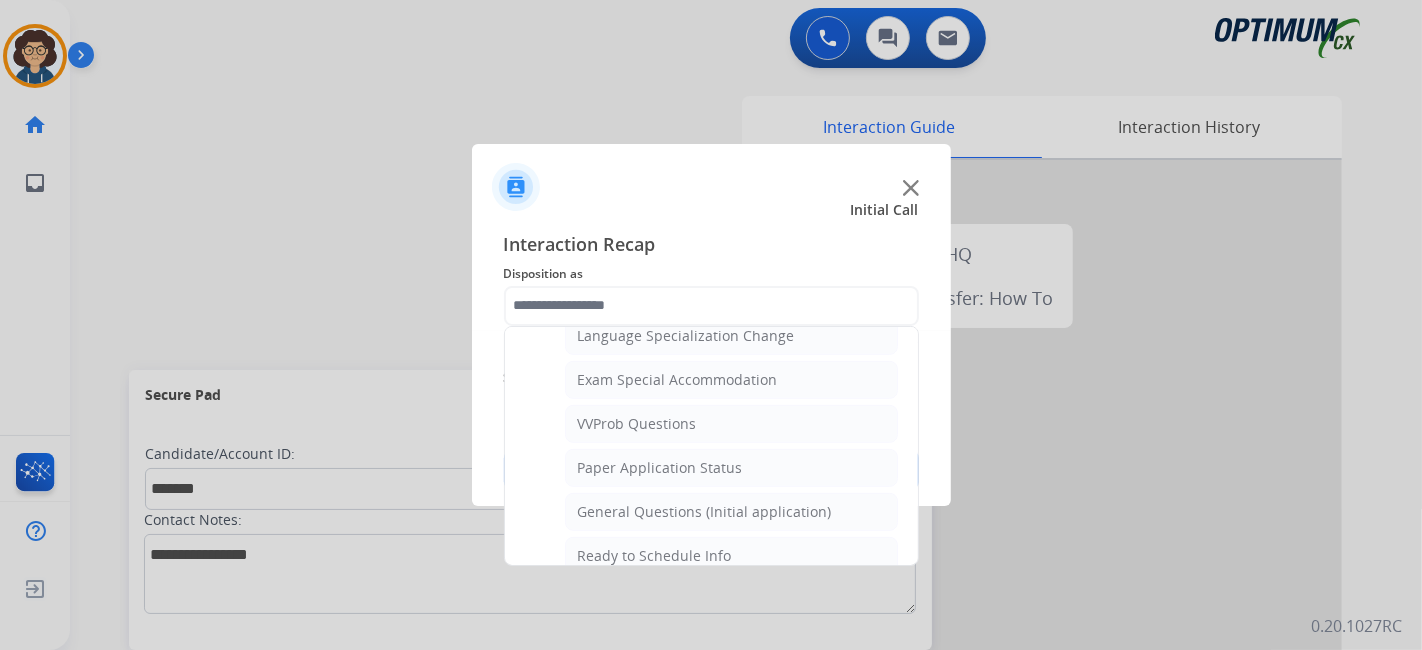 drag, startPoint x: 809, startPoint y: 487, endPoint x: 878, endPoint y: 389, distance: 119.85408 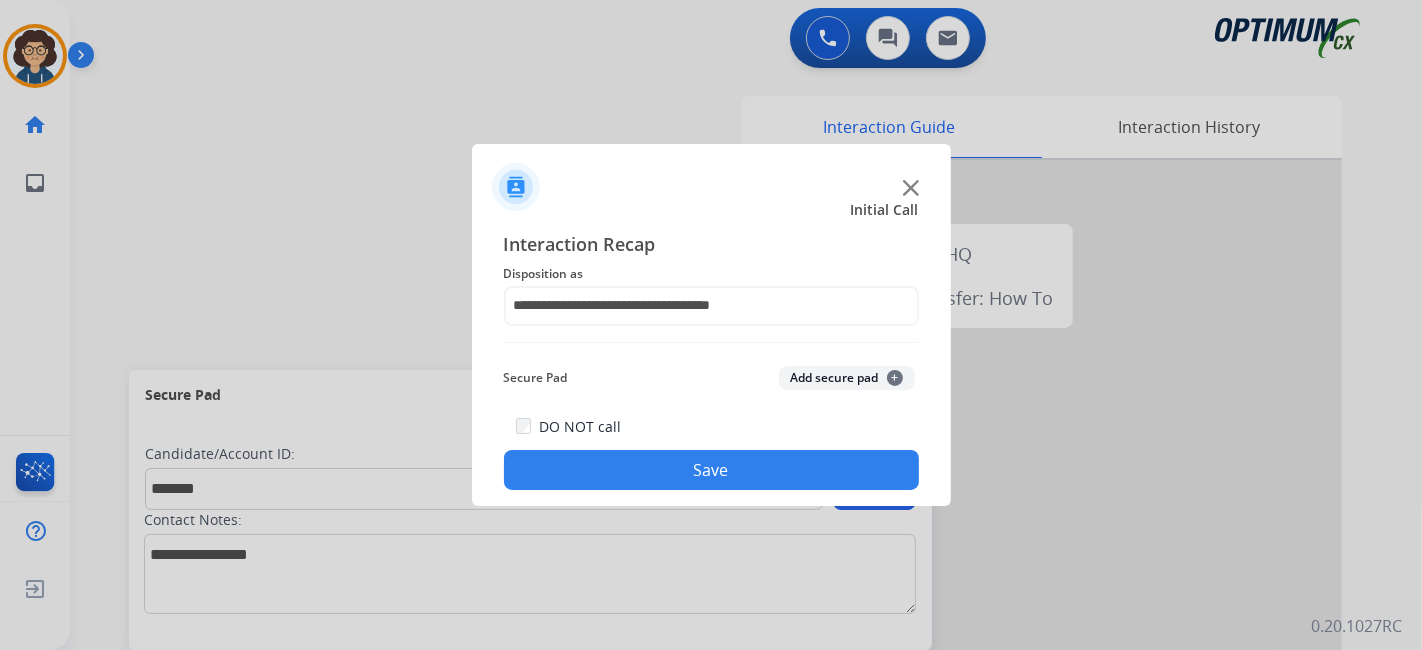 click on "Add secure pad  +" 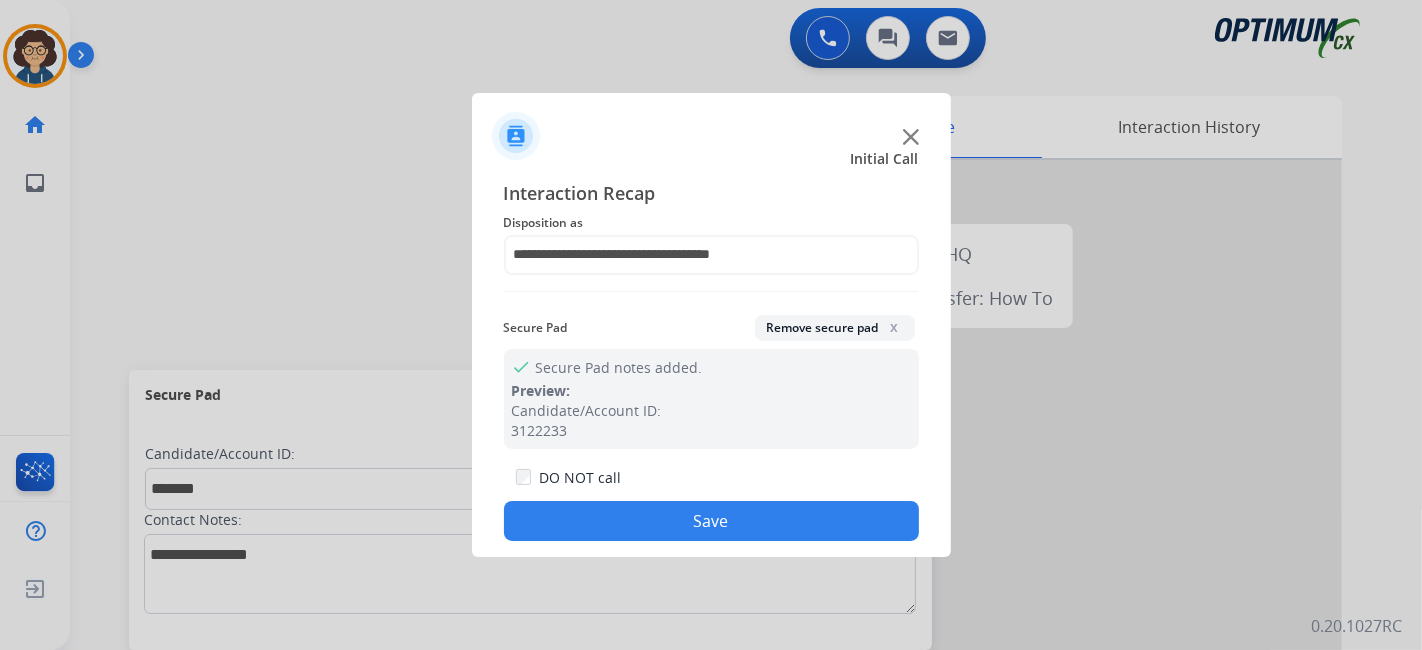 click on "Save" 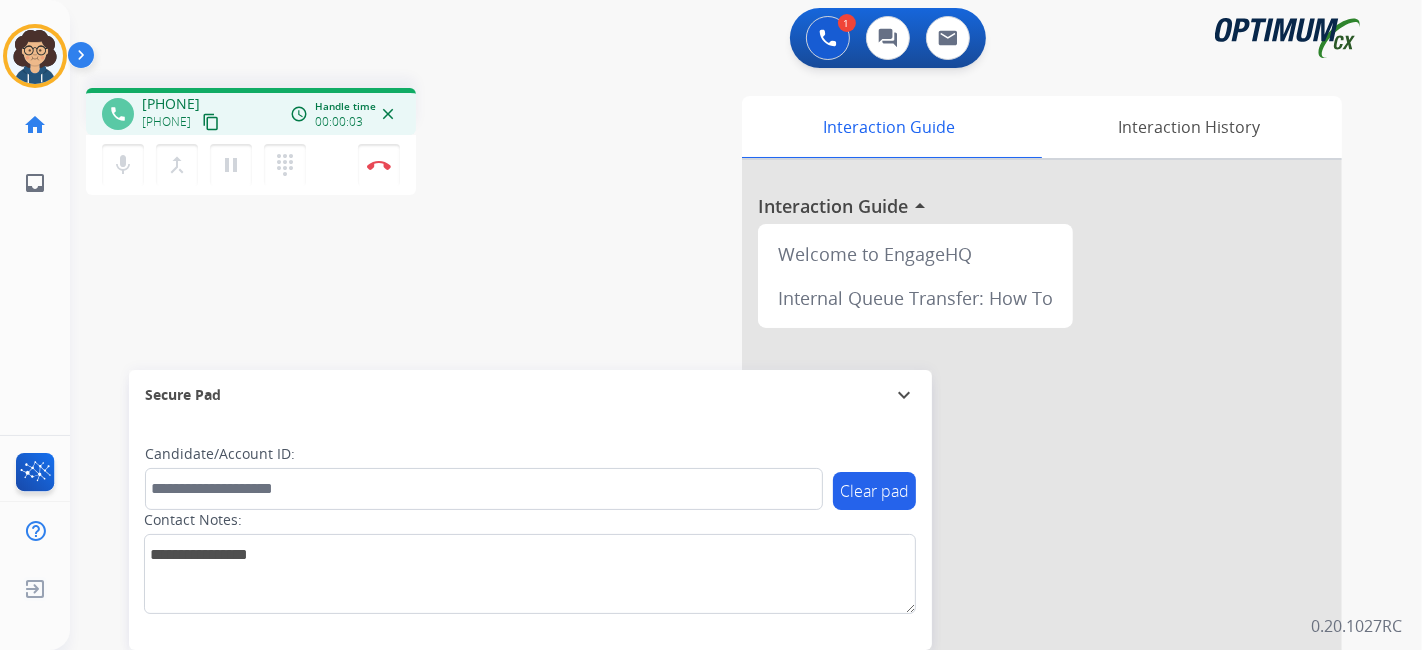 click on "content_copy" at bounding box center (211, 122) 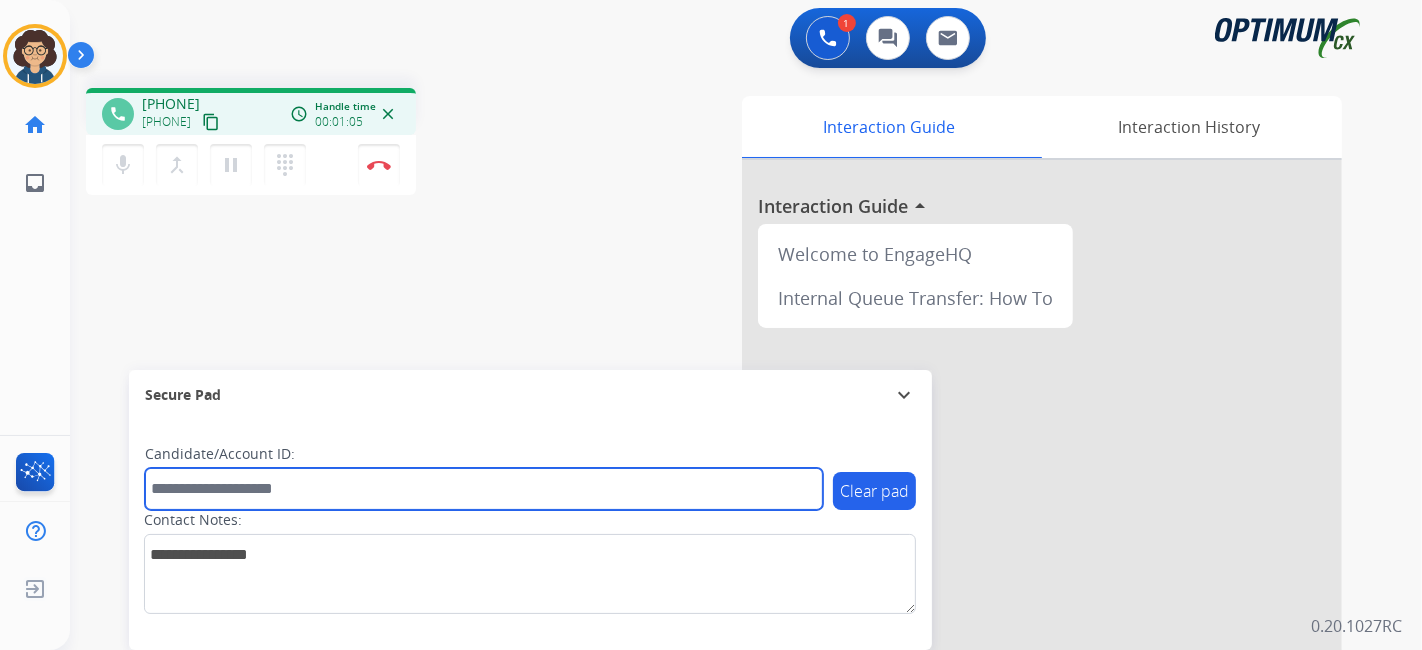 click at bounding box center [484, 489] 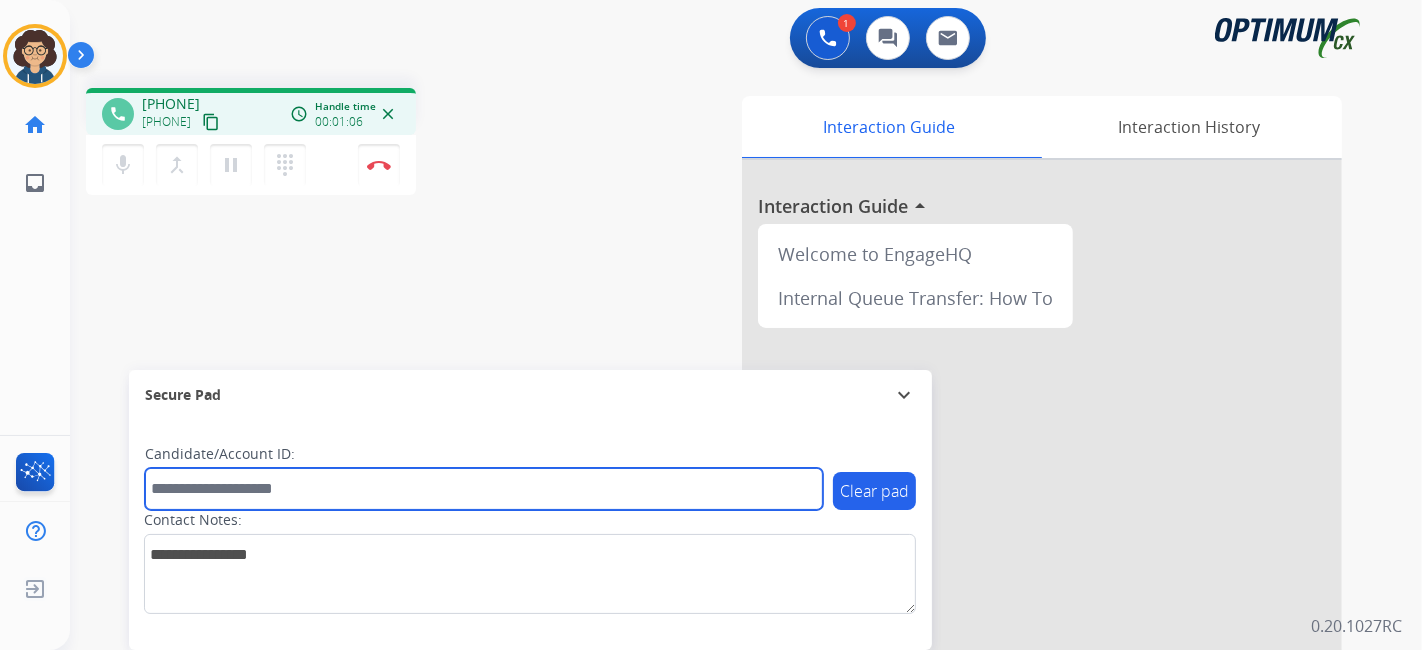 paste on "*******" 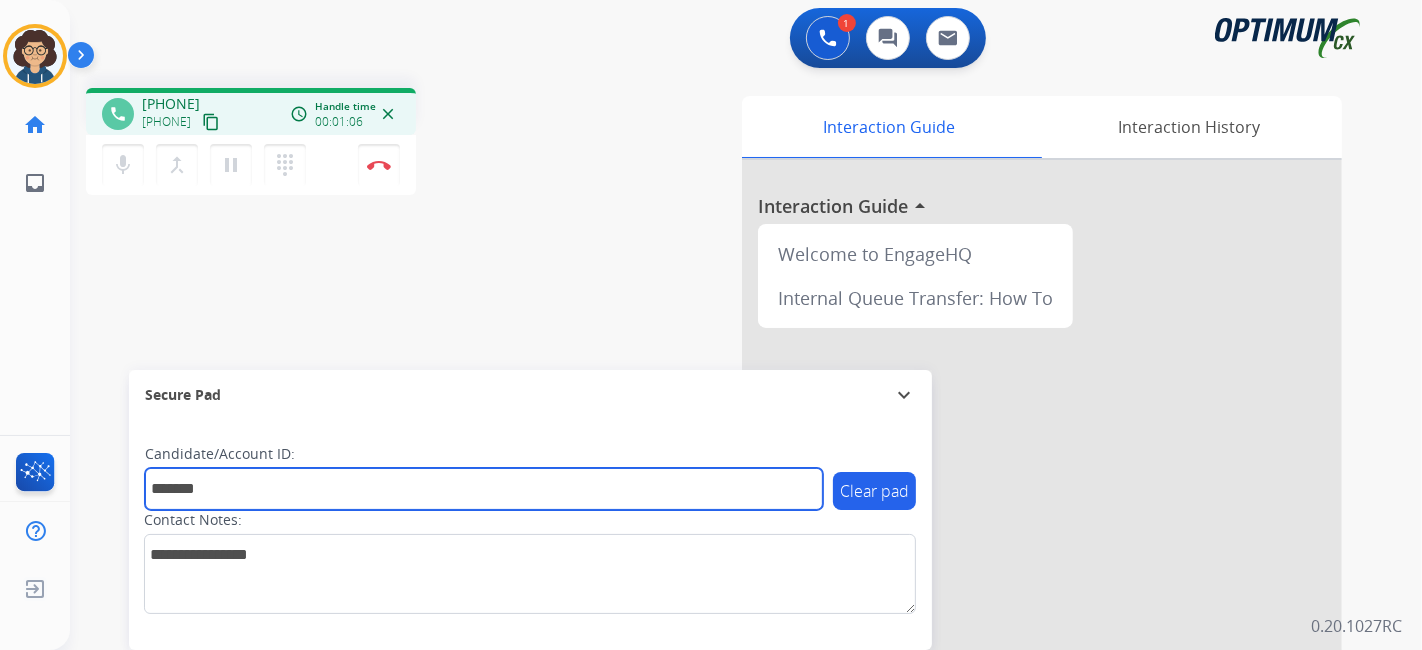 type on "*******" 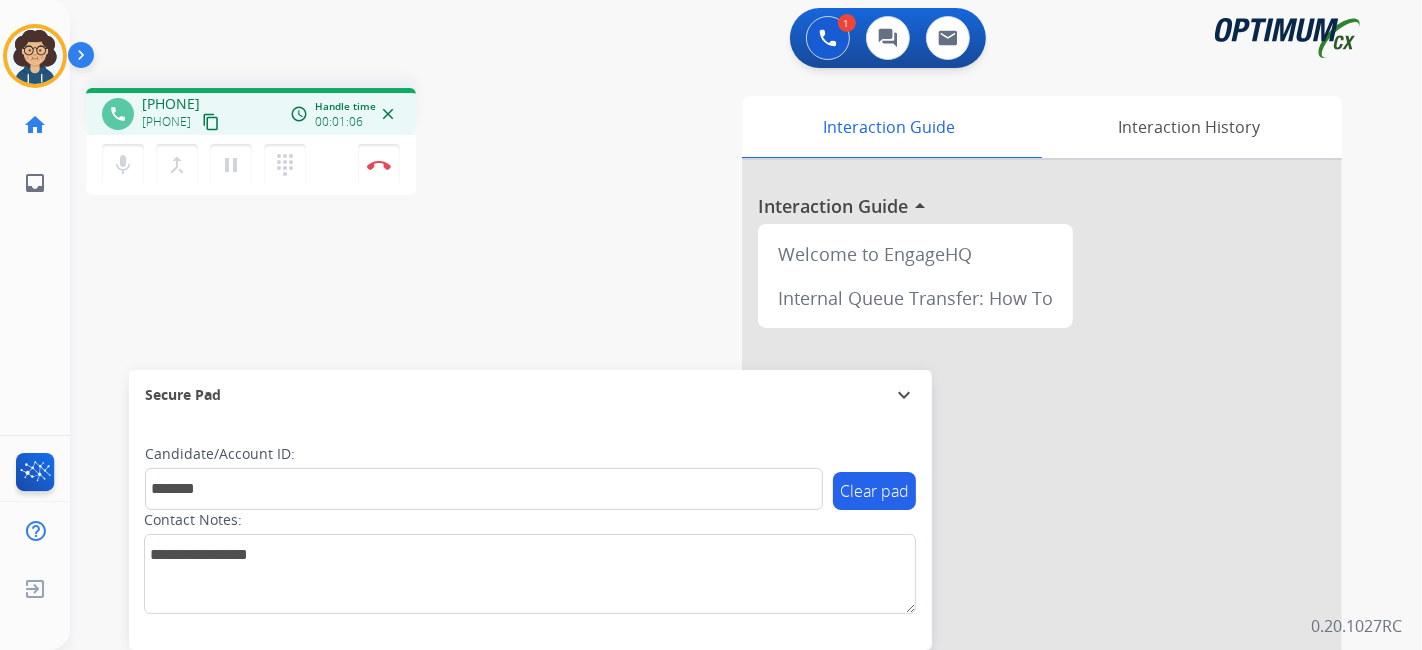 click on "phone [PHONE] [PHONE] content_copy access_time Call metrics Queue   00:09 Hold   00:00 Talk   01:07 Total   01:15 Handle time 00:01:06 close mic Mute merge_type Bridge pause Hold dialpad Dialpad Disconnect swap_horiz Break voice bridge close_fullscreen Connect 3-Way Call merge_type Separate 3-Way Call  Interaction Guide   Interaction History  Interaction Guide arrow_drop_up  Welcome to EngageHQ   Internal Queue Transfer: How To  Secure Pad expand_more Clear pad Candidate/Account ID: Contact Notes:" at bounding box center (722, 489) 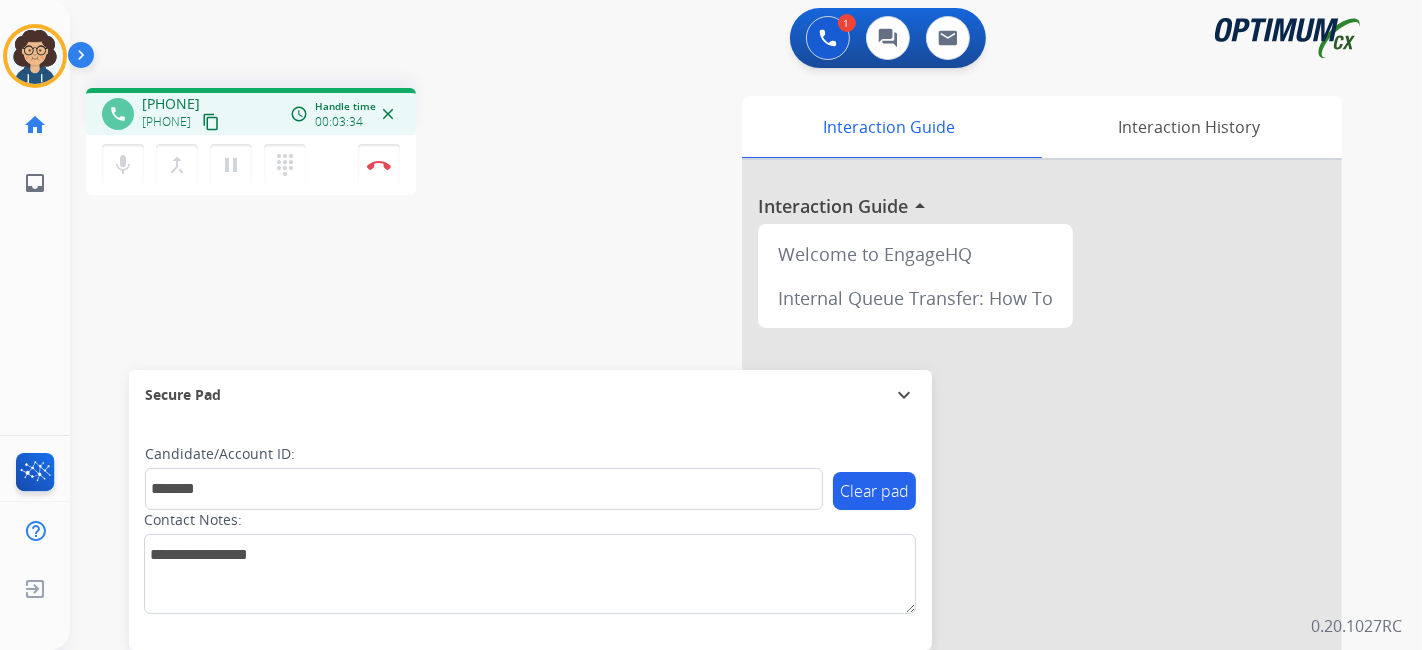 click on "phone [PHONE] [PHONE] content_copy access_time Call metrics Queue   00:09 Hold   00:00 Talk   03:35 Total   03:43 Handle time 00:03:34 close mic Mute merge_type Bridge pause Hold dialpad Dialpad Disconnect swap_horiz Break voice bridge close_fullscreen Connect 3-Way Call merge_type Separate 3-Way Call" at bounding box center [337, 144] 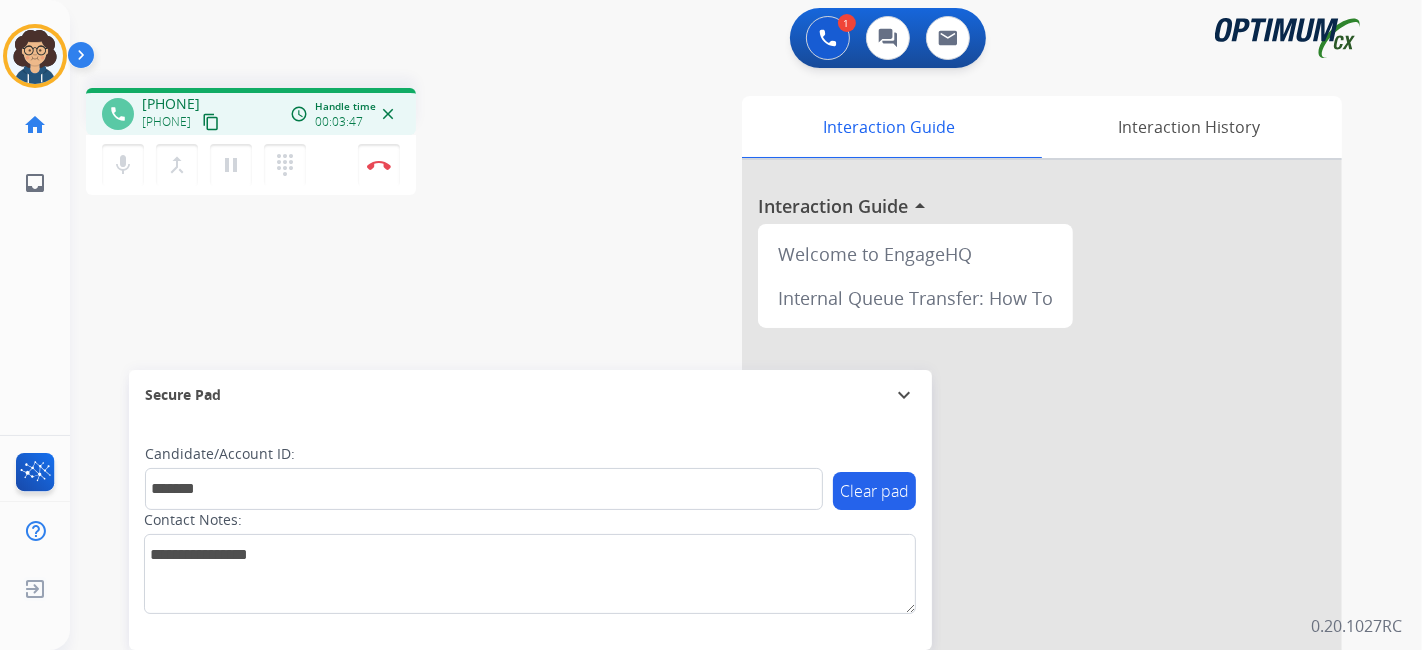 click on "mic Mute merge_type Bridge pause Hold dialpad Dialpad Disconnect" at bounding box center [251, 165] 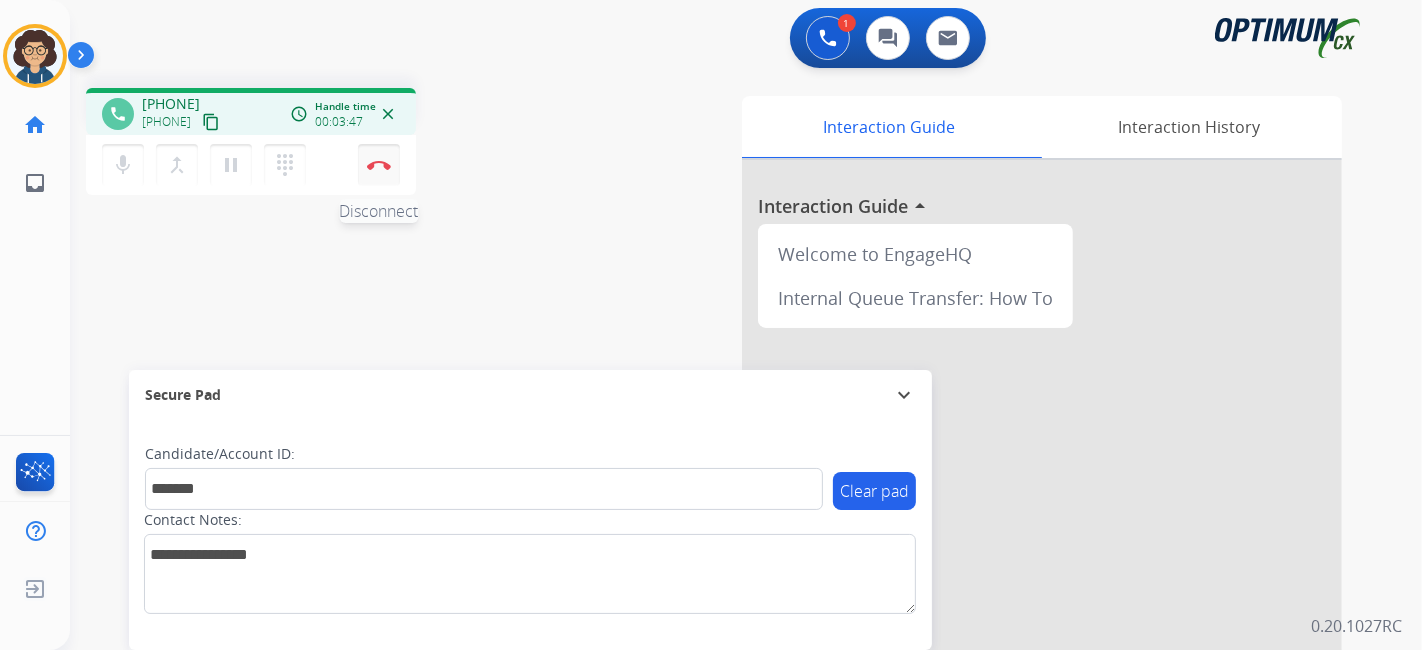 click on "Disconnect" at bounding box center [379, 165] 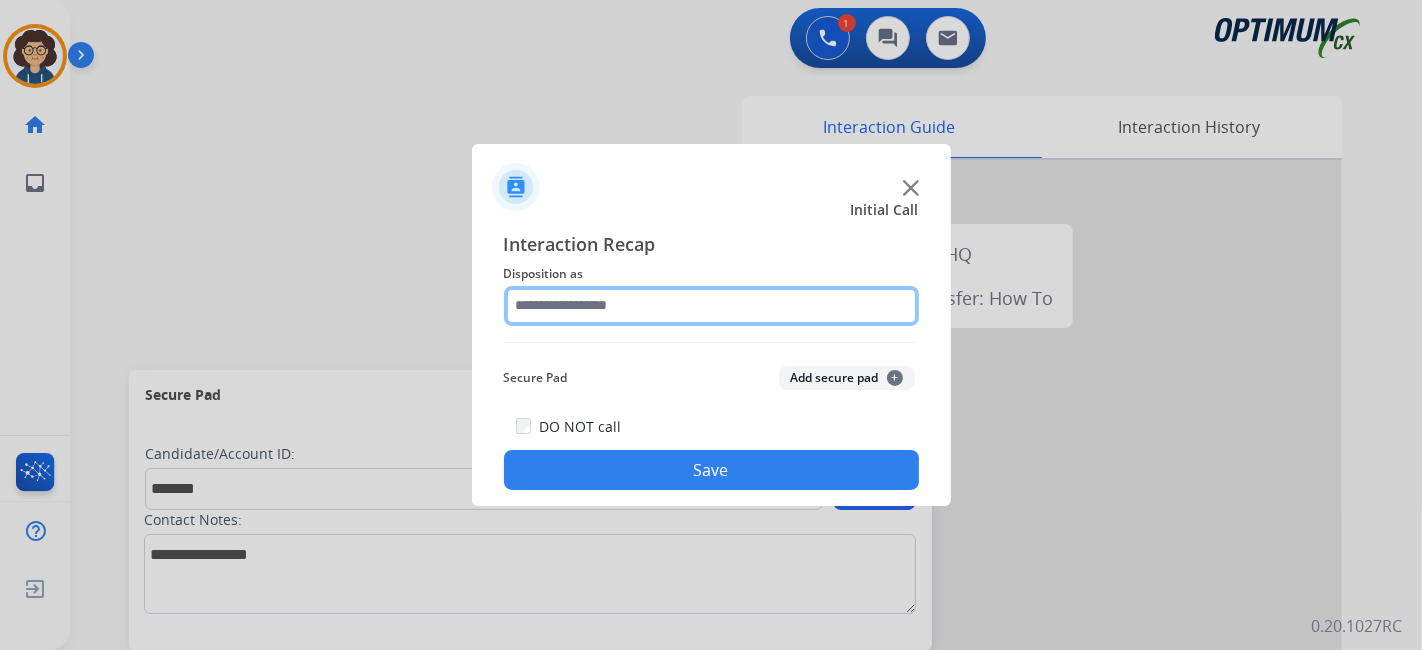 click 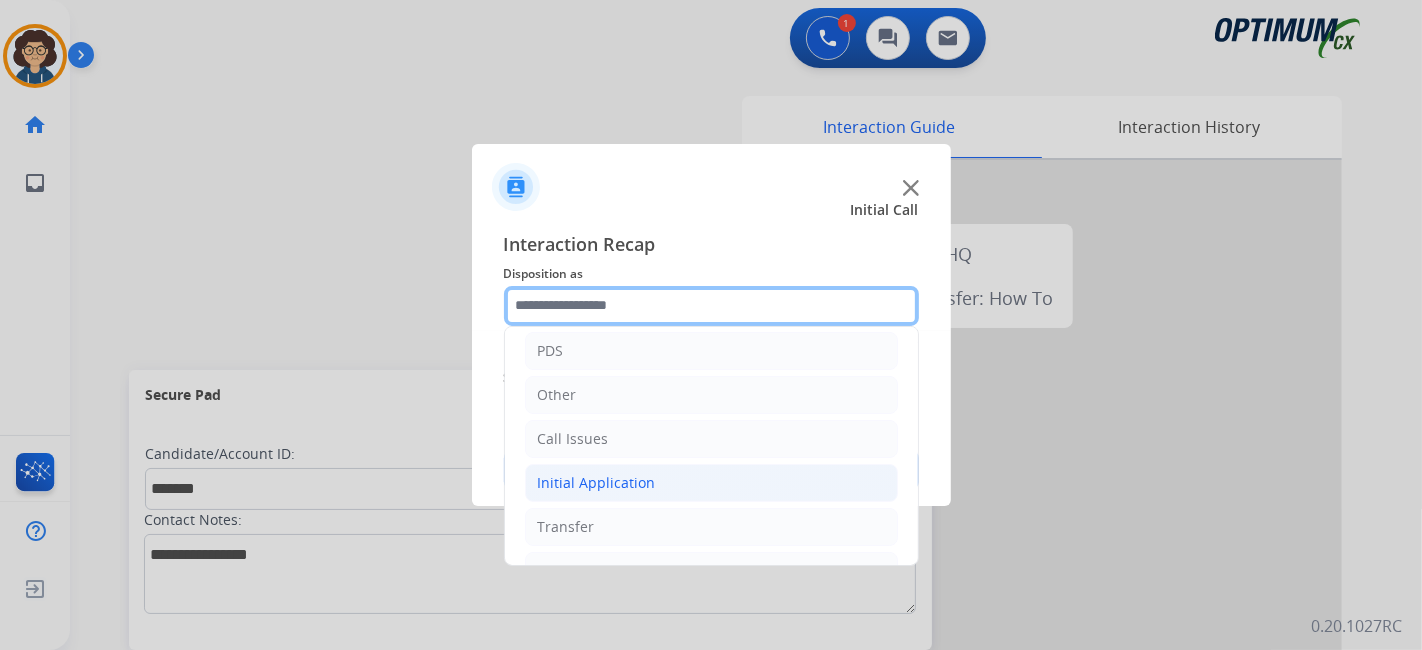scroll, scrollTop: 131, scrollLeft: 0, axis: vertical 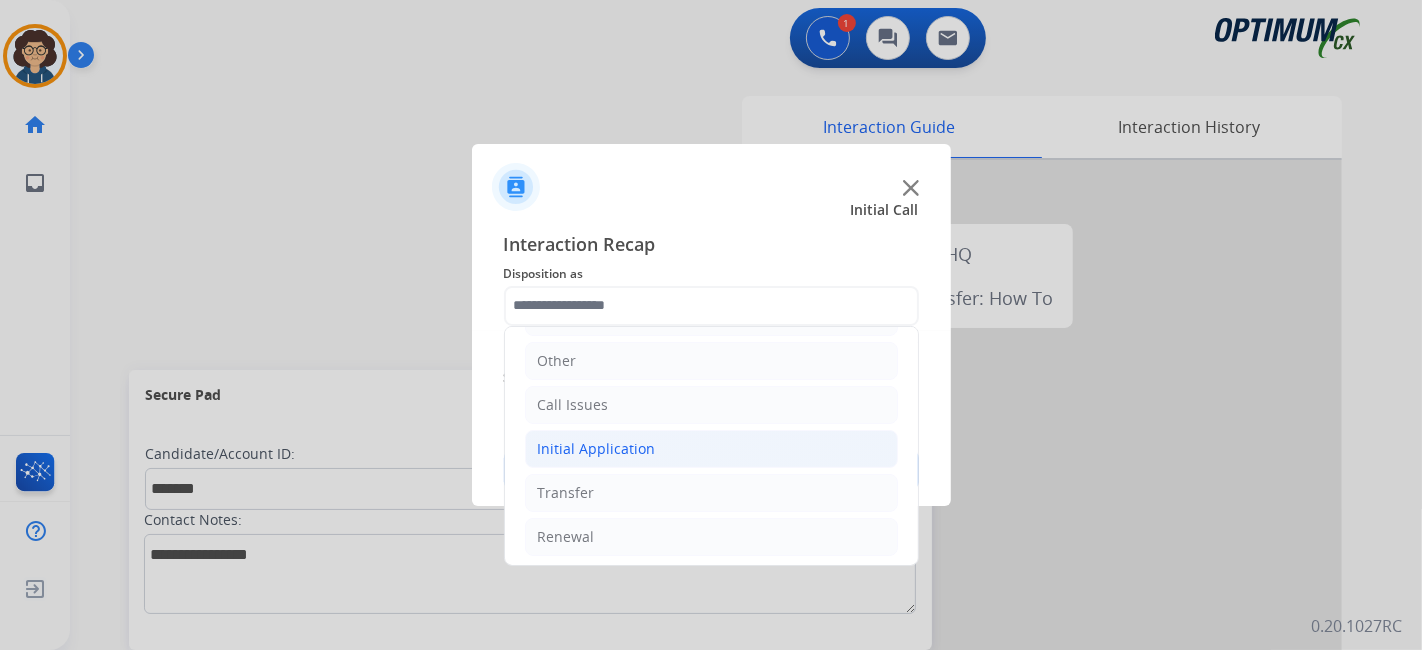 click on "Initial Application" 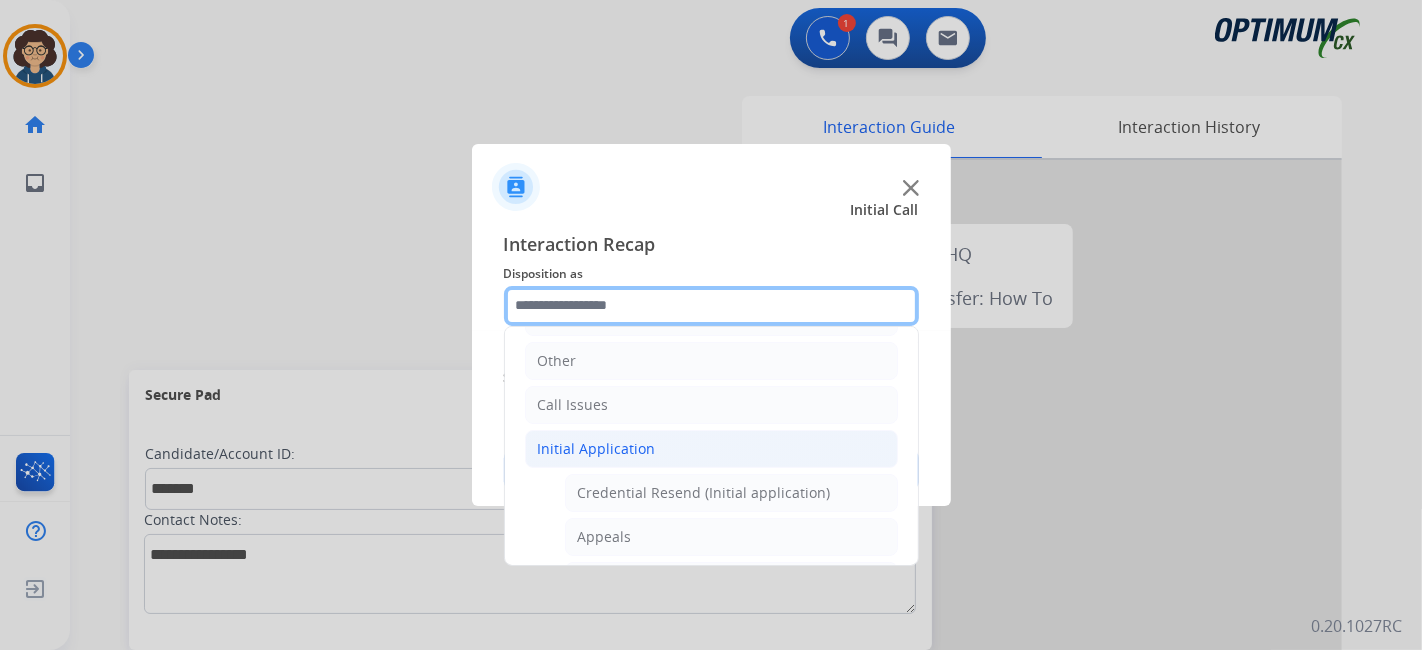 scroll, scrollTop: 1194, scrollLeft: 0, axis: vertical 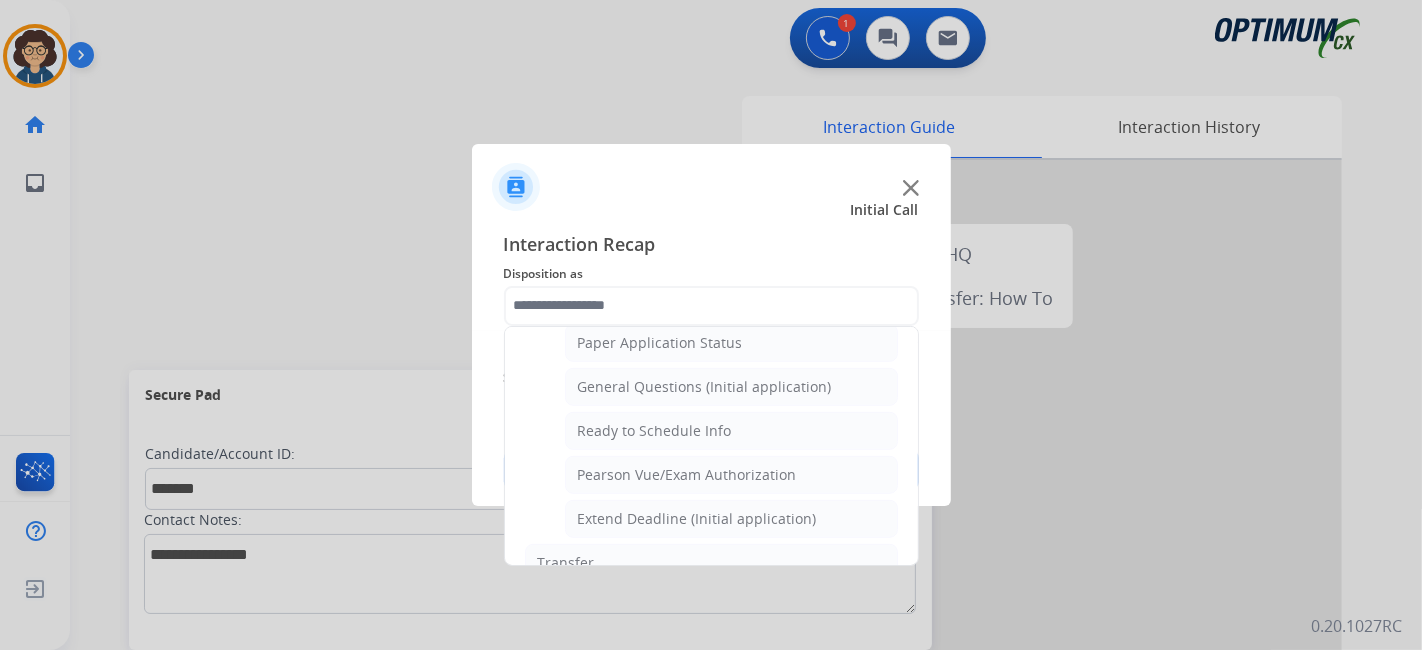 drag, startPoint x: 769, startPoint y: 373, endPoint x: 812, endPoint y: 381, distance: 43.737854 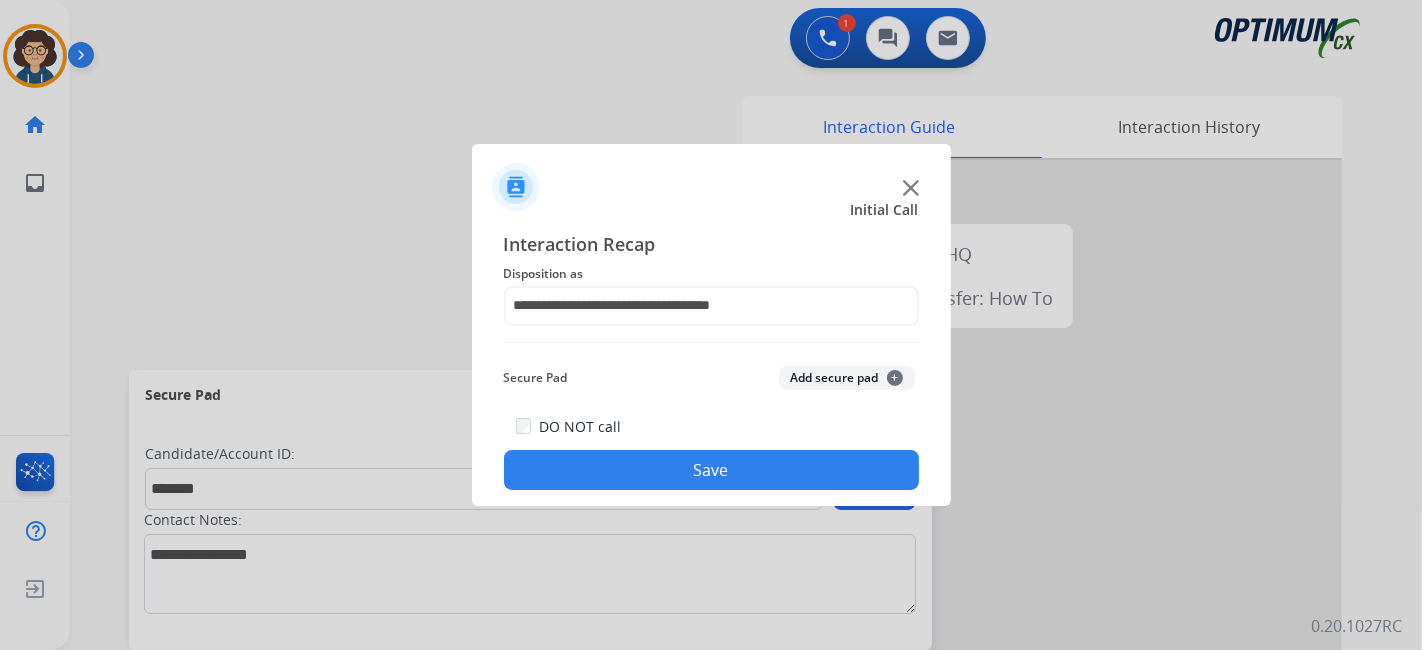 click on "Add secure pad  +" 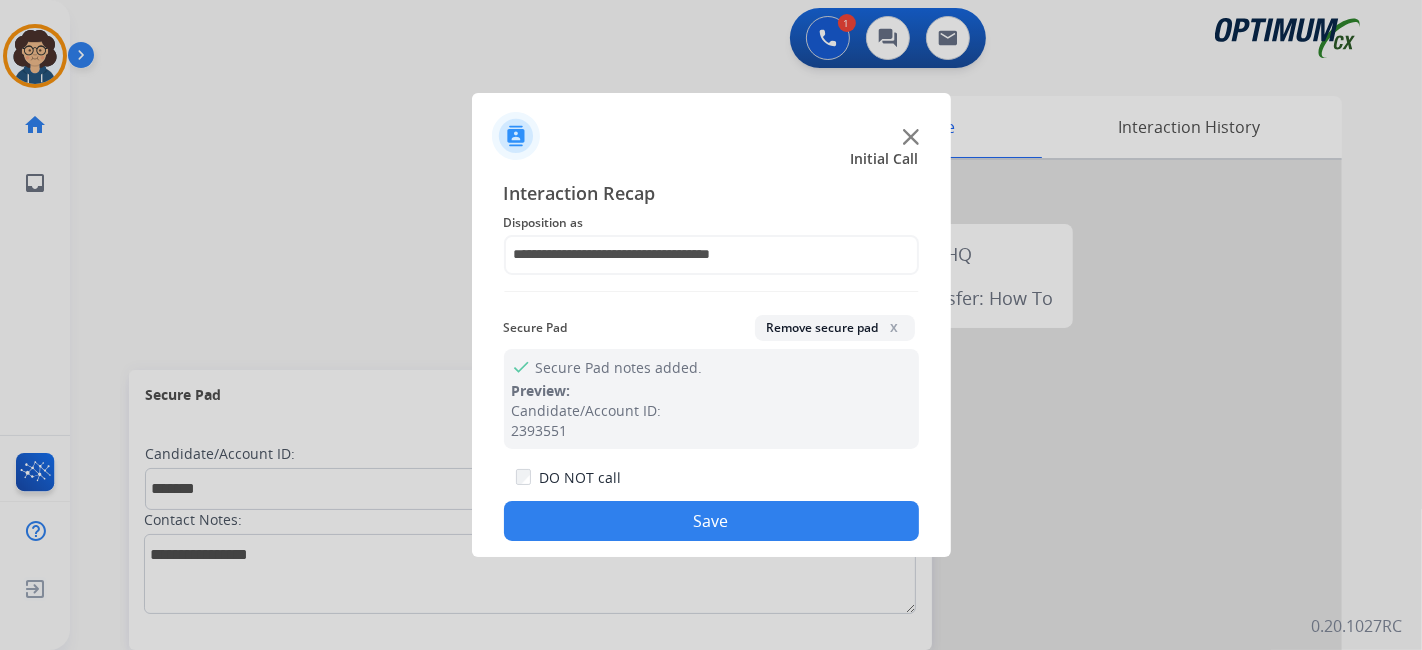click on "DO NOT call  Save" 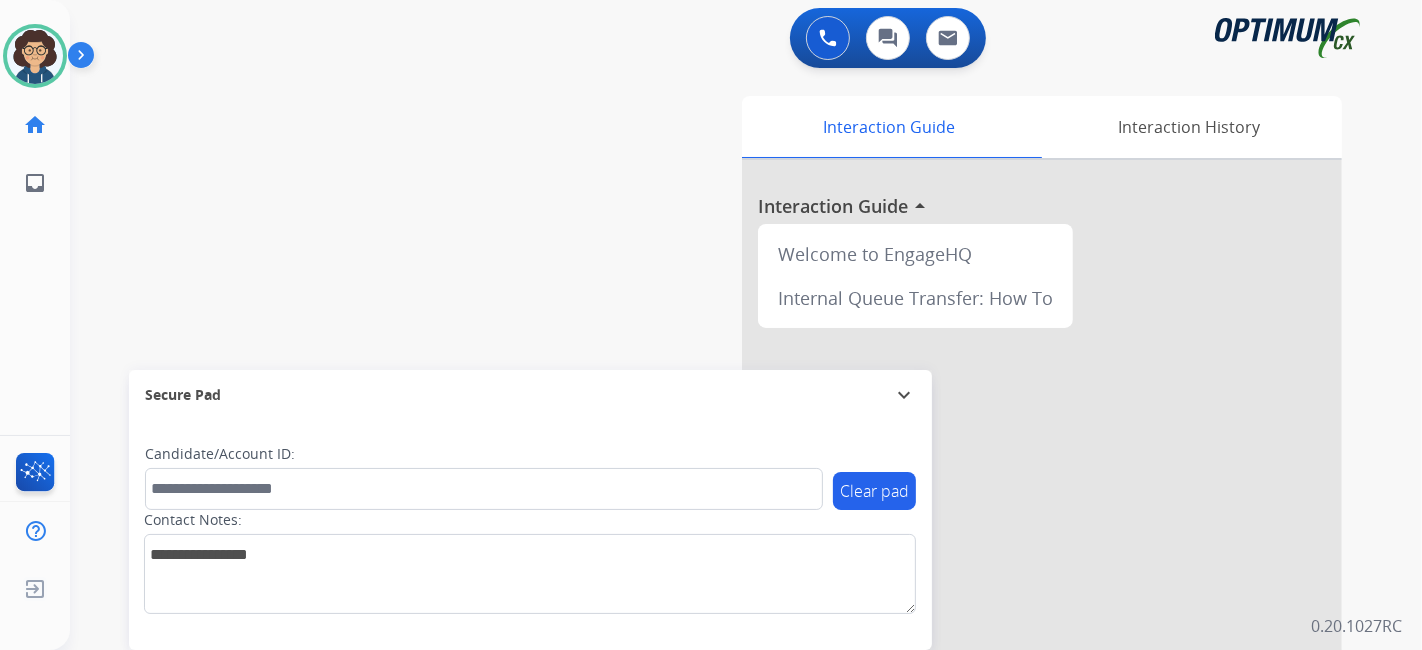 click on "swap_horiz Break voice bridge close_fullscreen Connect 3-Way Call merge_type Separate 3-Way Call  Interaction Guide   Interaction History  Interaction Guide arrow_drop_up  Welcome to EngageHQ   Internal Queue Transfer: How To  Secure Pad expand_more Clear pad Candidate/Account ID: Contact Notes:" at bounding box center (722, 489) 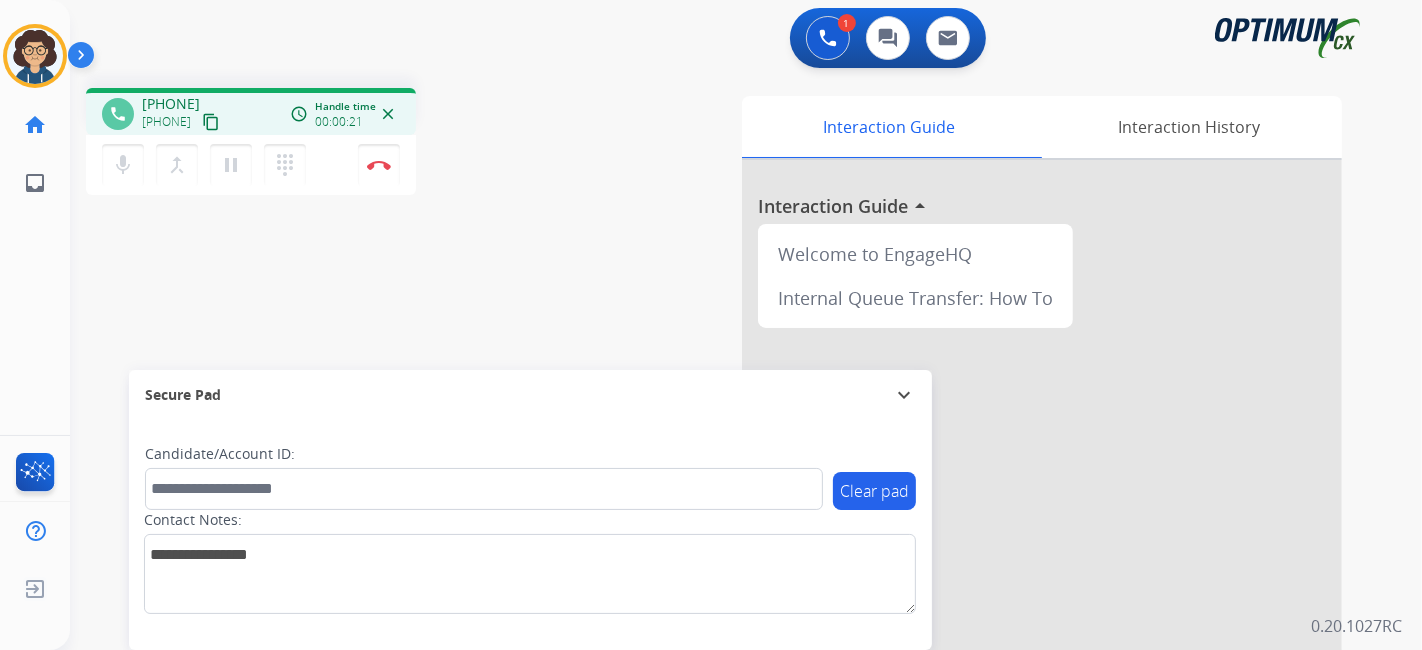click on "content_copy" at bounding box center (211, 122) 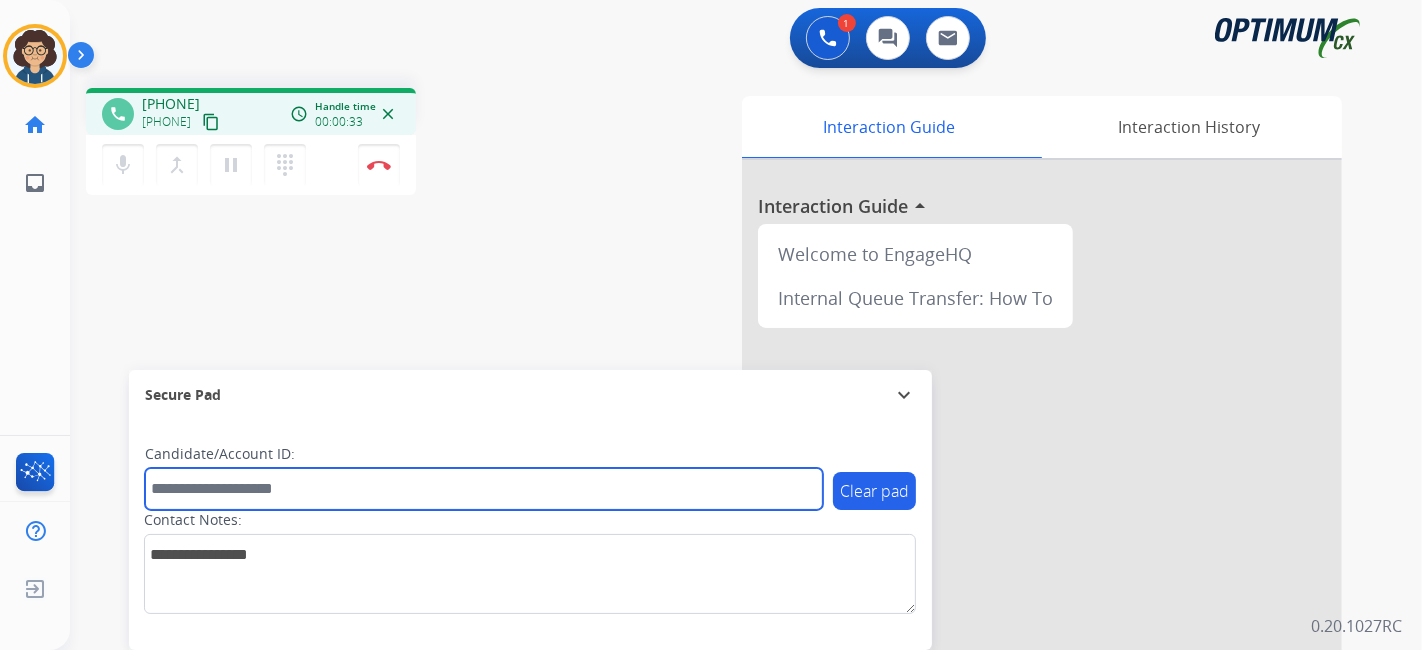 drag, startPoint x: 299, startPoint y: 509, endPoint x: 301, endPoint y: 498, distance: 11.18034 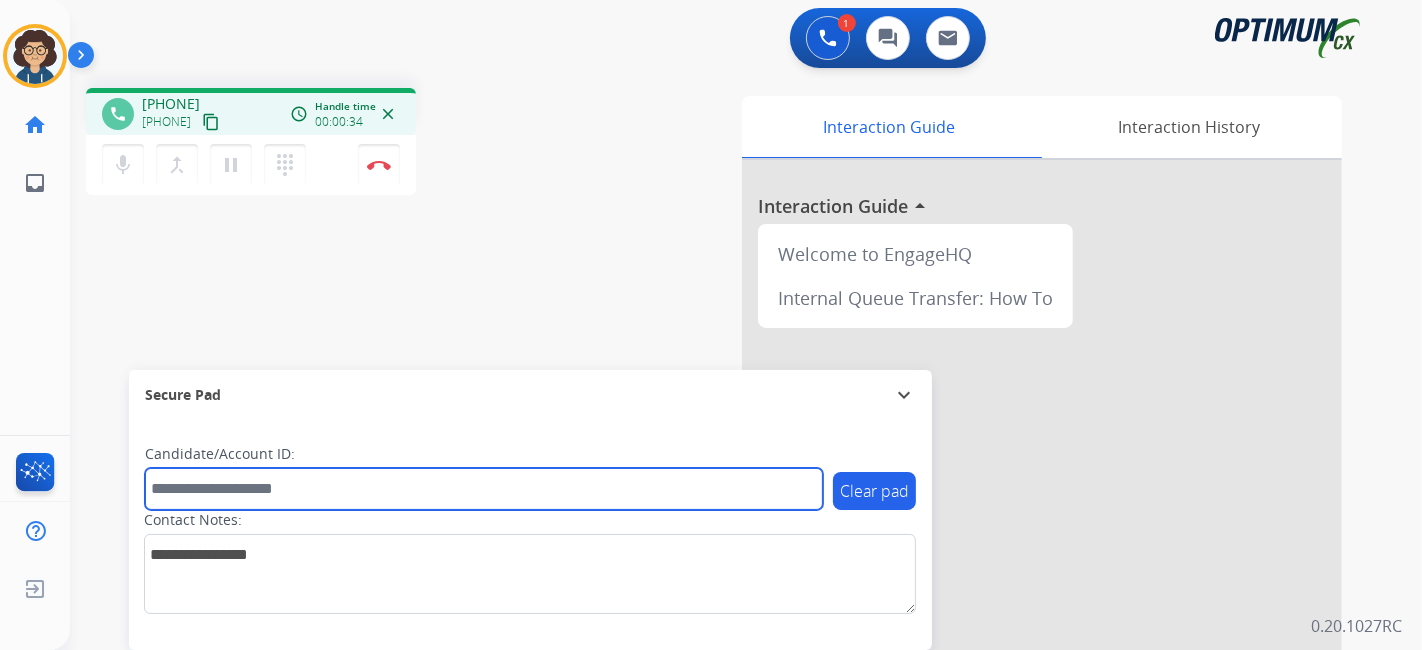 paste on "*******" 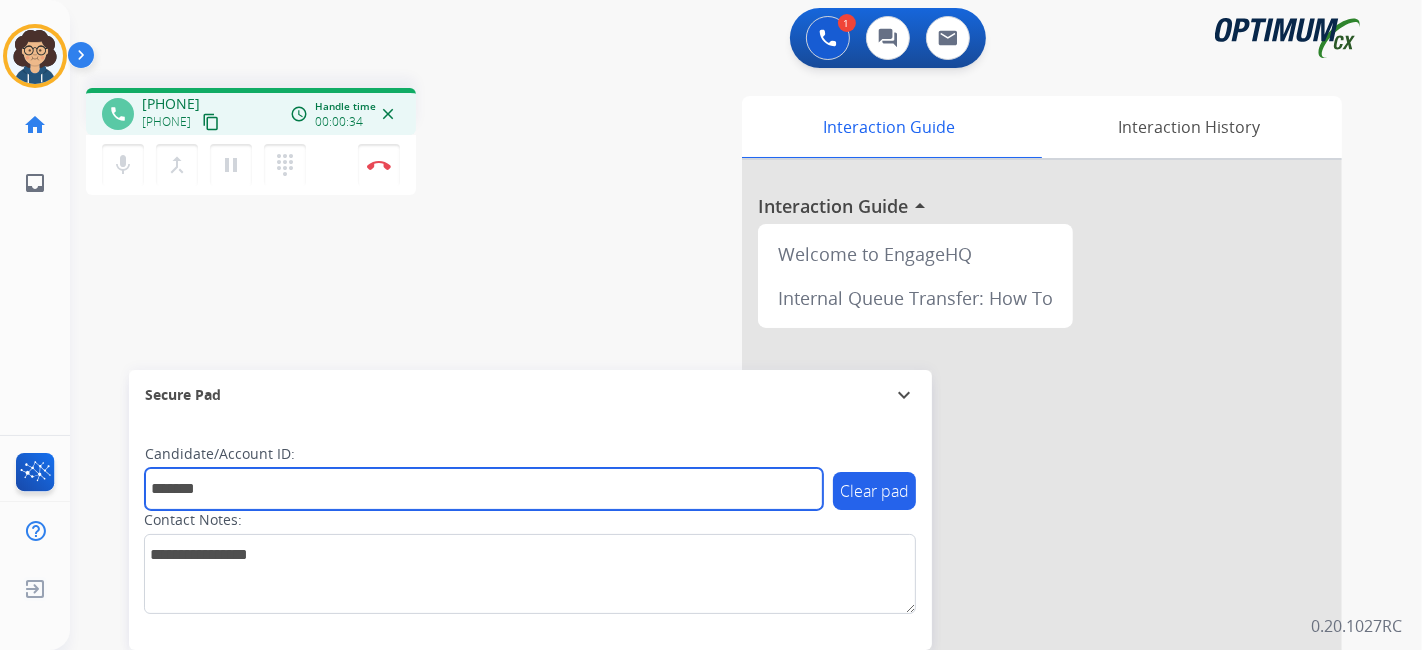type on "*******" 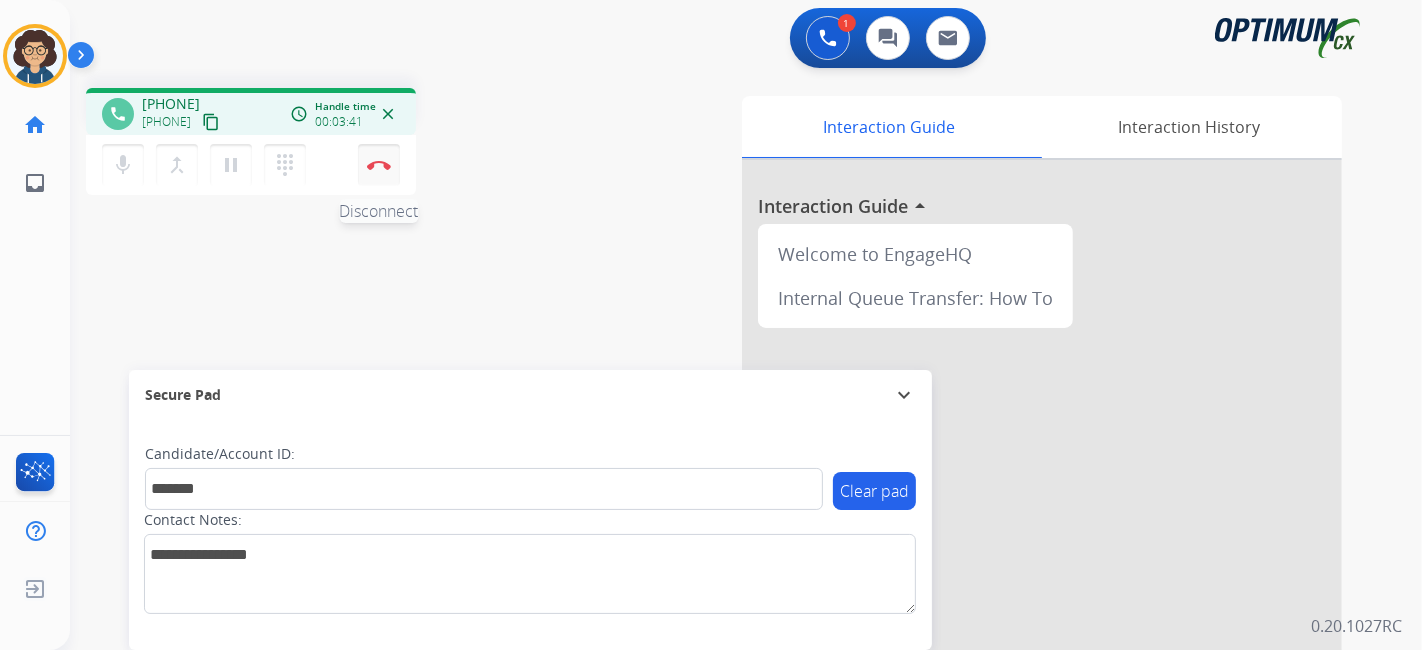 click on "Disconnect" at bounding box center (379, 165) 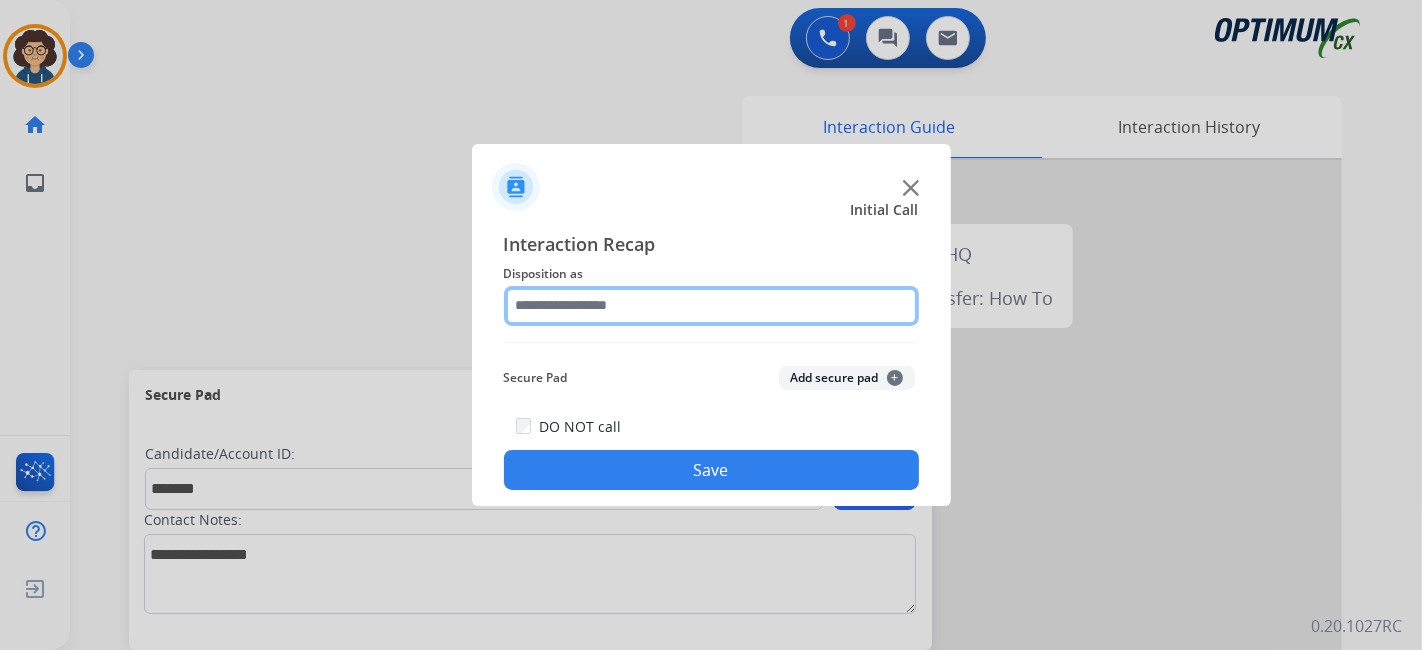click 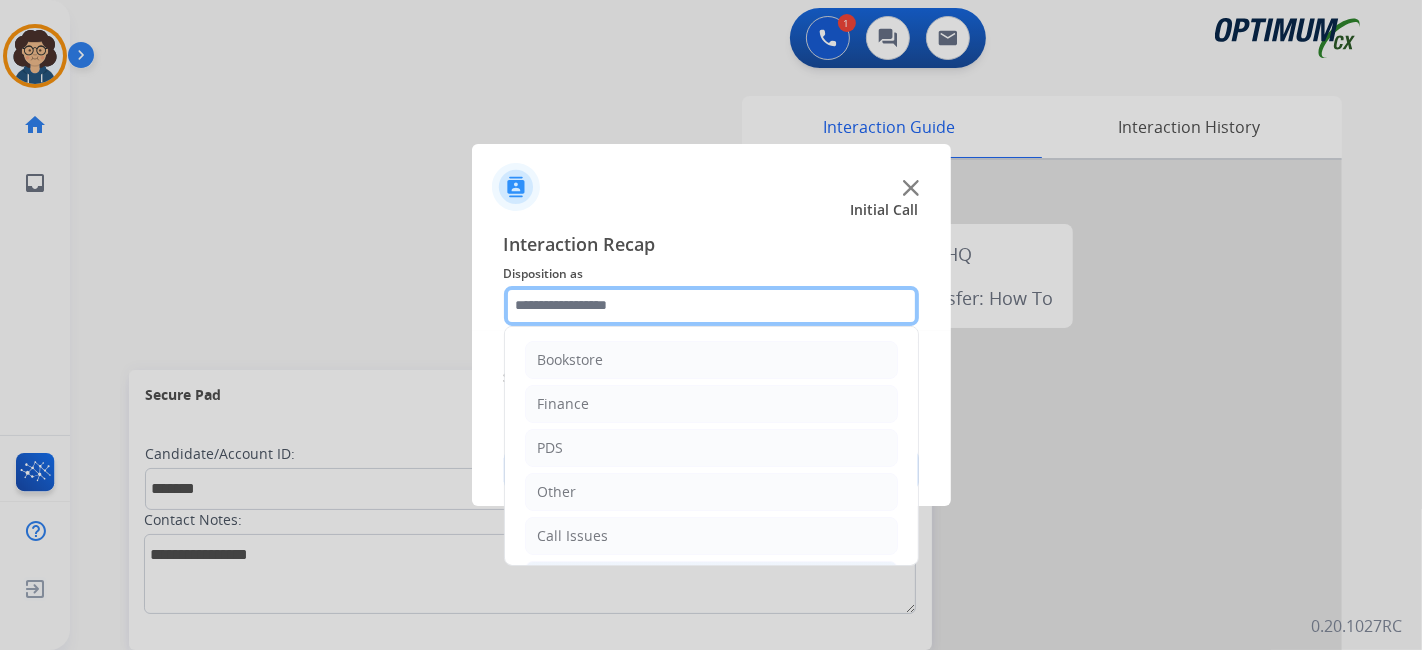 scroll, scrollTop: 131, scrollLeft: 0, axis: vertical 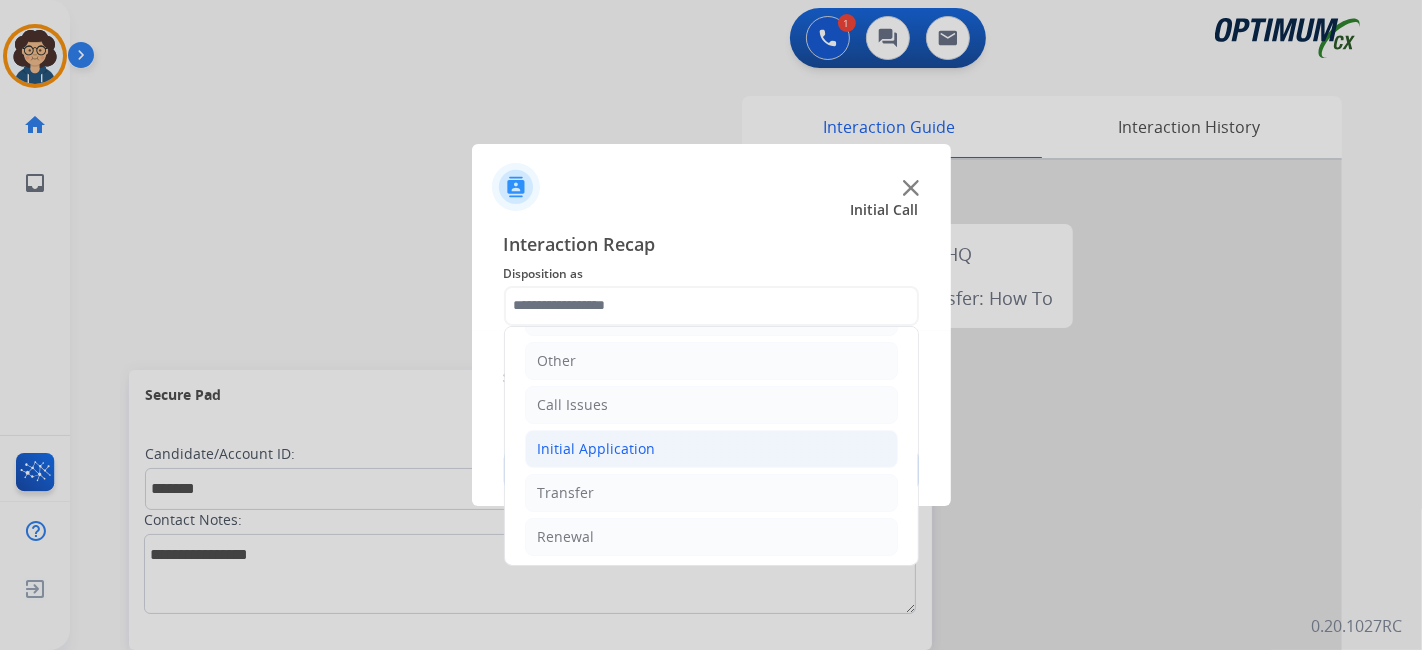 click on "Initial Application" 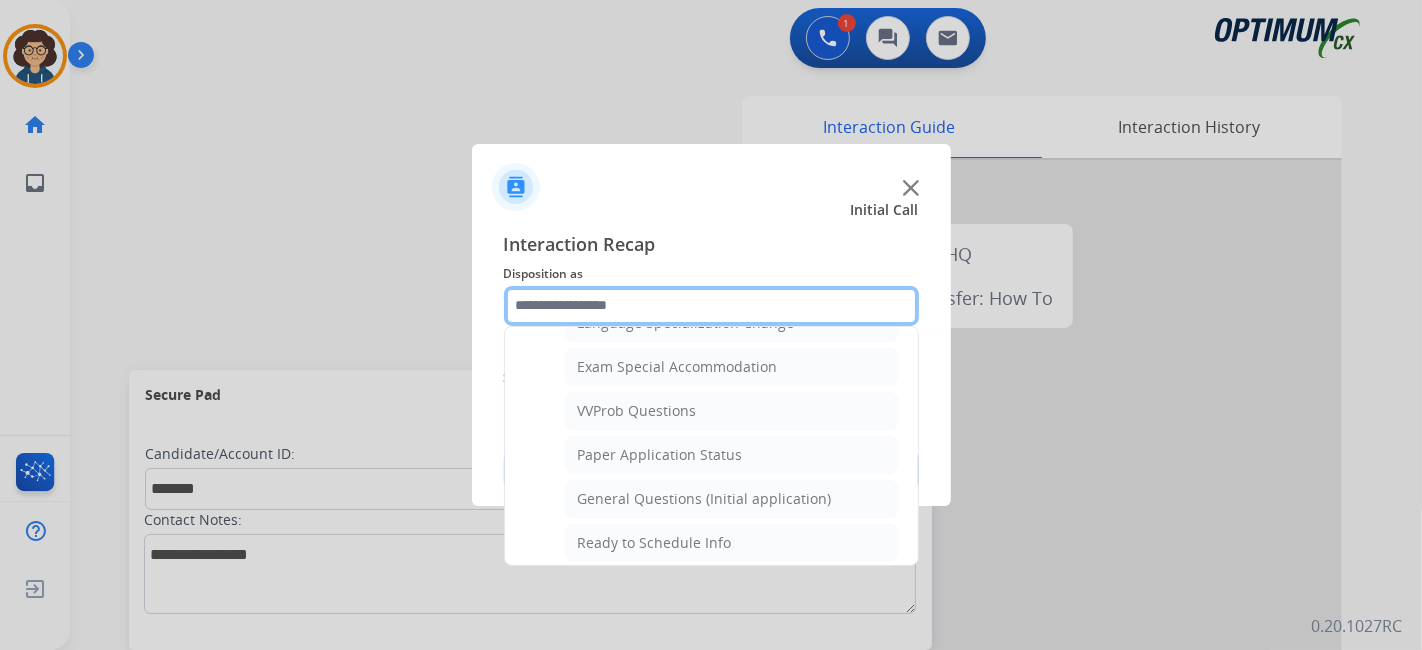 scroll, scrollTop: 1097, scrollLeft: 0, axis: vertical 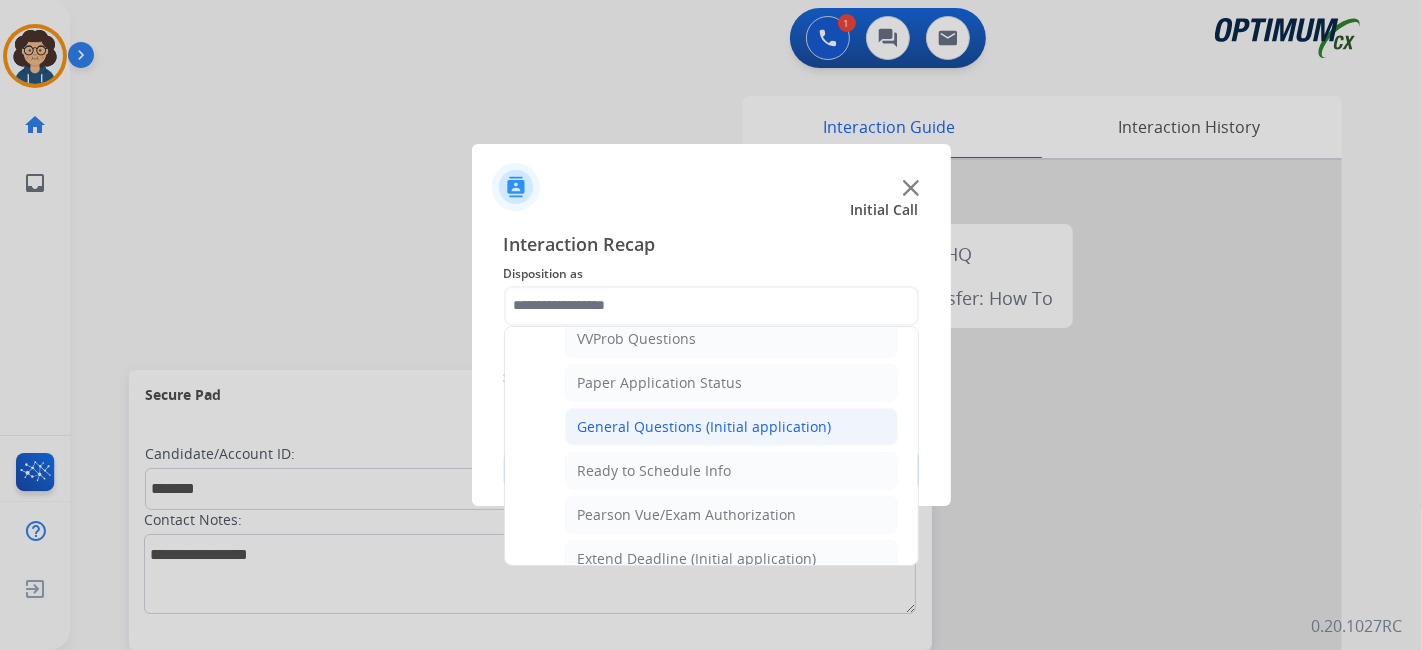 click on "General Questions (Initial application)" 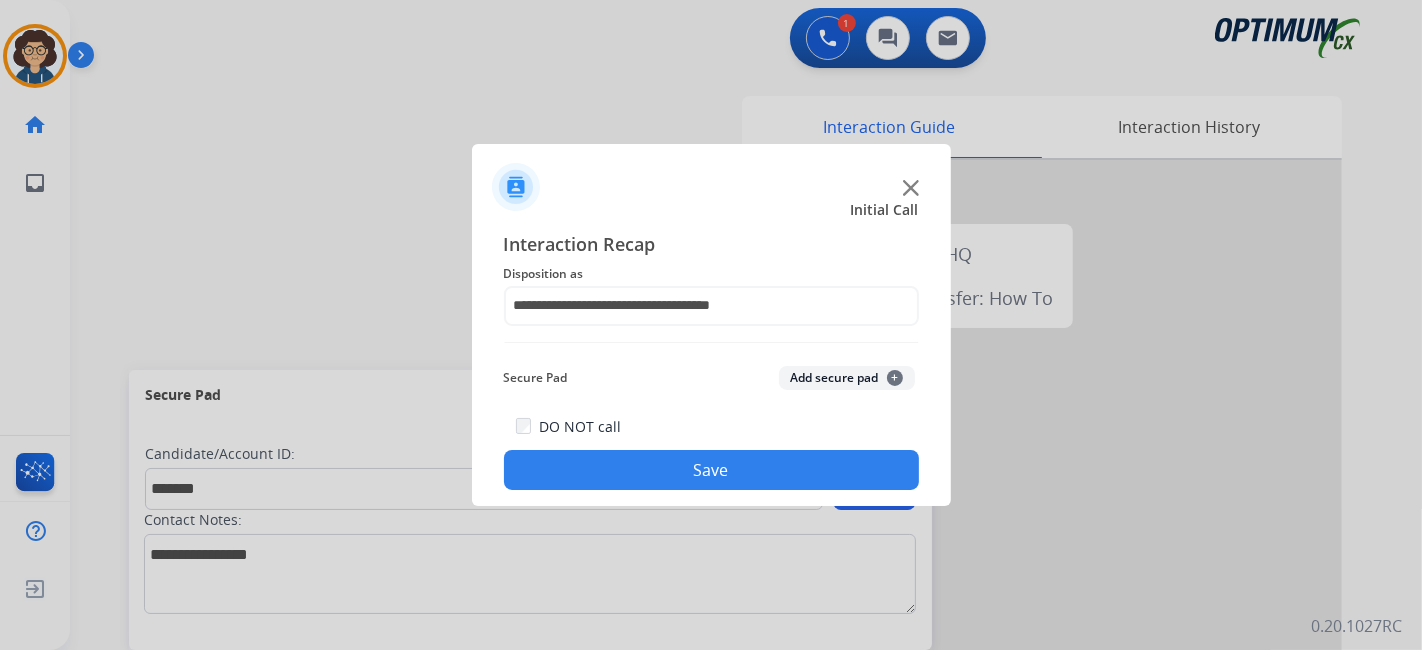 click on "Add secure pad  +" 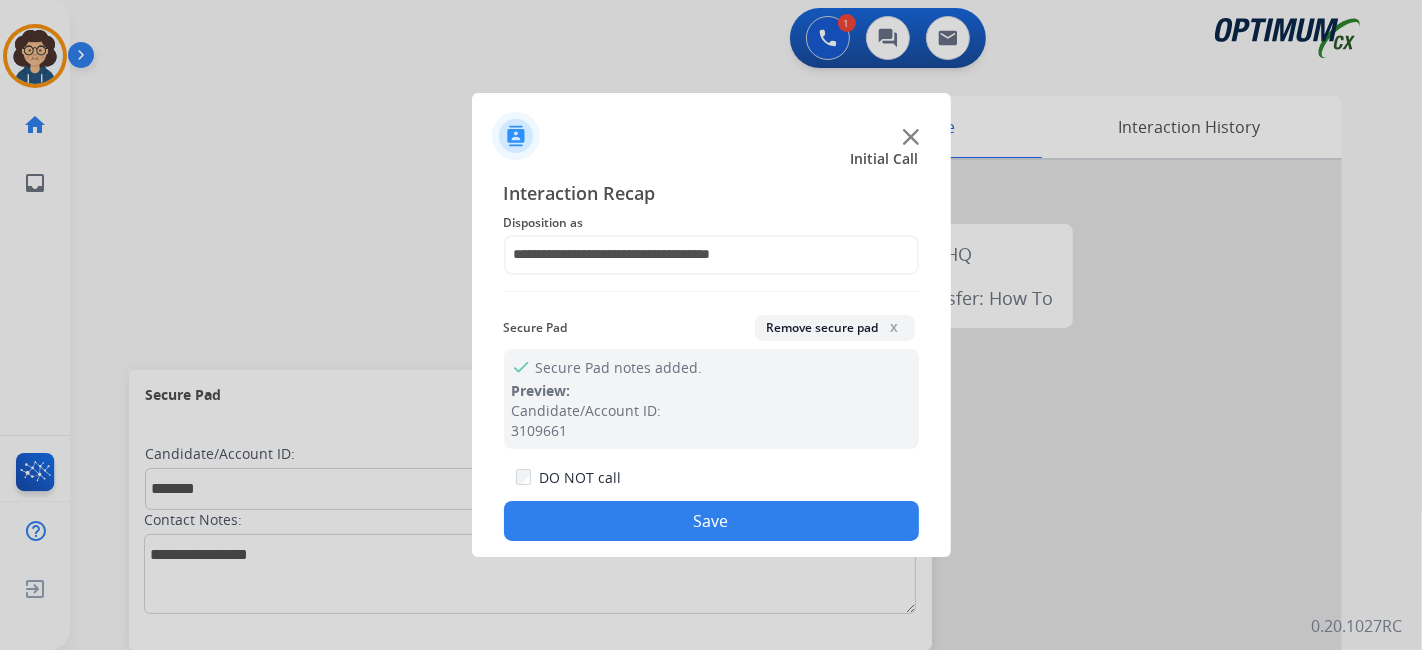 drag, startPoint x: 725, startPoint y: 521, endPoint x: 400, endPoint y: 13, distance: 603.06635 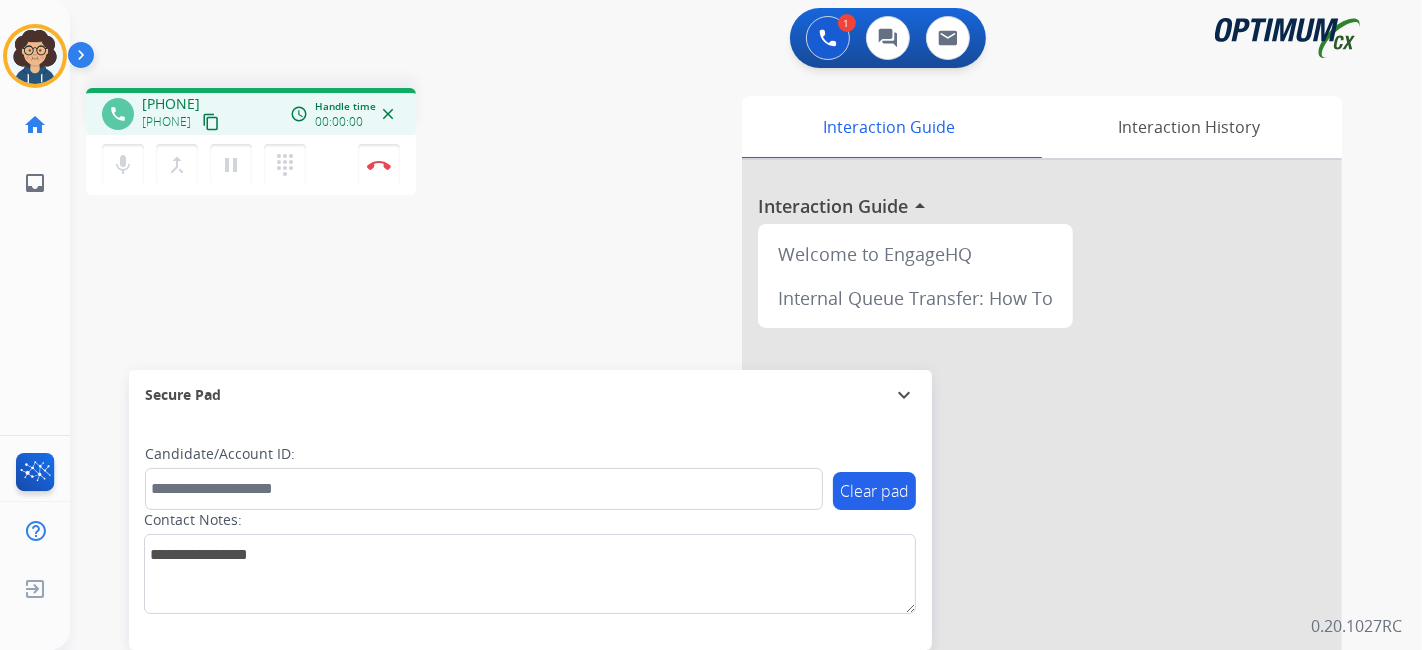 click on "content_copy" at bounding box center [211, 122] 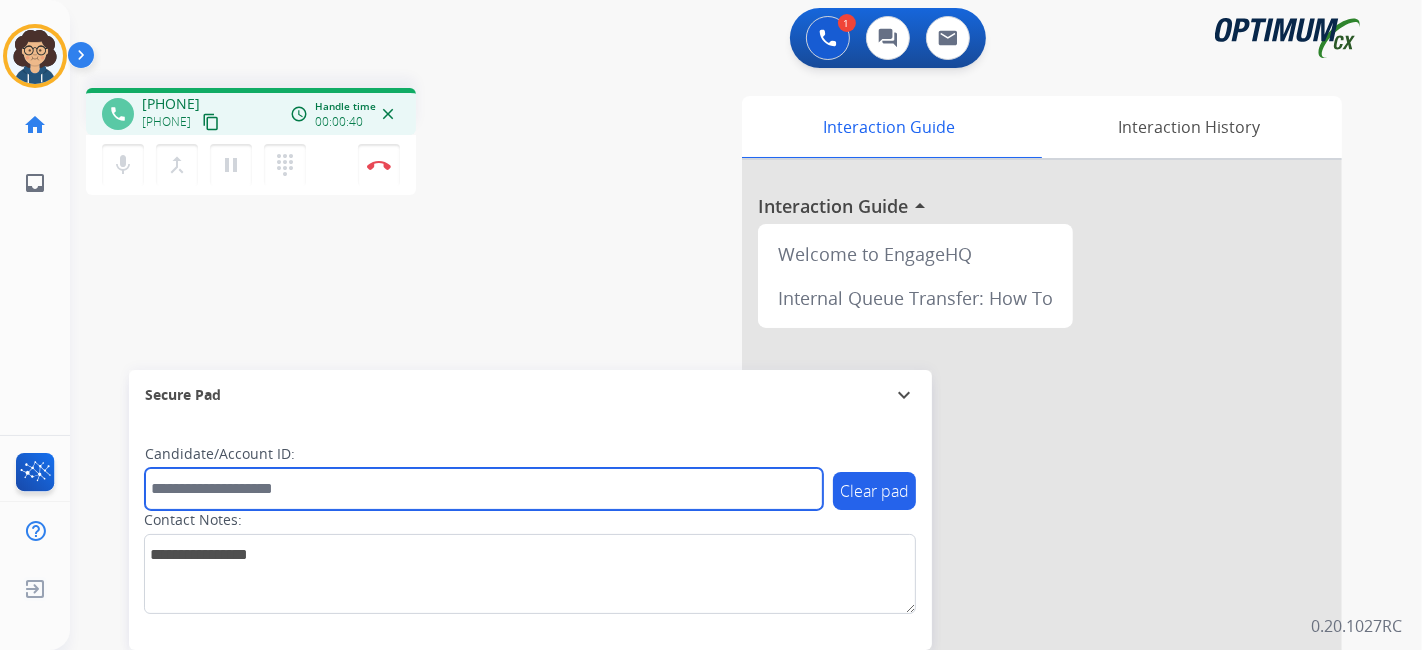 click at bounding box center [484, 489] 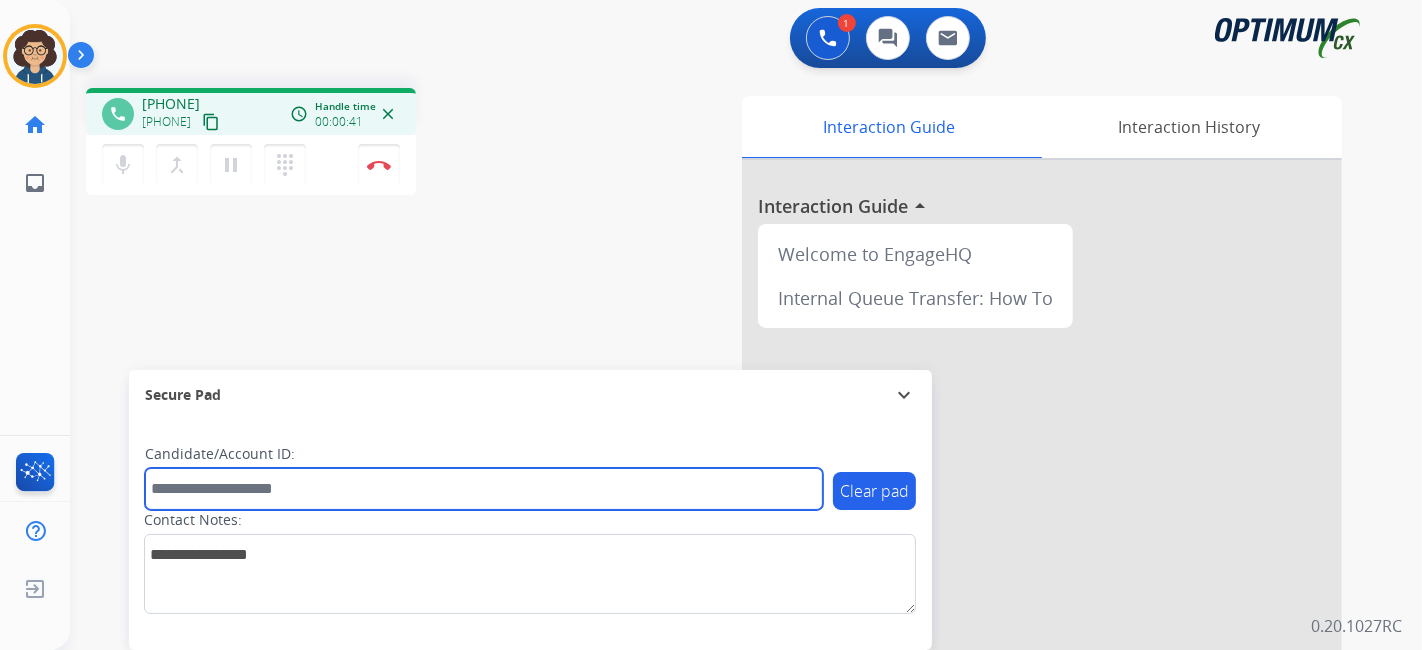 paste on "*******" 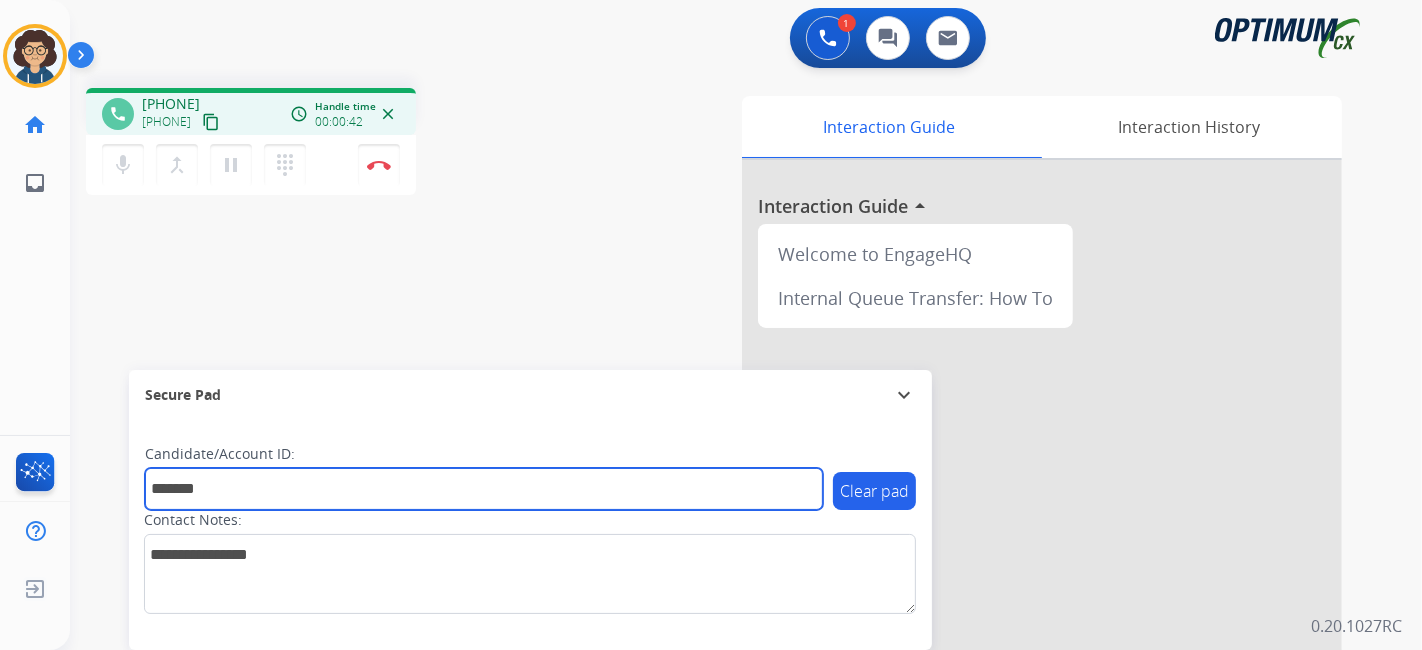 type on "*******" 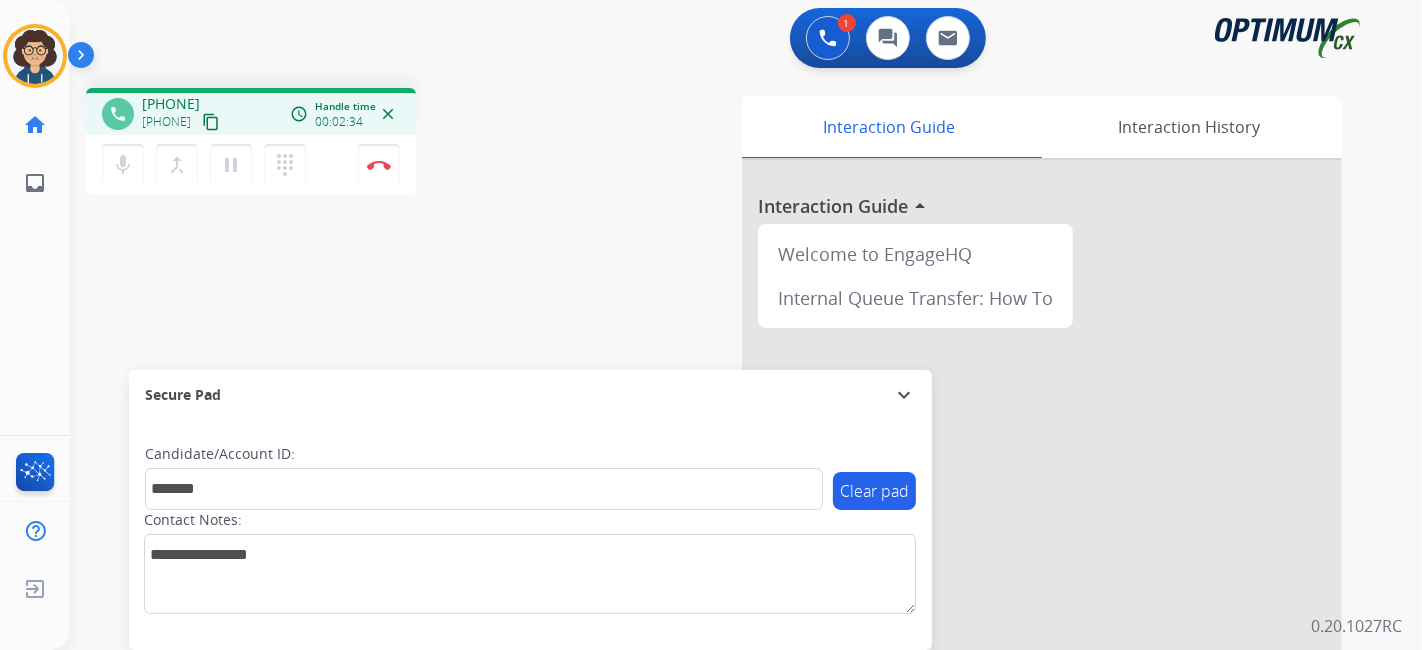 click on "phone [PHONE] [PHONE] content_copy access_time Call metrics Queue   00:08 Hold   00:00 Talk   02:35 Total   02:42 Handle time 00:02:34 close mic Mute merge_type Bridge pause Hold dialpad Dialpad Disconnect swap_horiz Break voice bridge close_fullscreen Connect 3-Way Call merge_type Separate 3-Way Call  Interaction Guide   Interaction History  Interaction Guide arrow_drop_up  Welcome to EngageHQ   Internal Queue Transfer: How To  Secure Pad expand_more Clear pad Candidate/Account ID: ******* Contact Notes:" at bounding box center (722, 489) 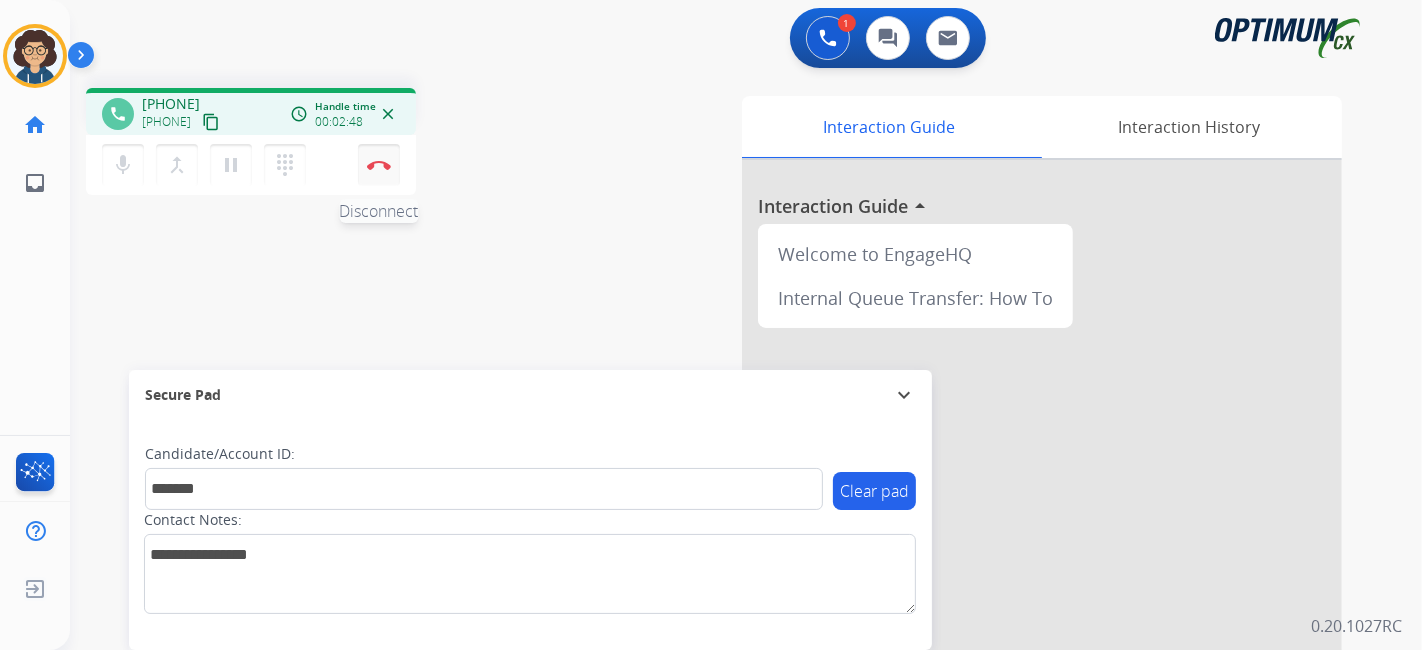 click at bounding box center (379, 165) 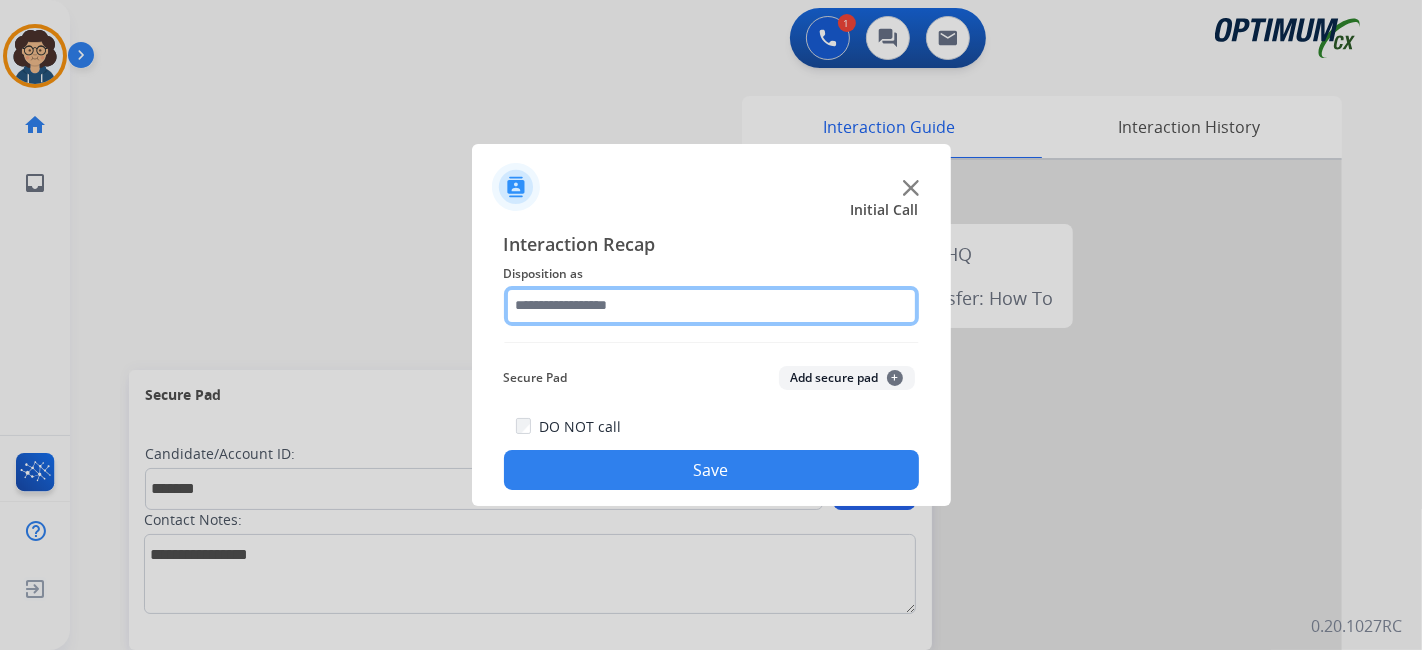 click 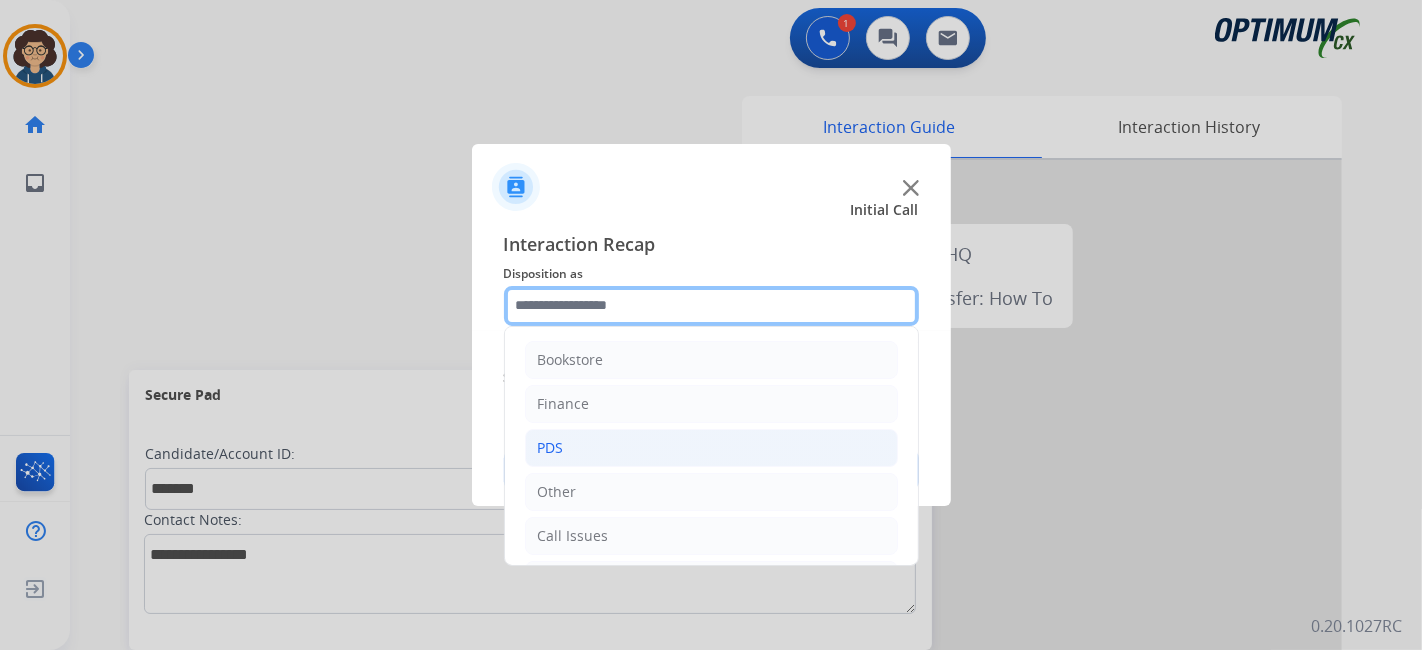 scroll, scrollTop: 131, scrollLeft: 0, axis: vertical 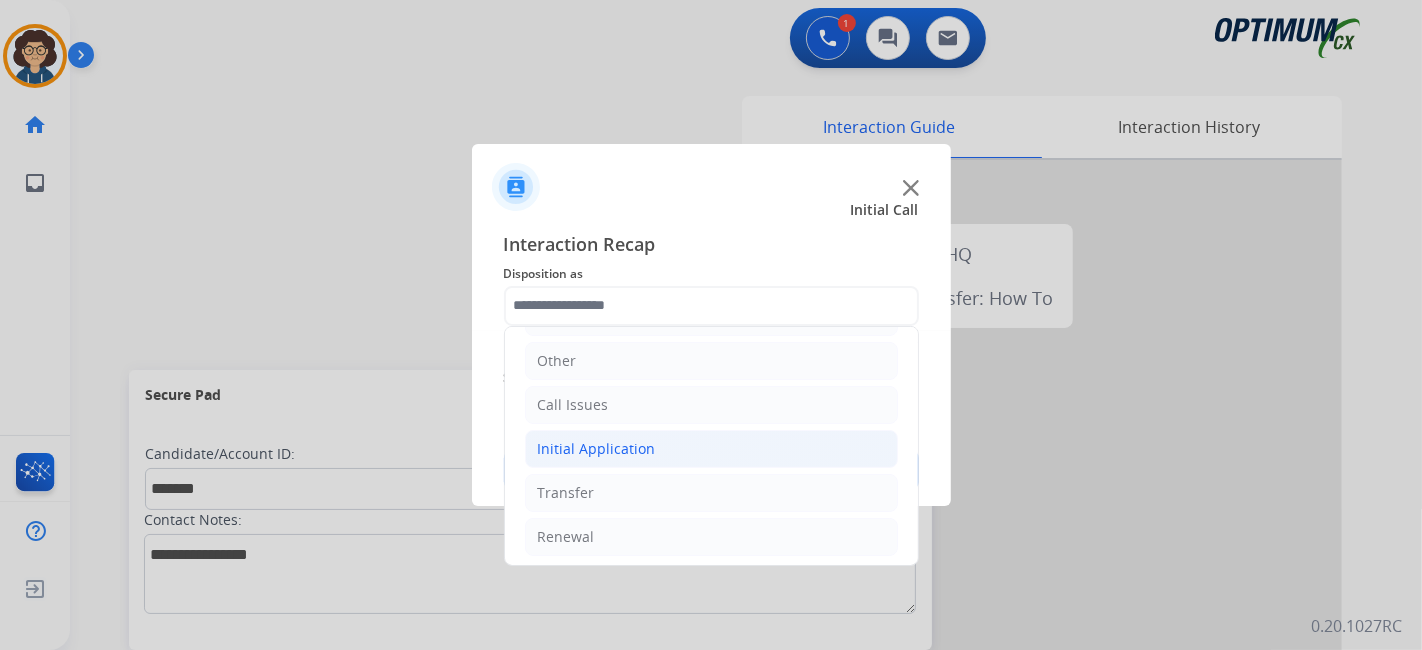 click on "Initial Application" 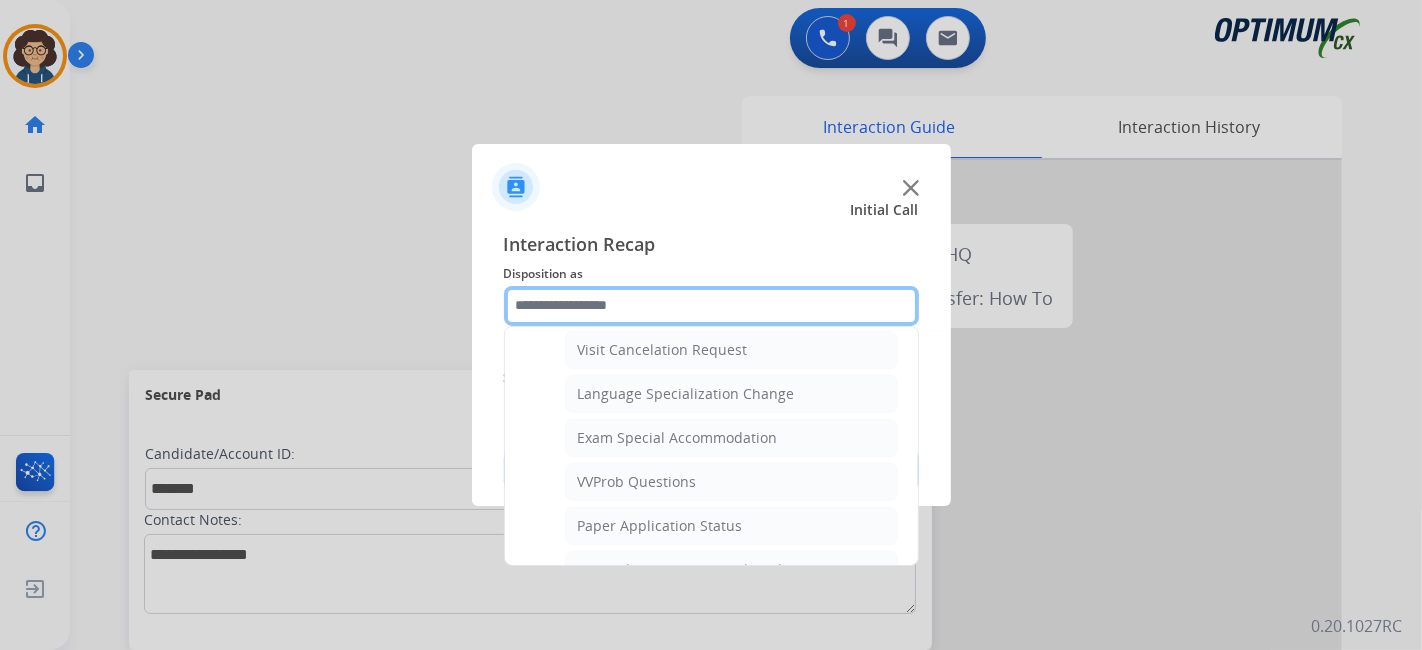 scroll, scrollTop: 1079, scrollLeft: 0, axis: vertical 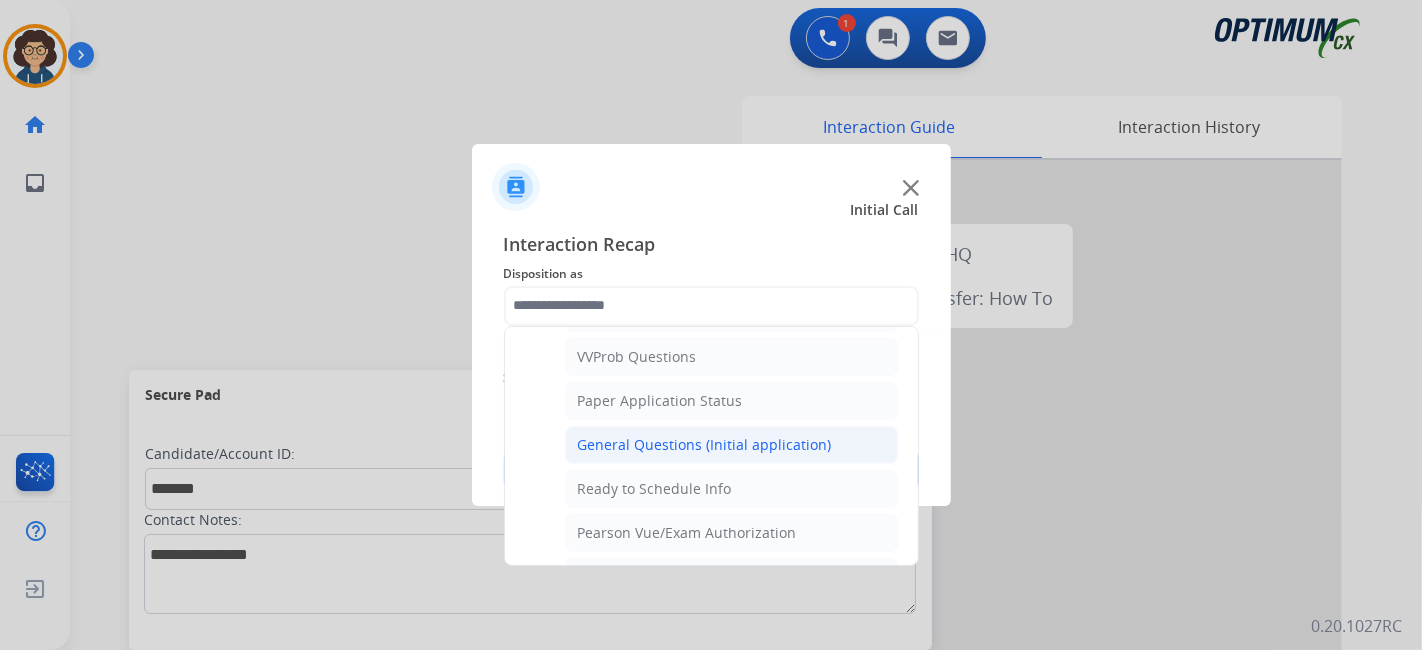 click on "General Questions (Initial application)" 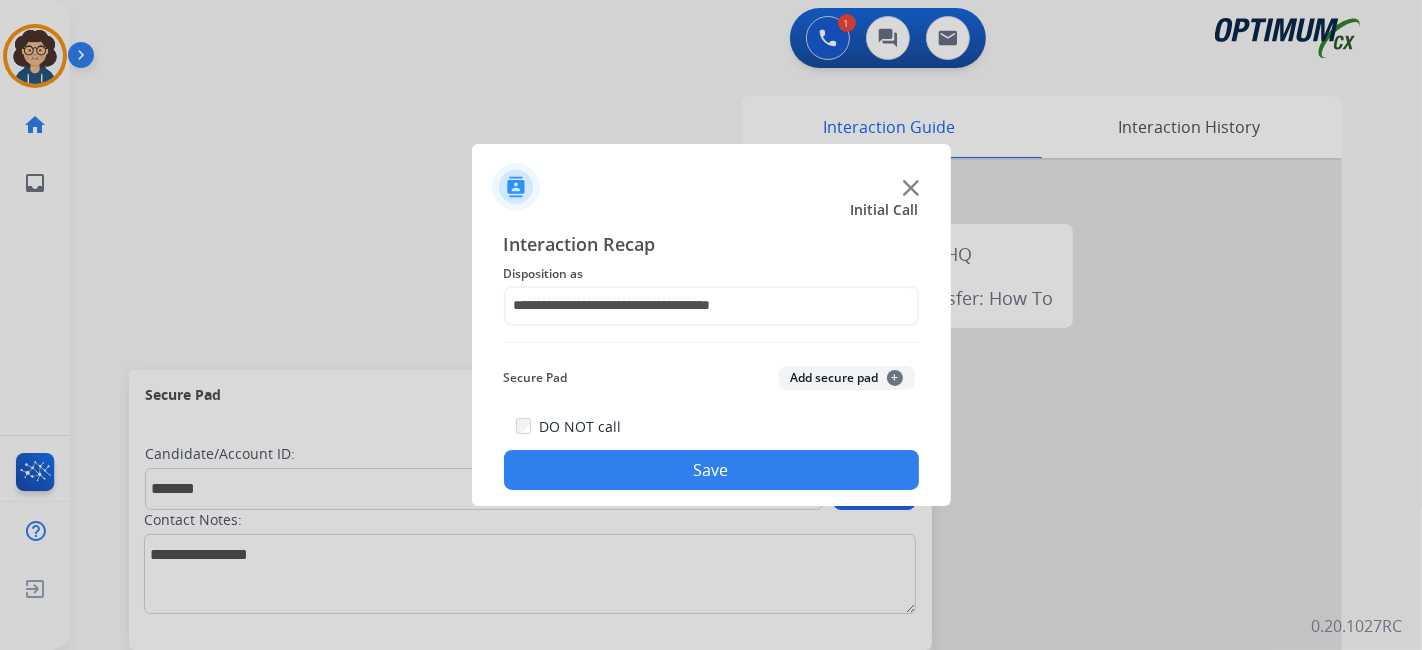 click on "Add secure pad  +" 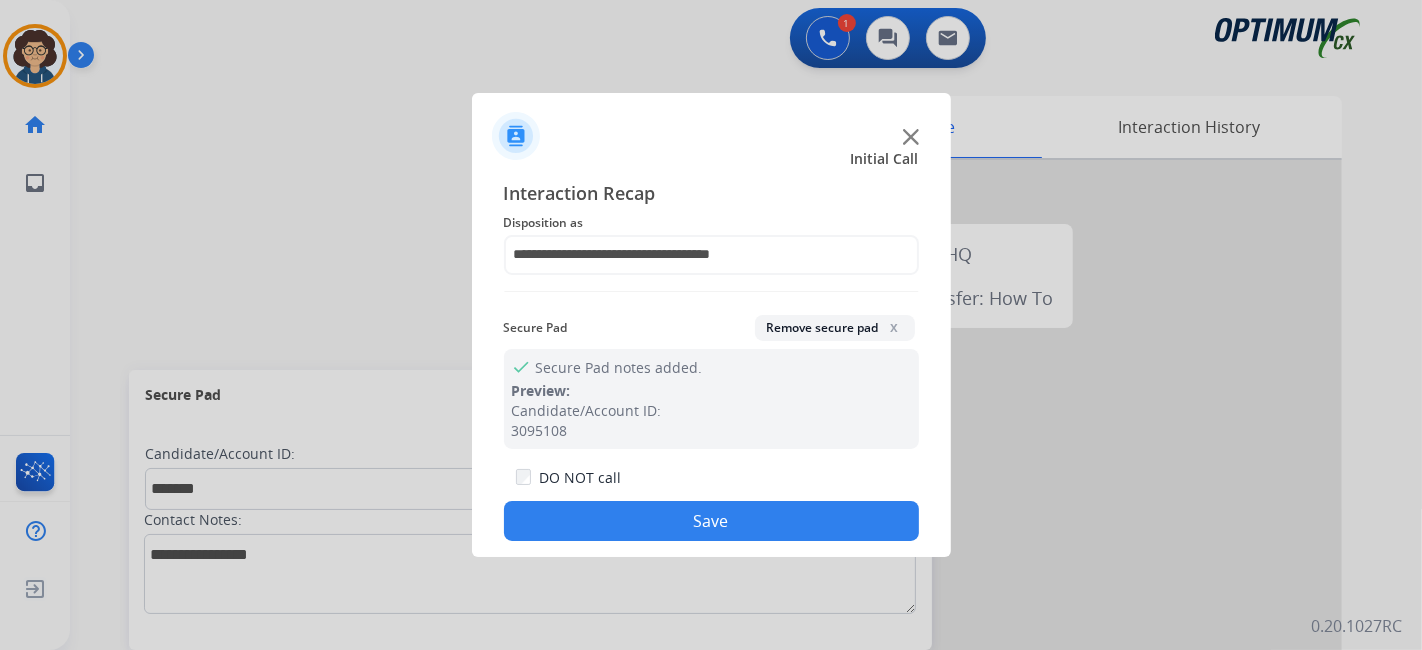 click on "Save" 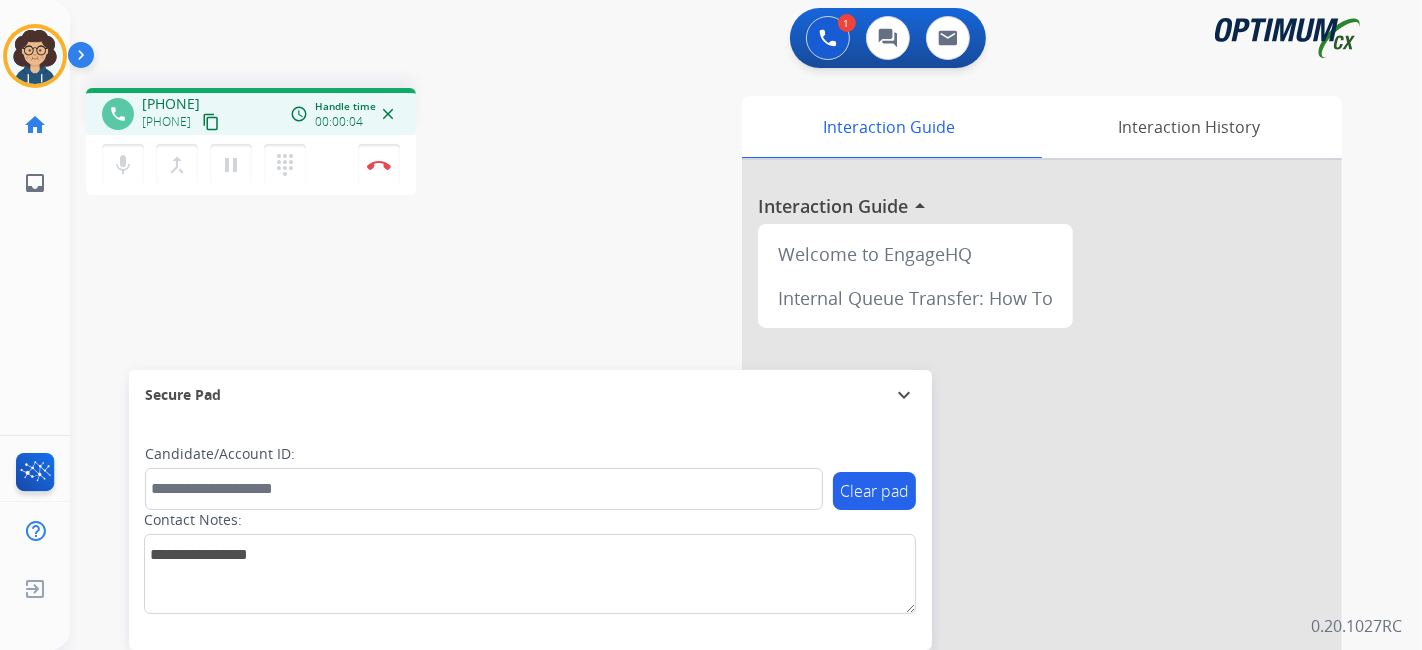 drag, startPoint x: 254, startPoint y: 129, endPoint x: 306, endPoint y: 53, distance: 92.086914 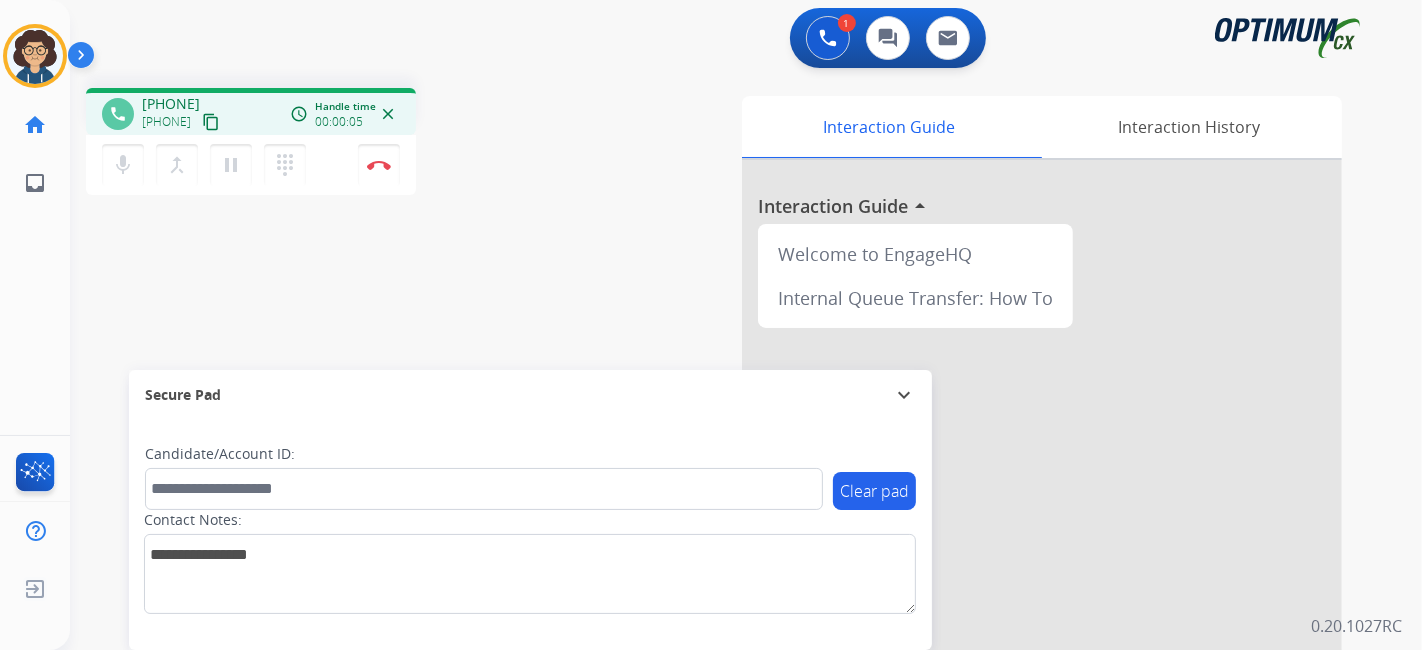 click on "content_copy" at bounding box center (211, 122) 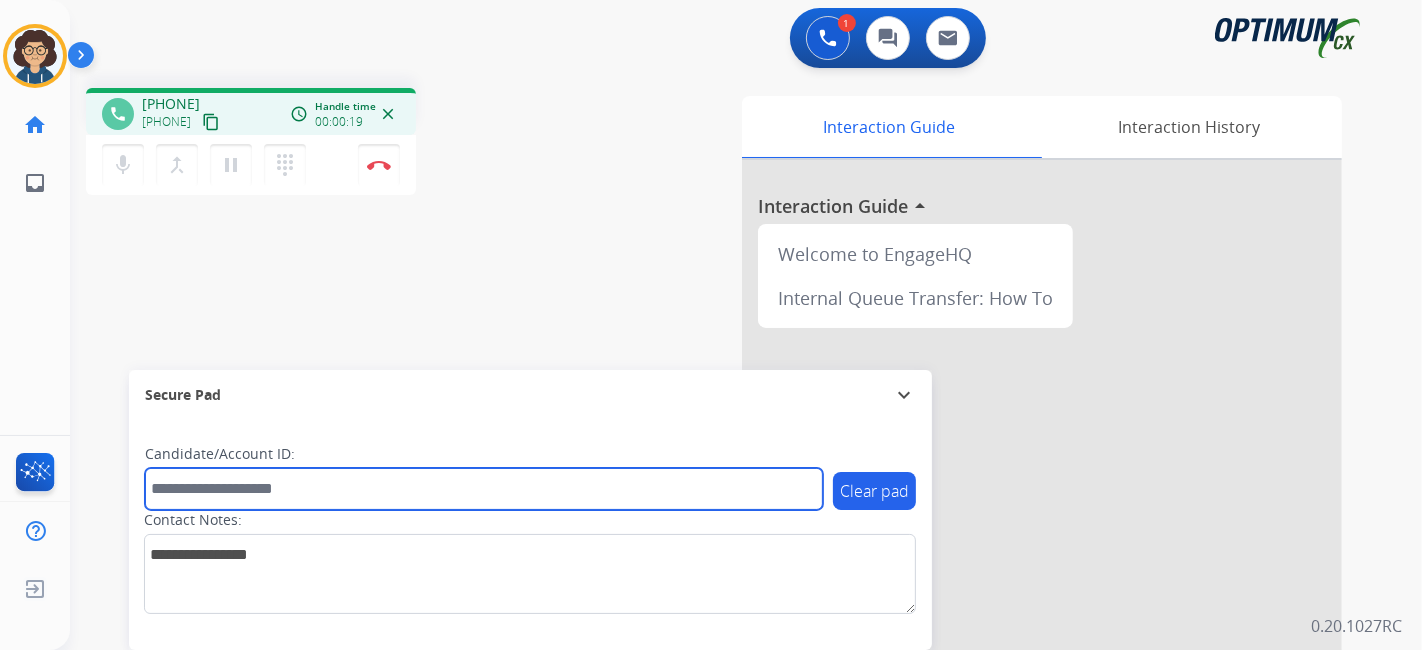 click at bounding box center (484, 489) 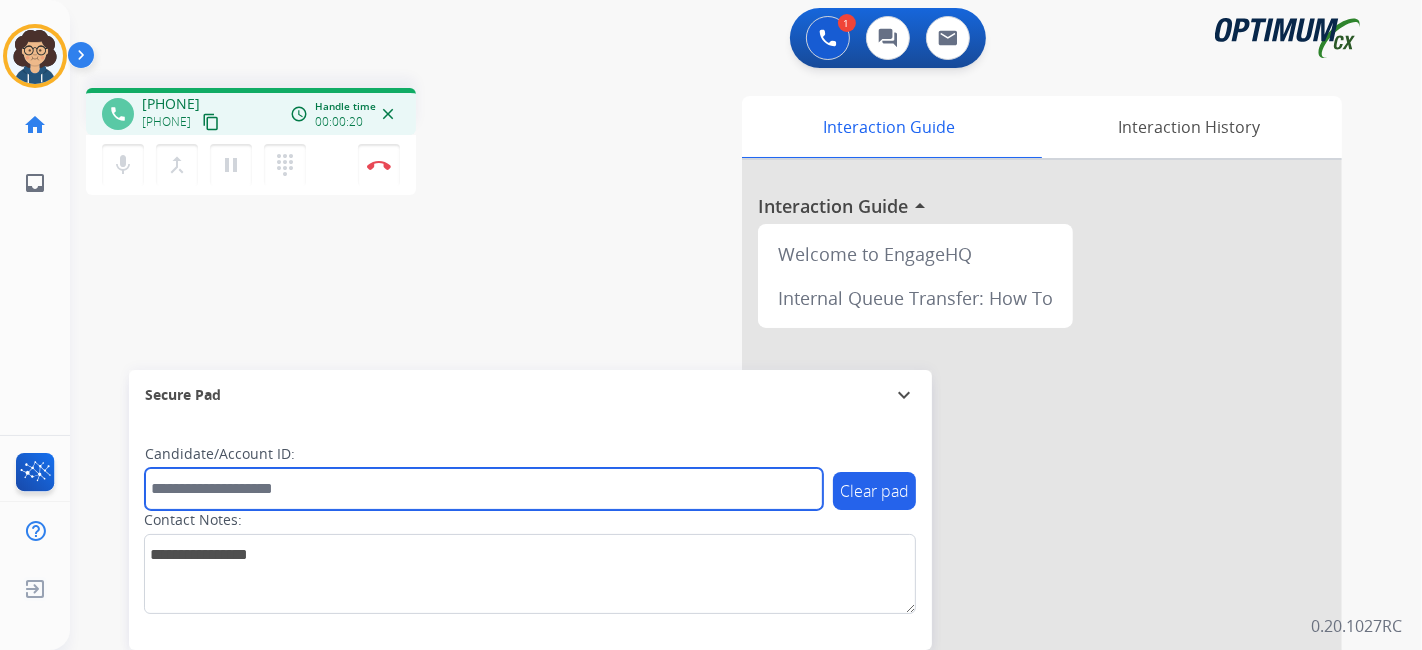 paste on "*******" 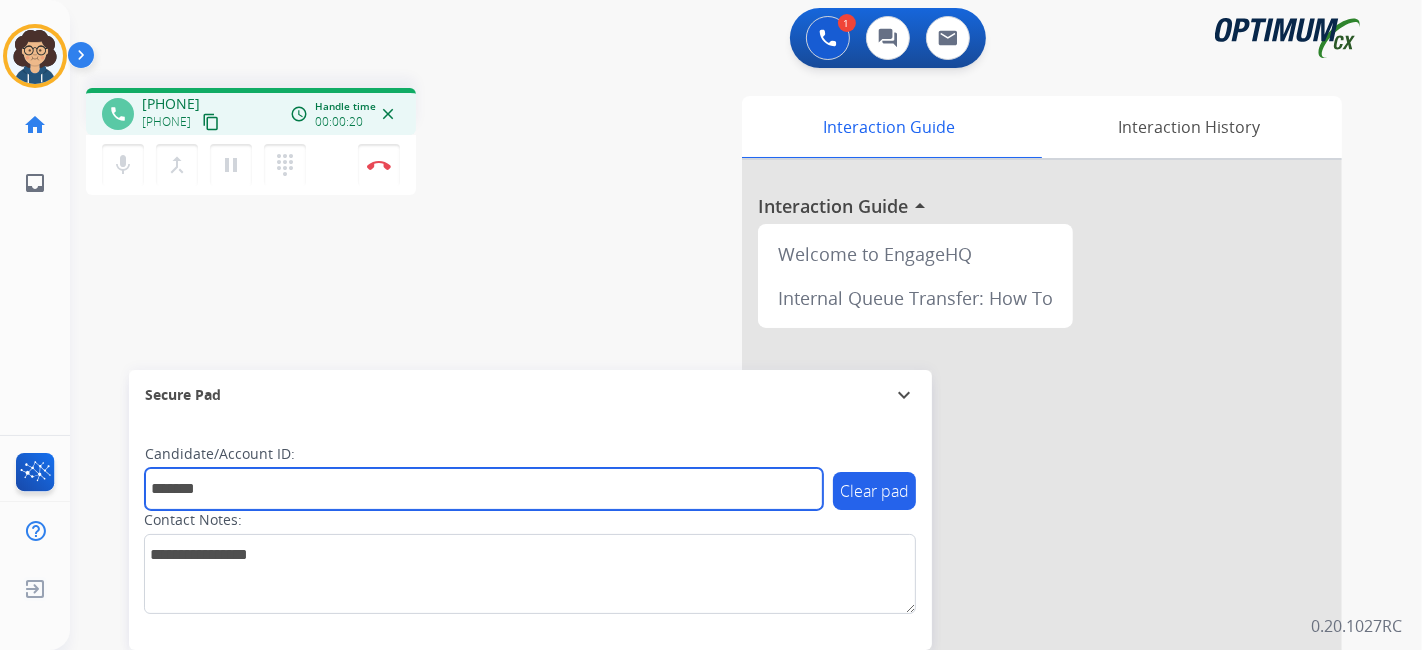 type on "*******" 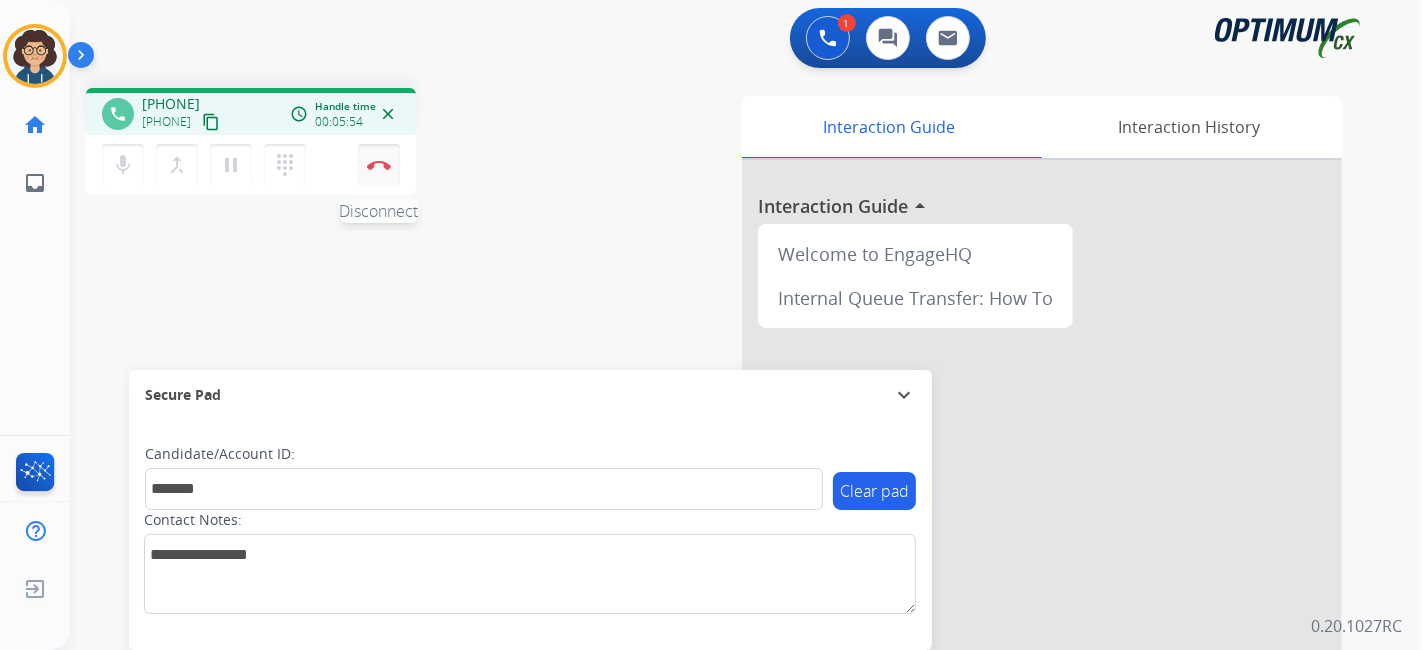 click on "Disconnect" at bounding box center (379, 165) 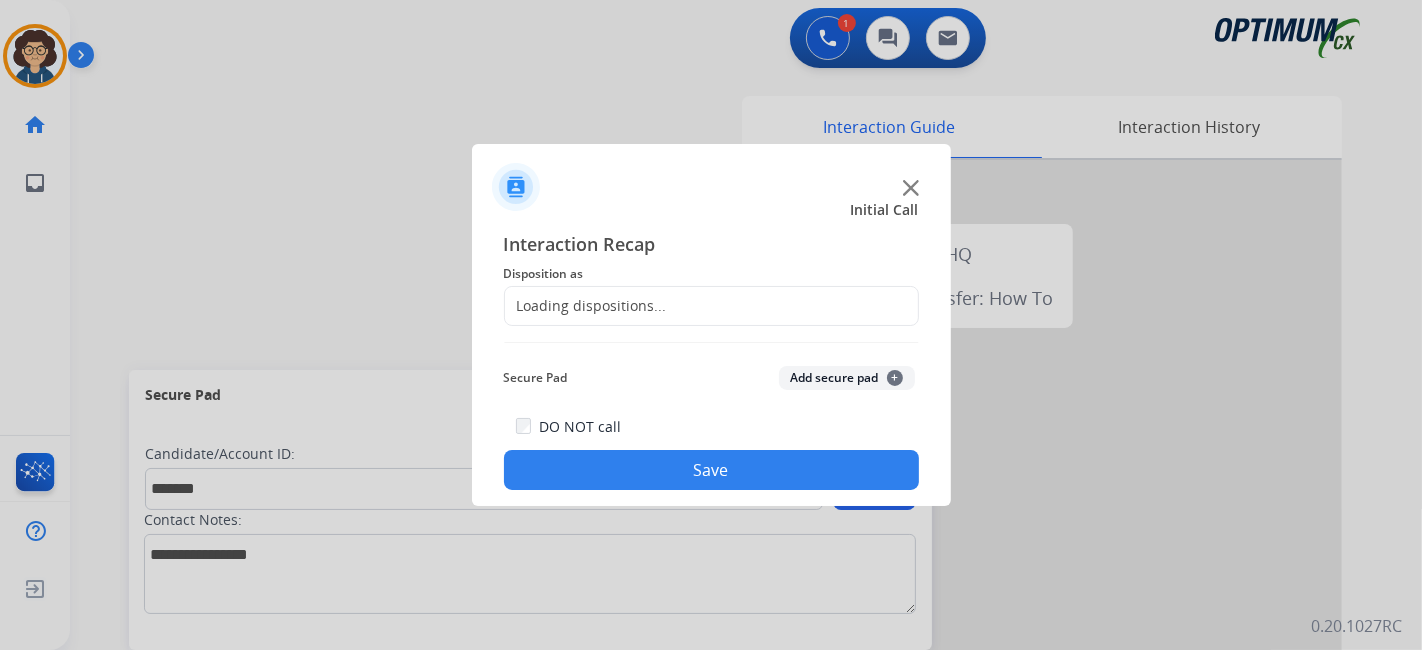 click on "Loading dispositions..." 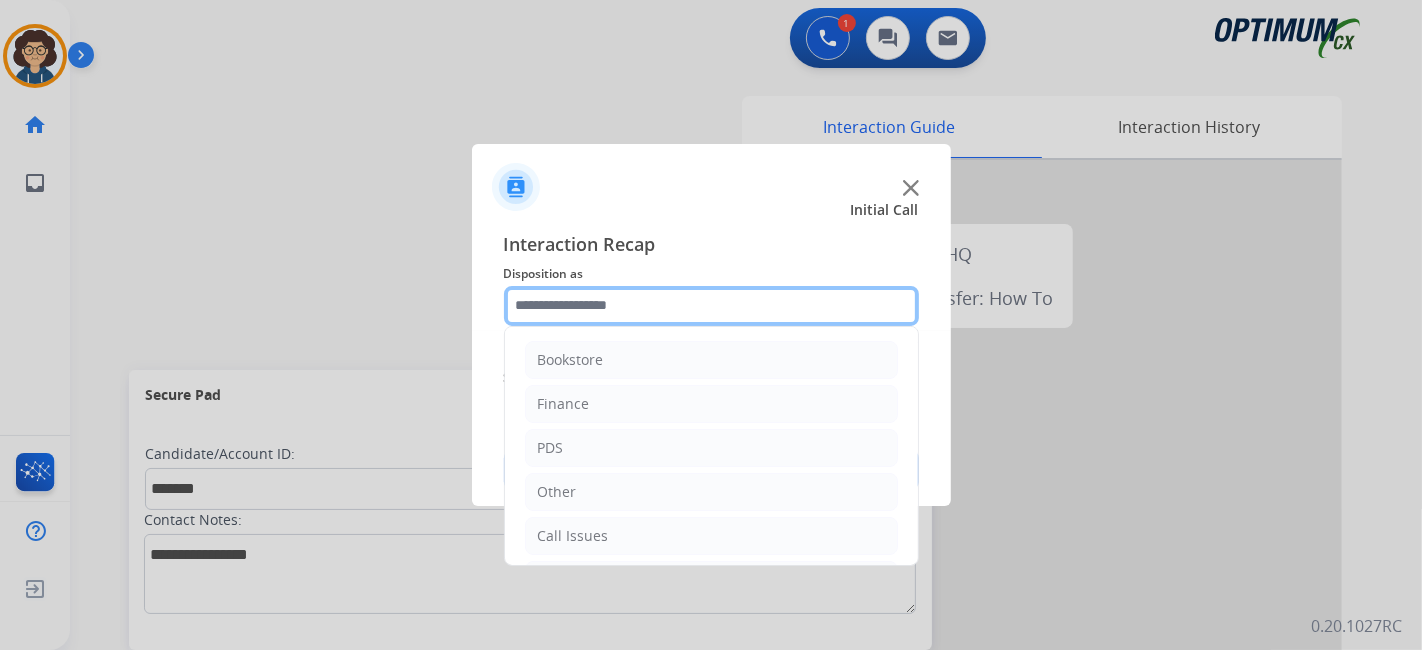 click 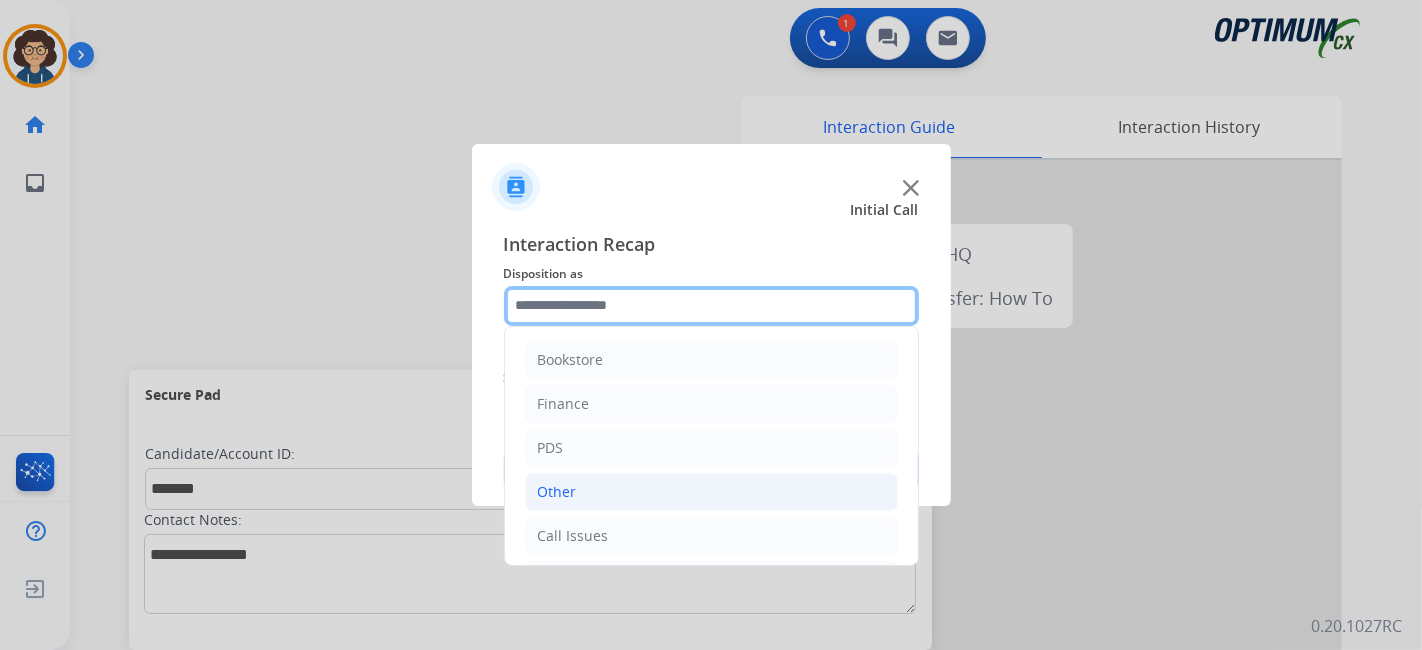 scroll, scrollTop: 131, scrollLeft: 0, axis: vertical 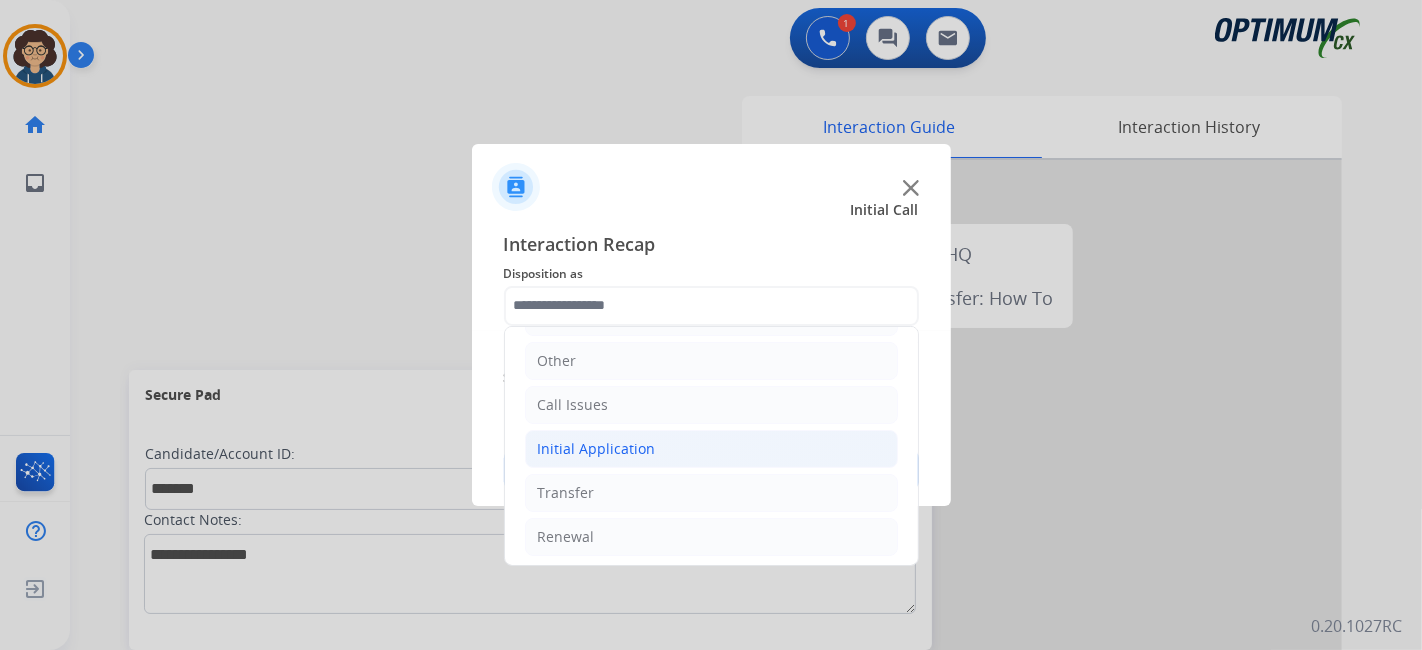 click on "Initial Application" 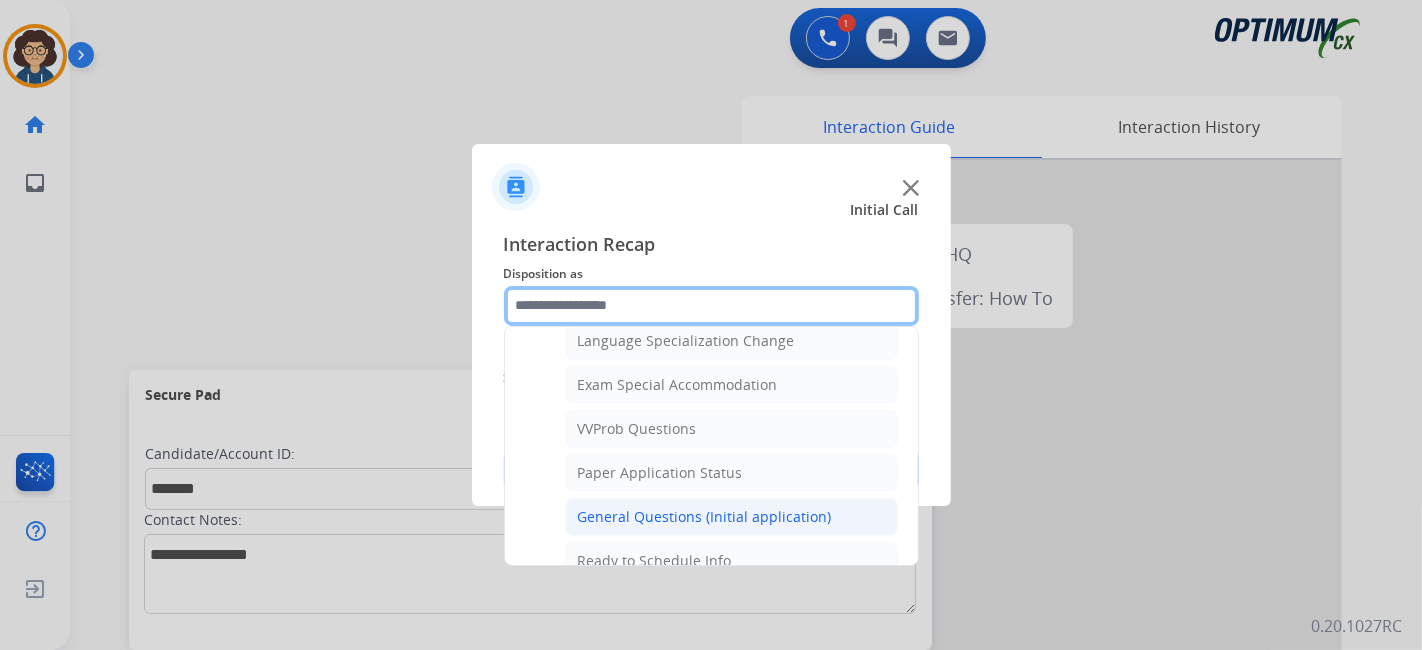 scroll, scrollTop: 1017, scrollLeft: 0, axis: vertical 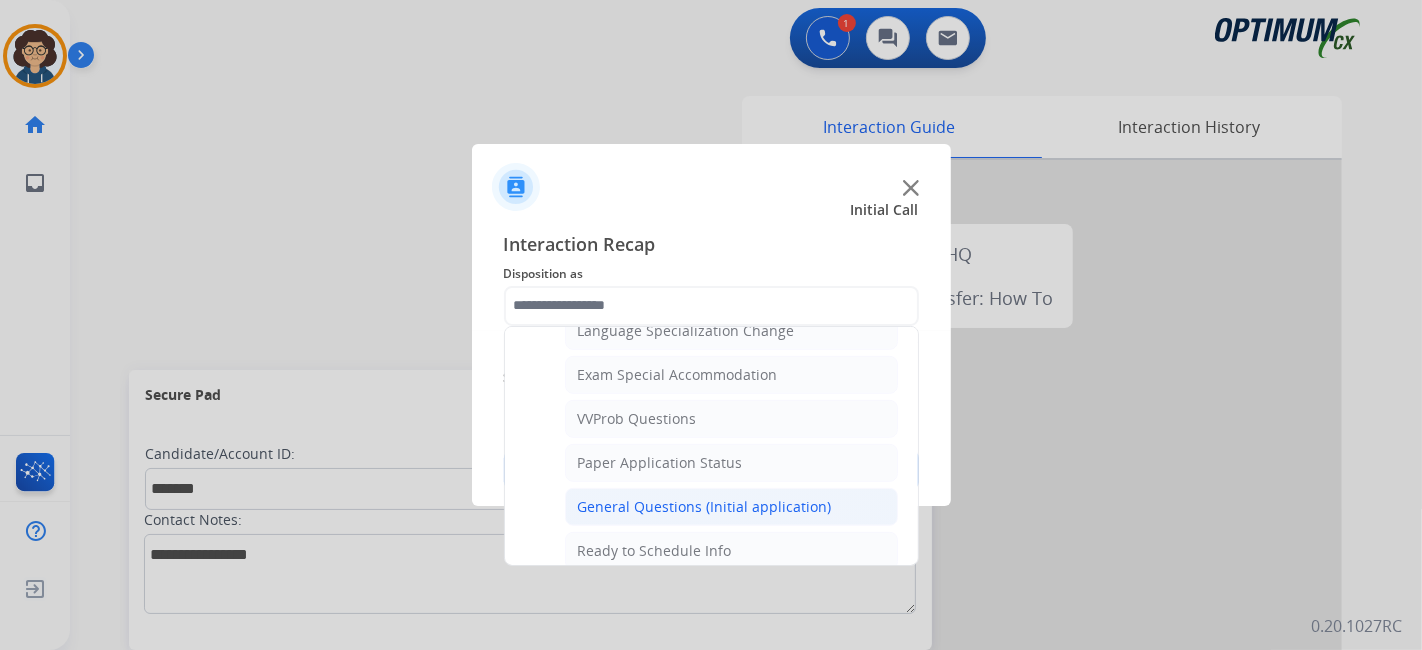 click on "General Questions (Initial application)" 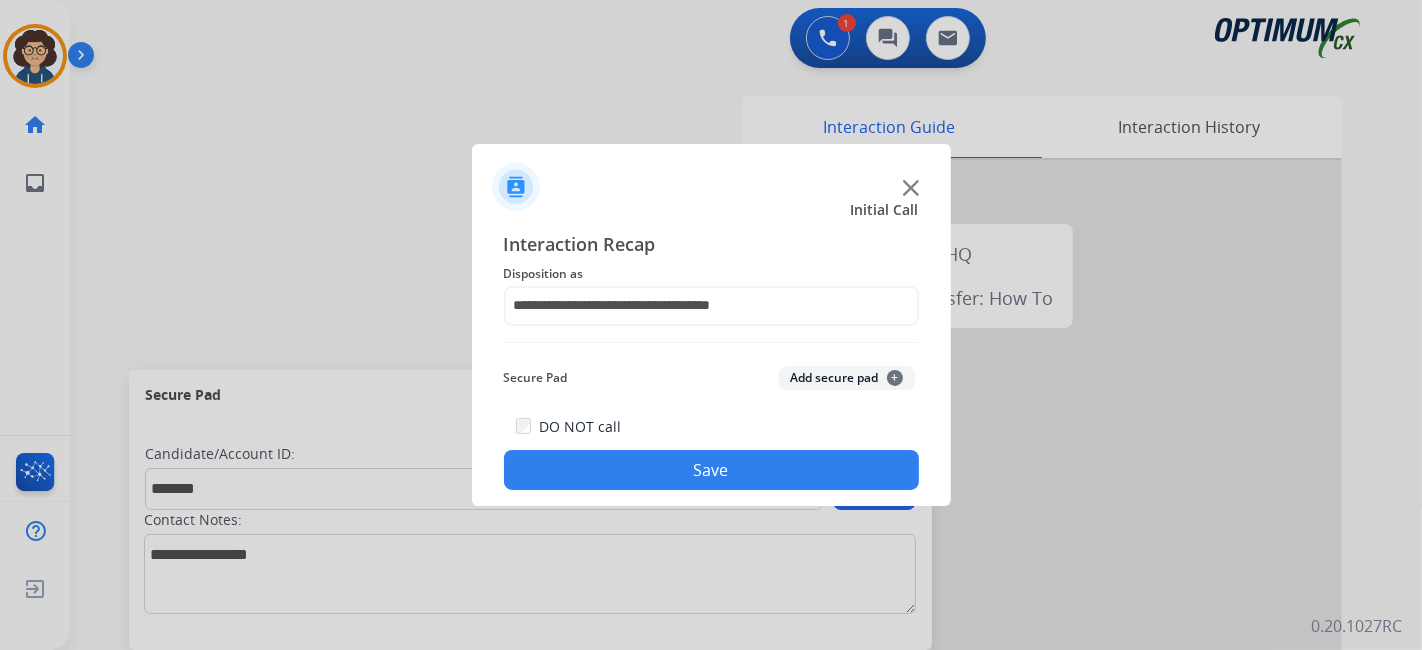 click on "Add secure pad  +" 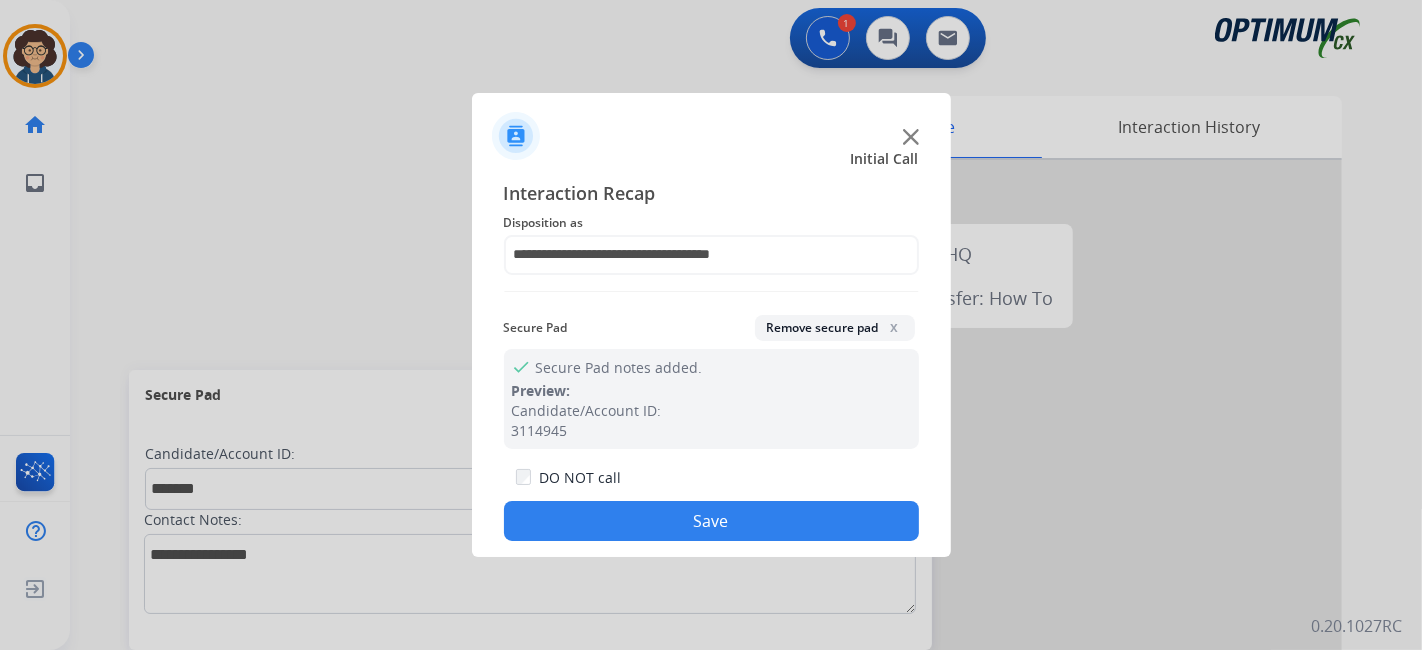 click on "Save" 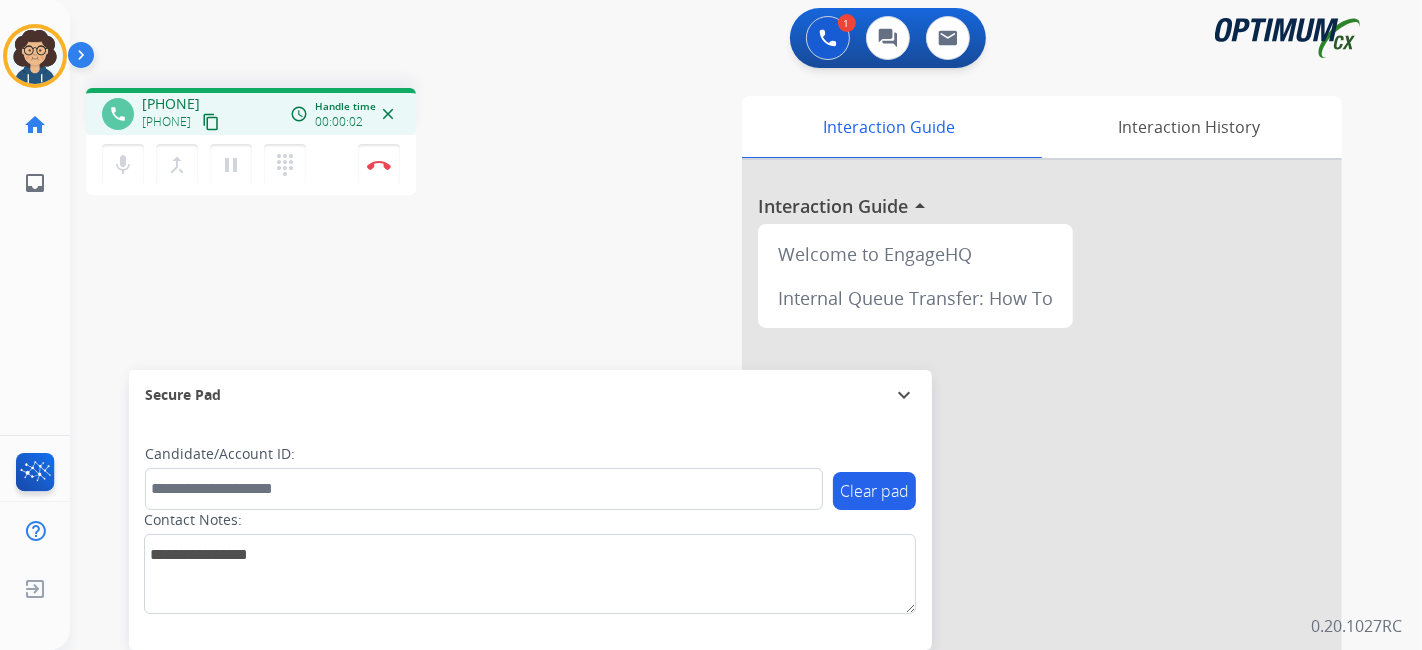 click on "content_copy" at bounding box center [211, 122] 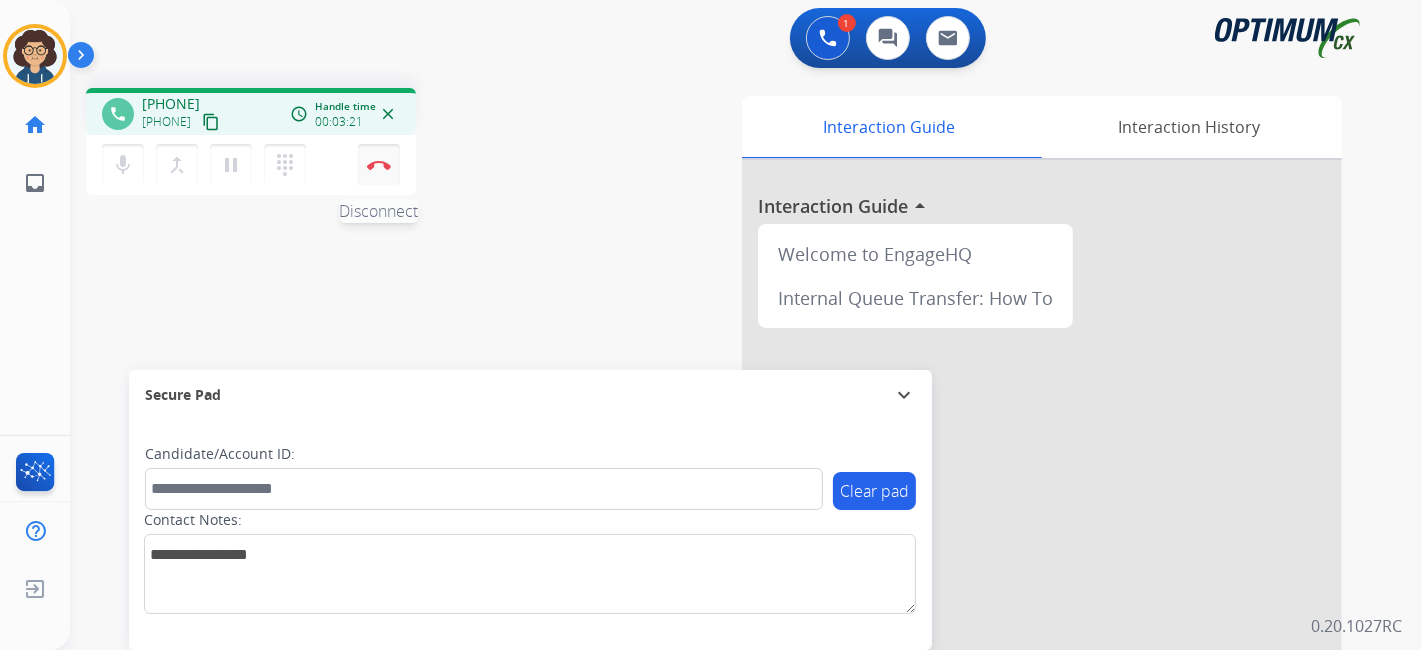 click on "Disconnect" at bounding box center [379, 165] 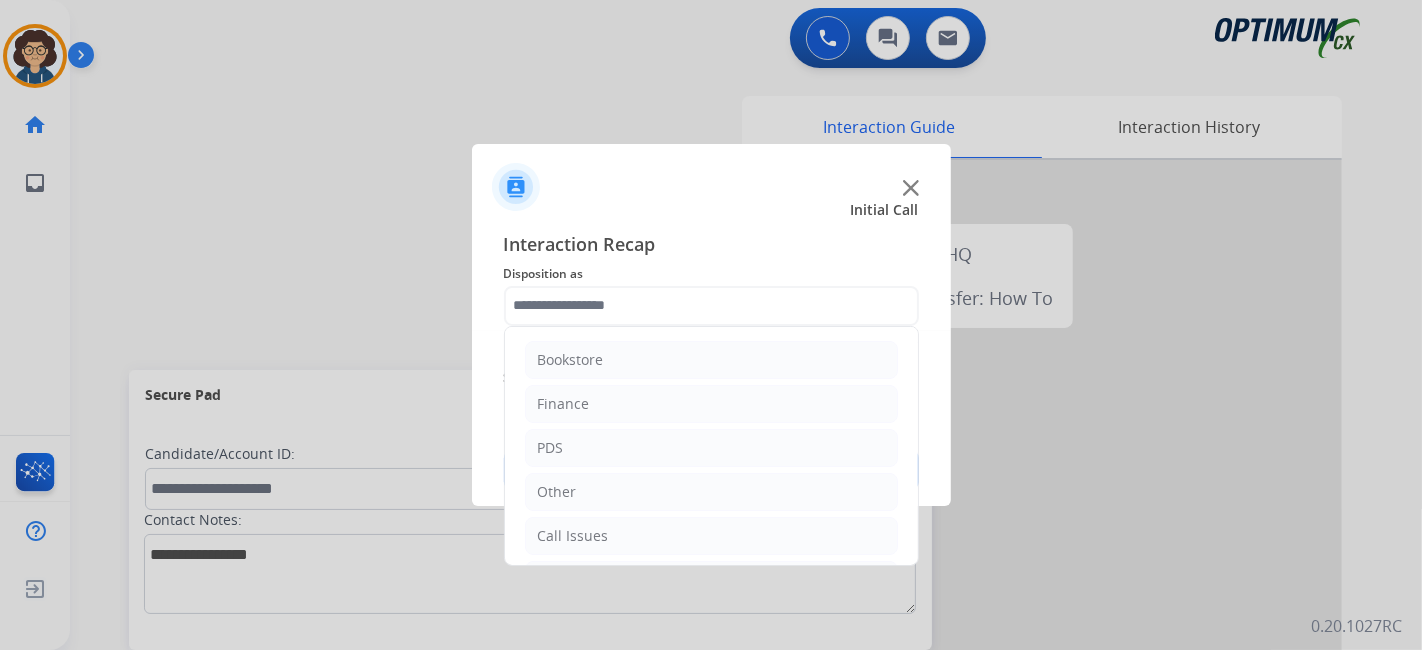 click 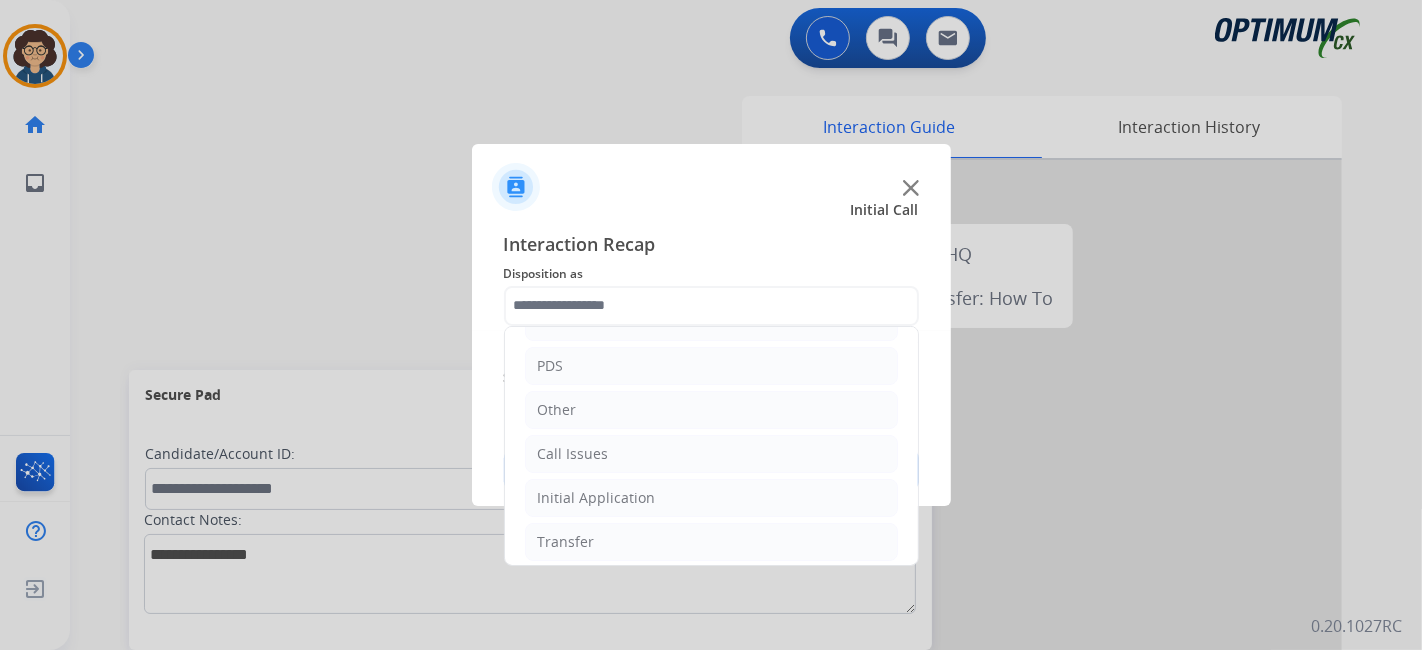 scroll, scrollTop: 131, scrollLeft: 0, axis: vertical 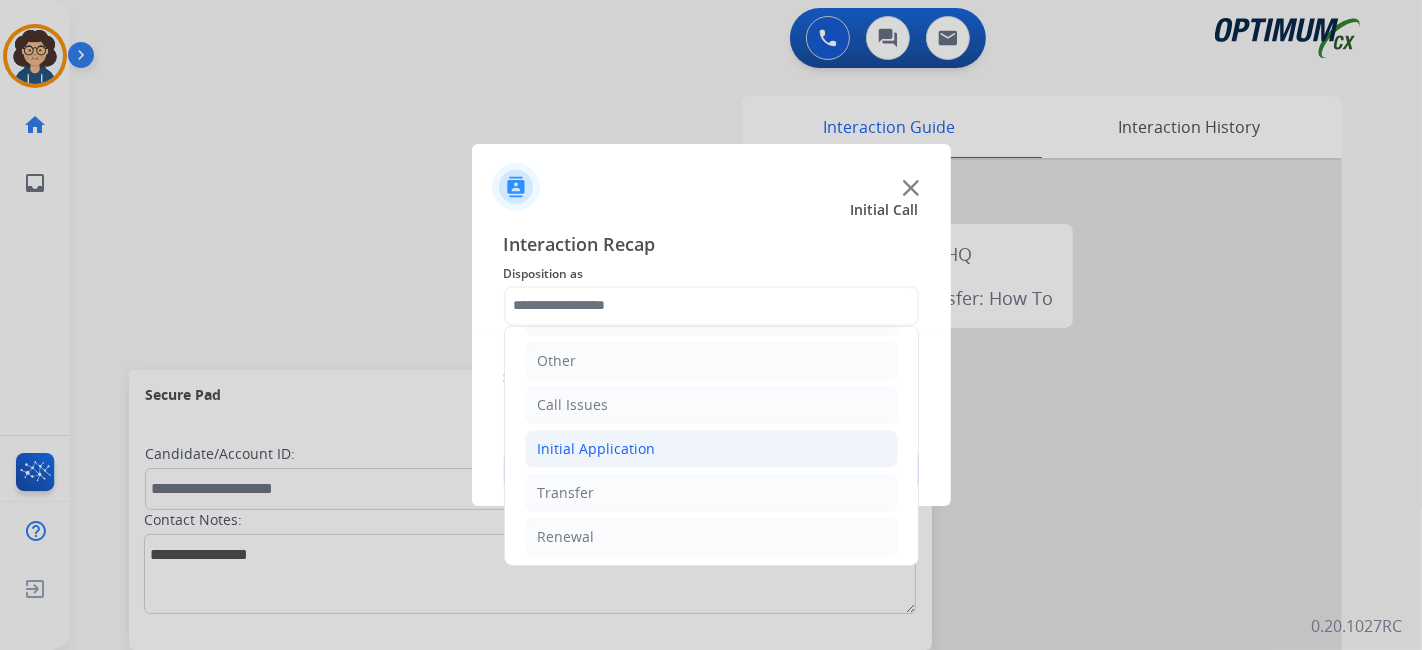 drag, startPoint x: 720, startPoint y: 459, endPoint x: 815, endPoint y: 439, distance: 97.082436 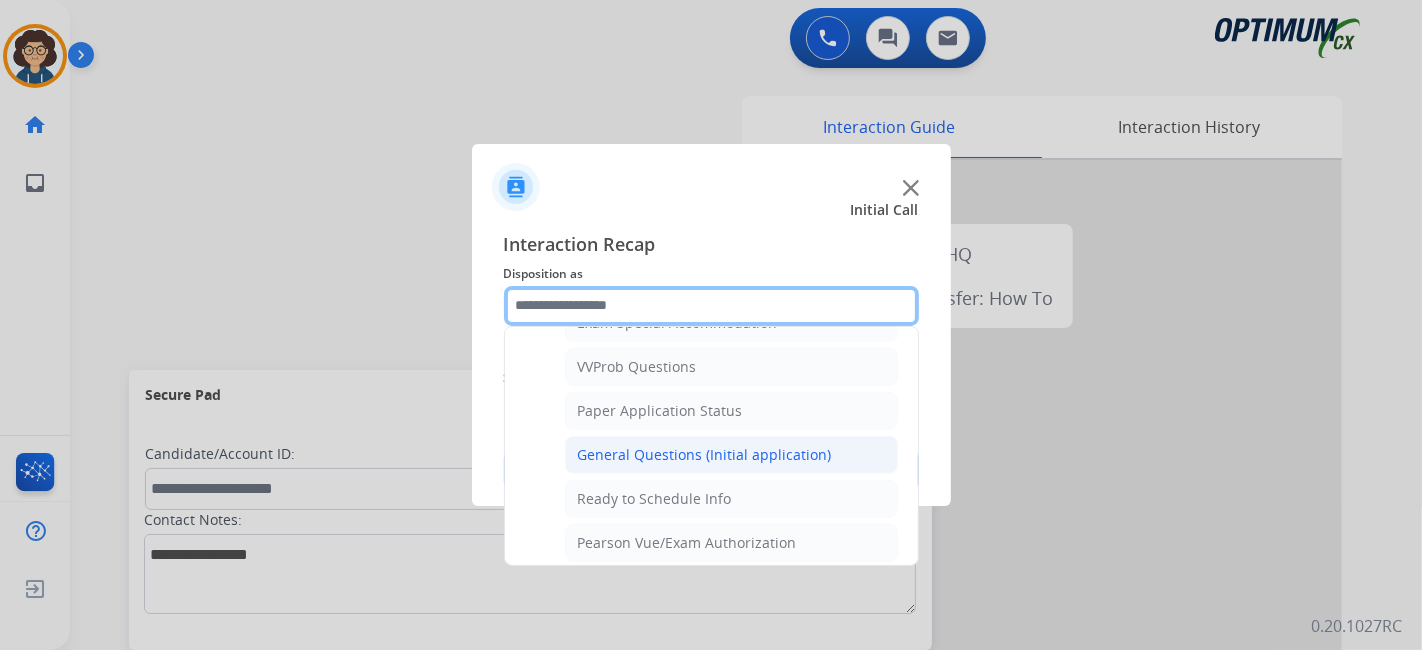 scroll, scrollTop: 1061, scrollLeft: 0, axis: vertical 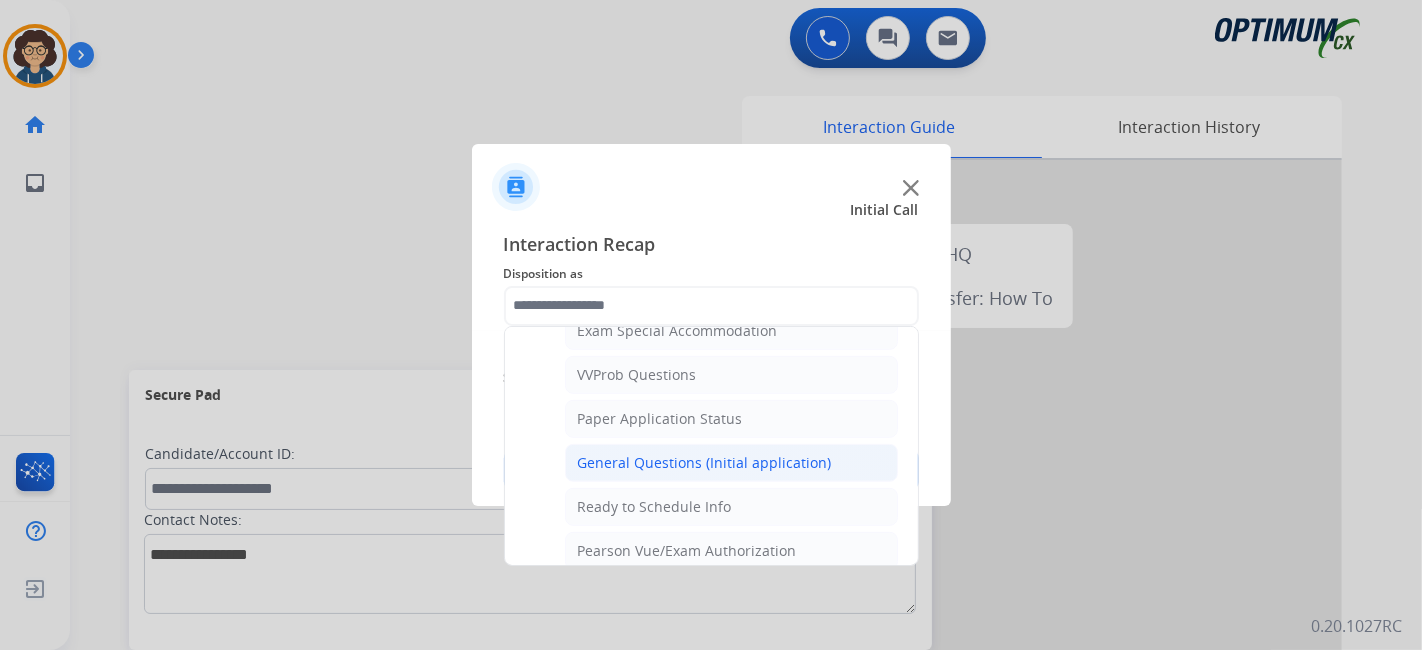 click on "General Questions (Initial application)" 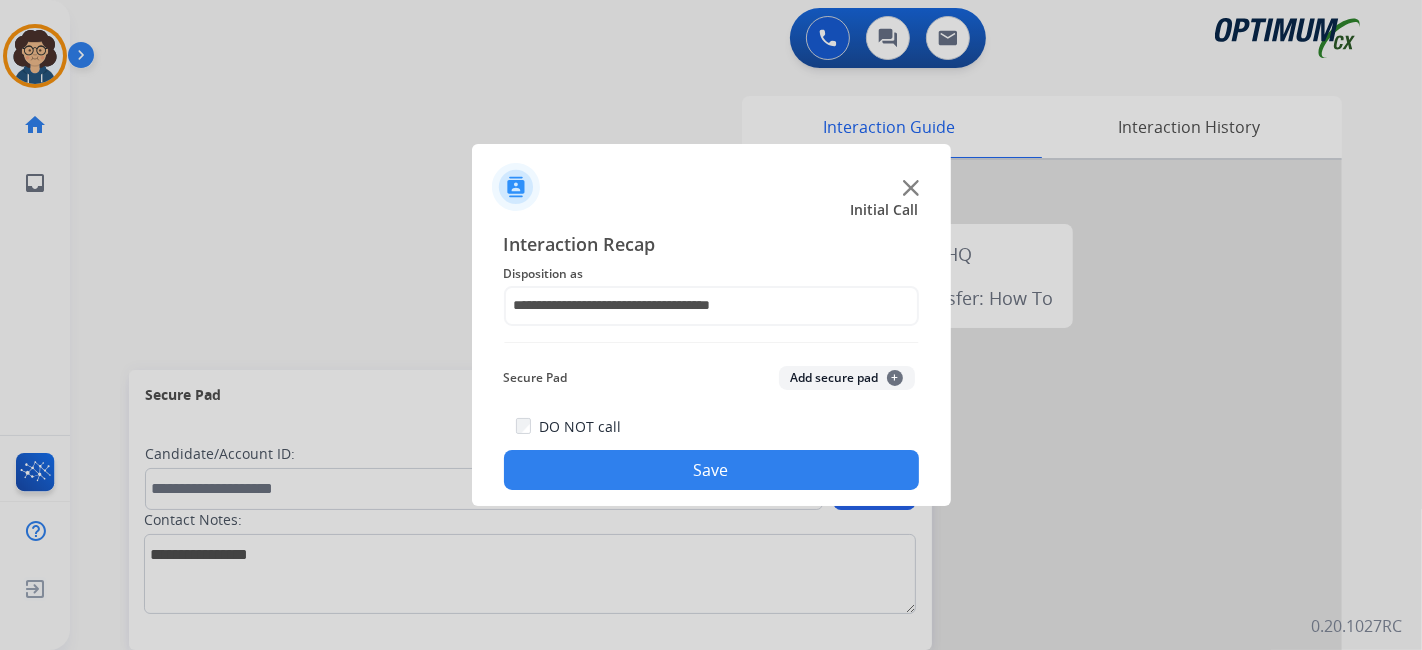 click on "Save" 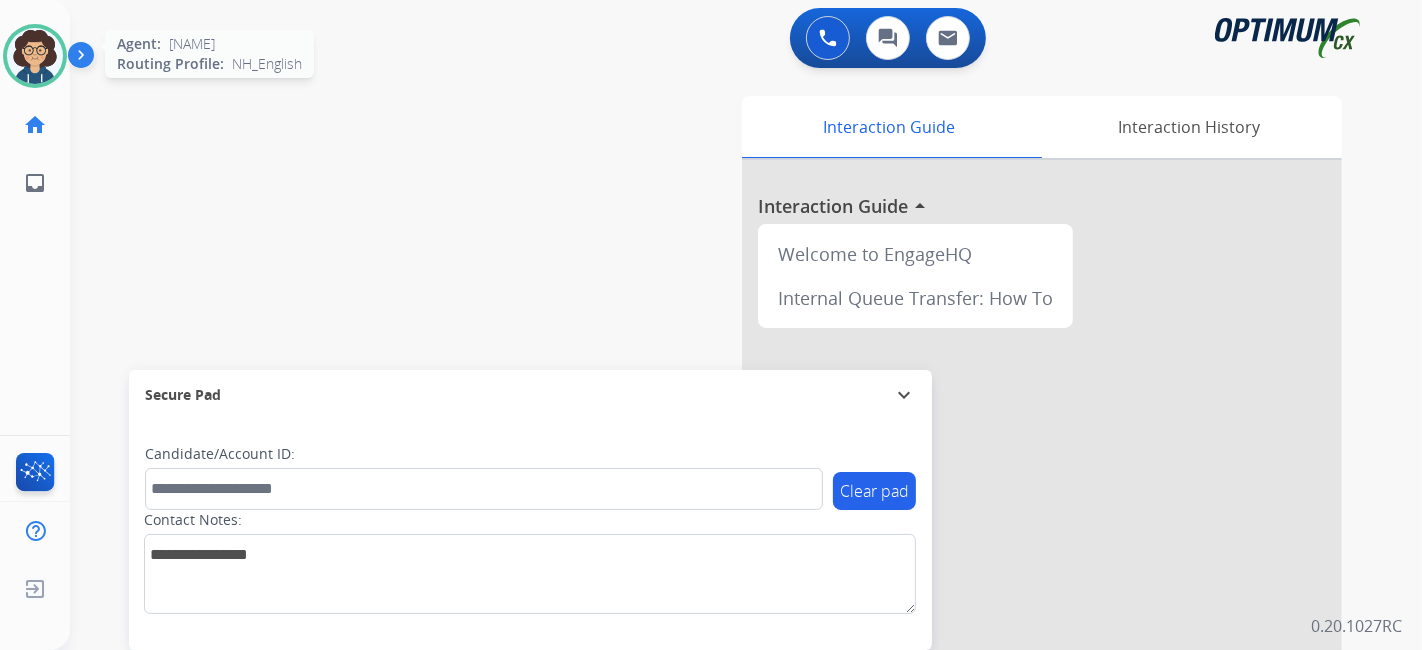 click at bounding box center (35, 56) 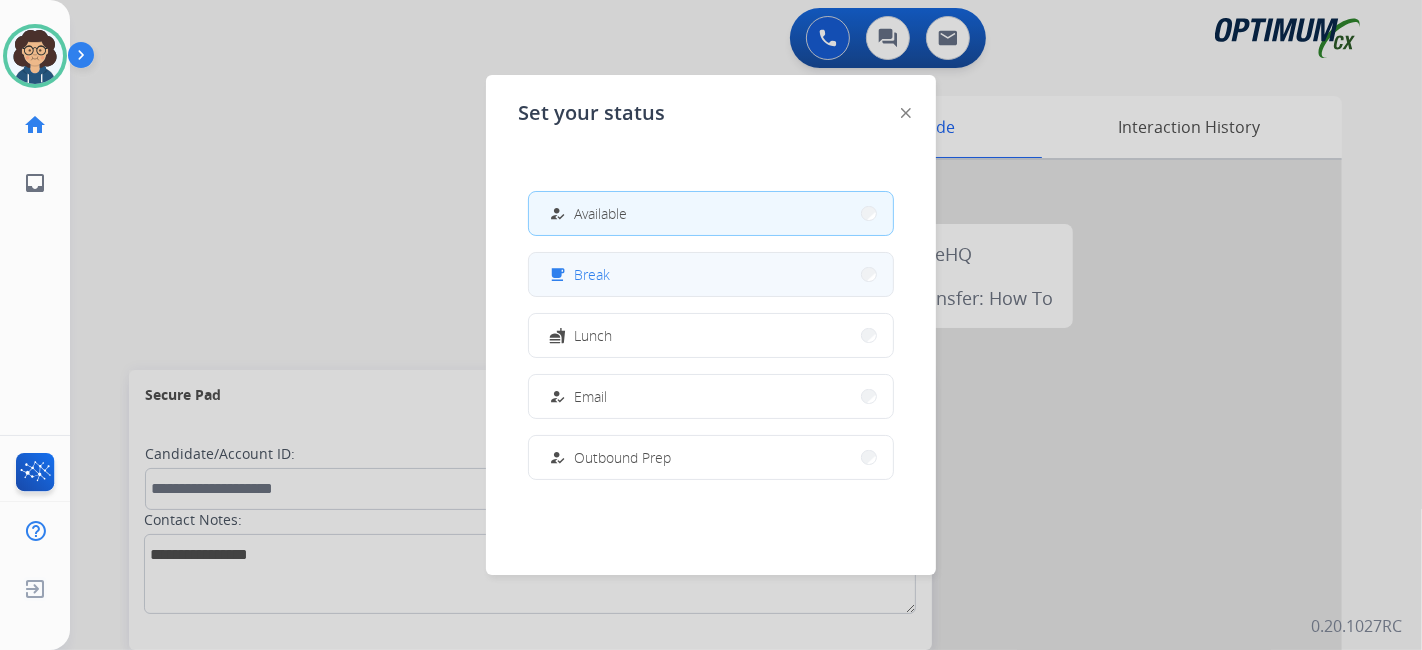 click on "free_breakfast Break" at bounding box center (711, 274) 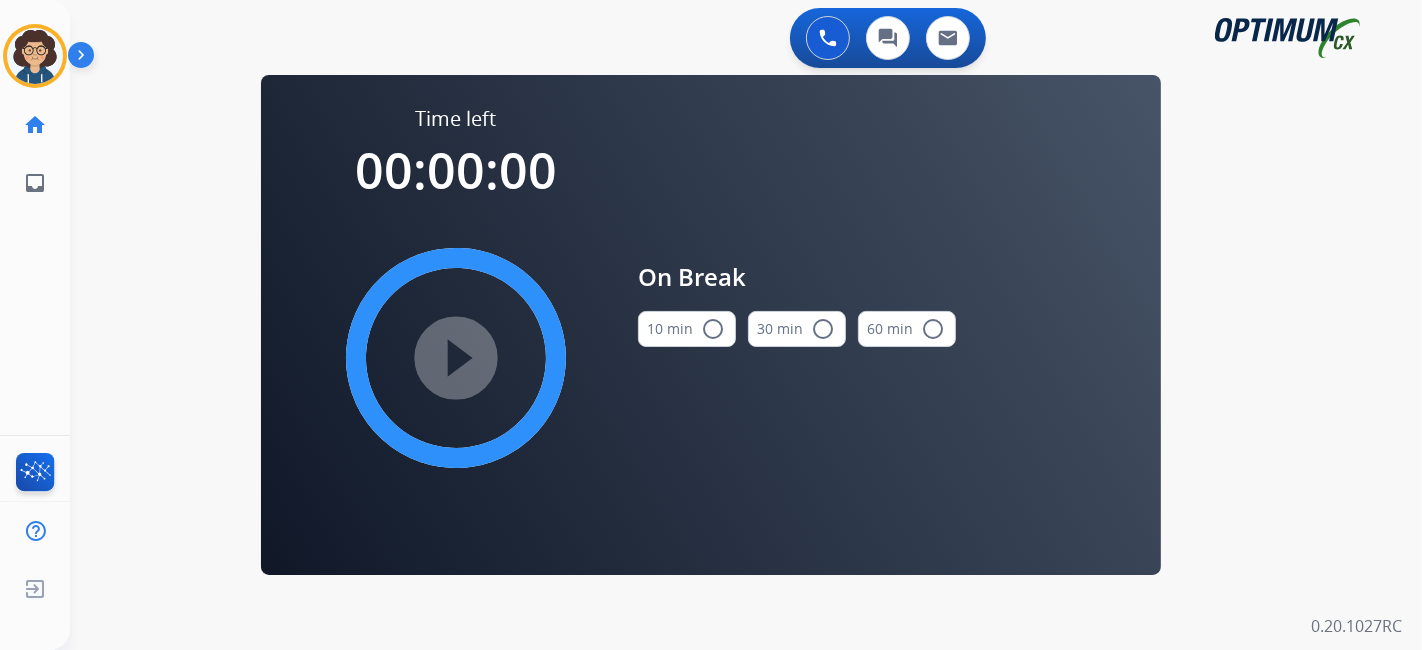 click on "10 min  radio_button_unchecked" at bounding box center [687, 329] 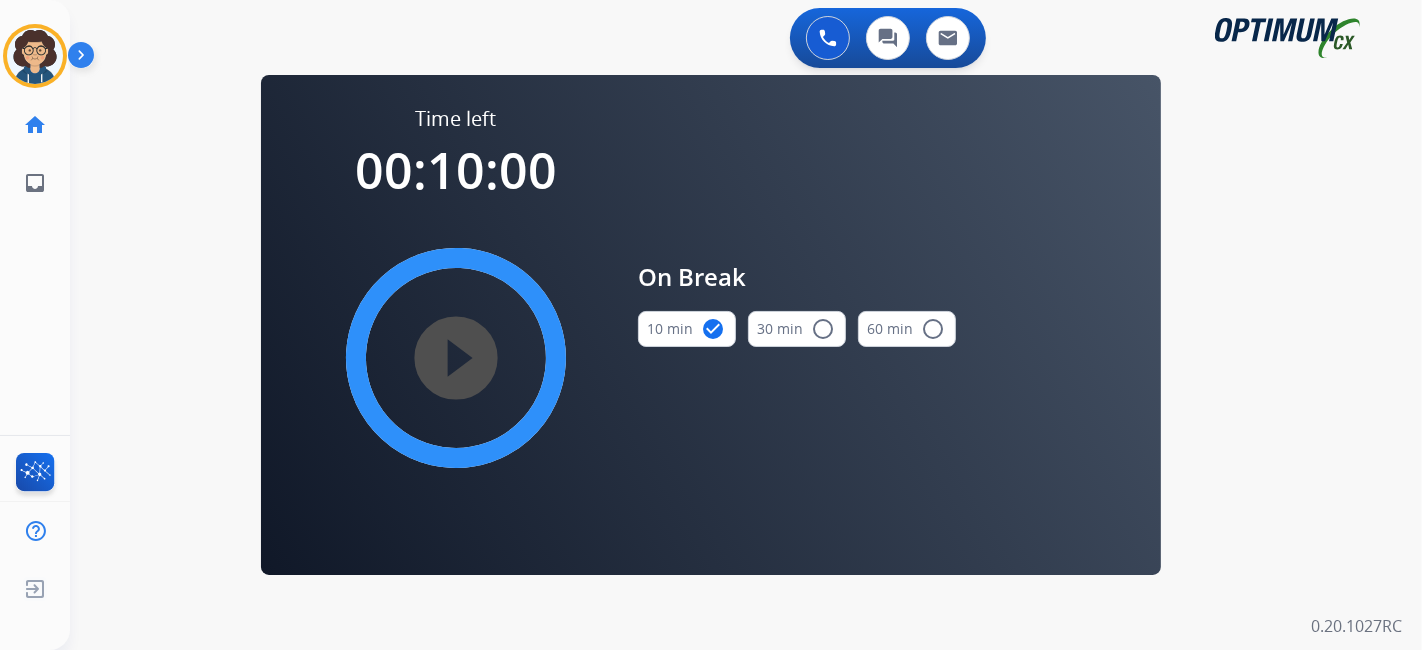 click on "play_circle_filled" at bounding box center (456, 358) 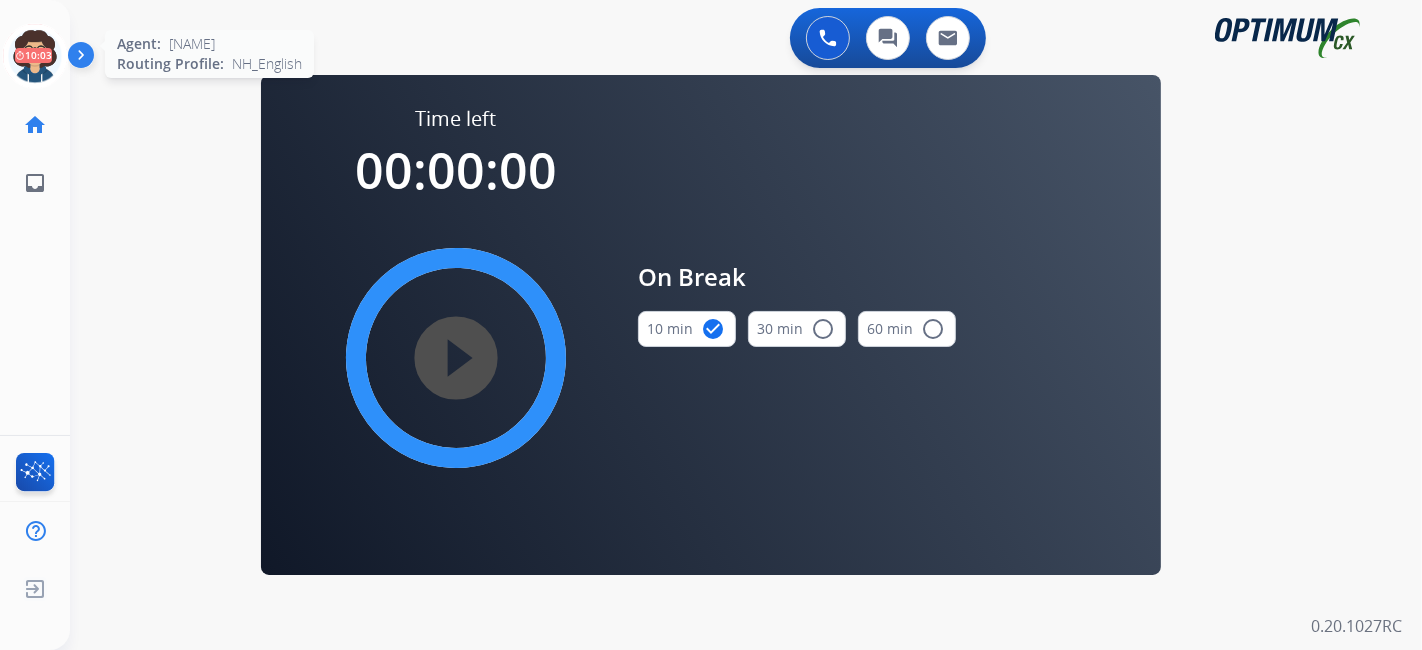 click 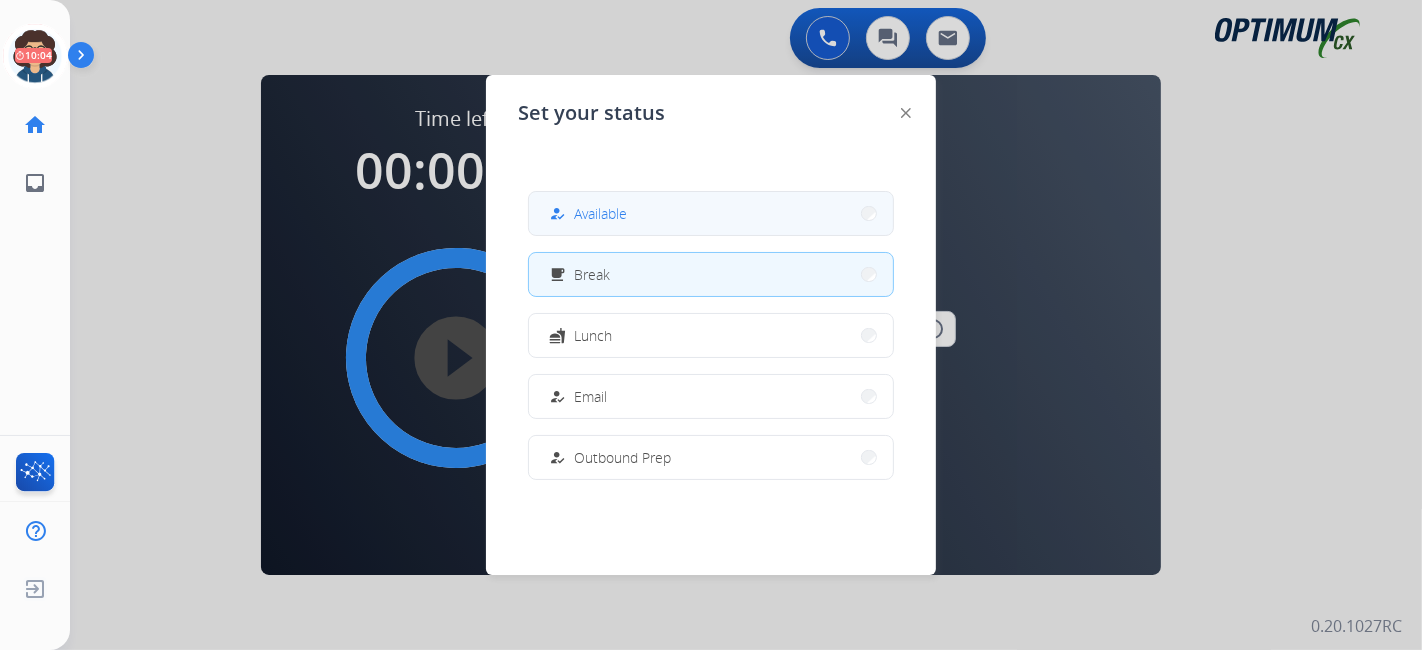 click on "how_to_reg Available" at bounding box center (711, 213) 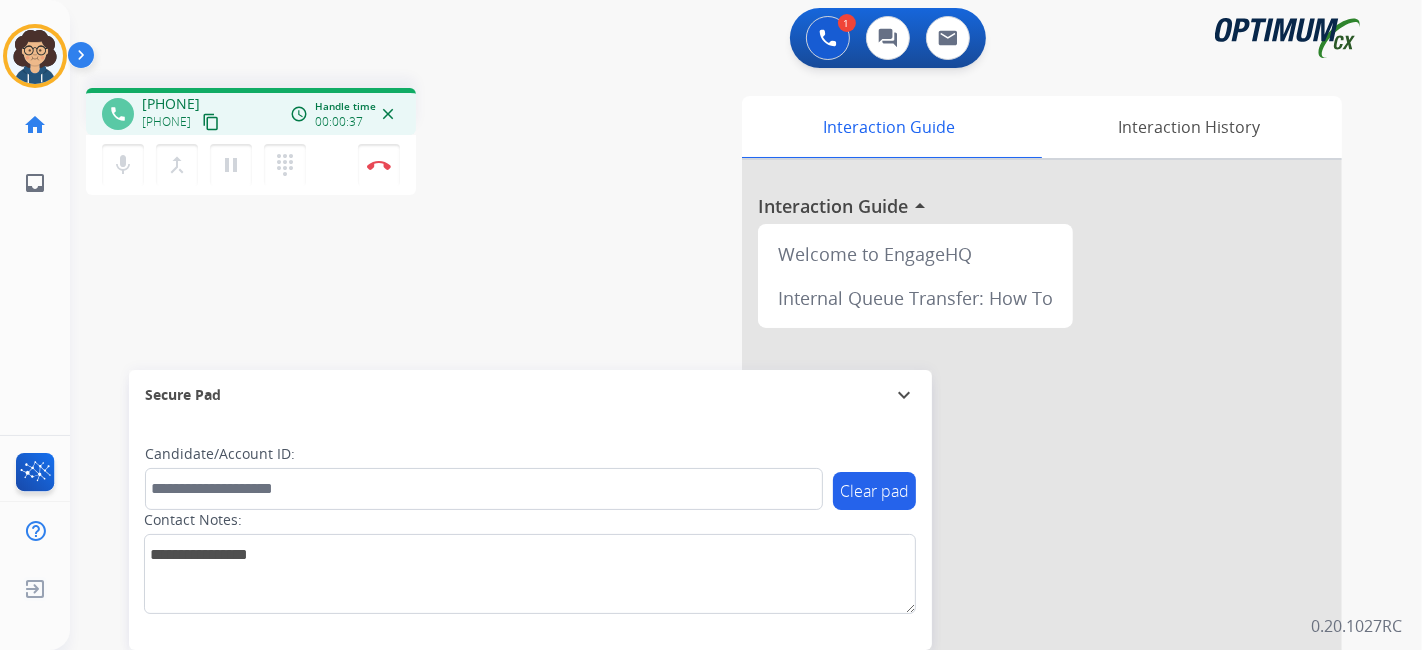 click on "content_copy" at bounding box center (211, 122) 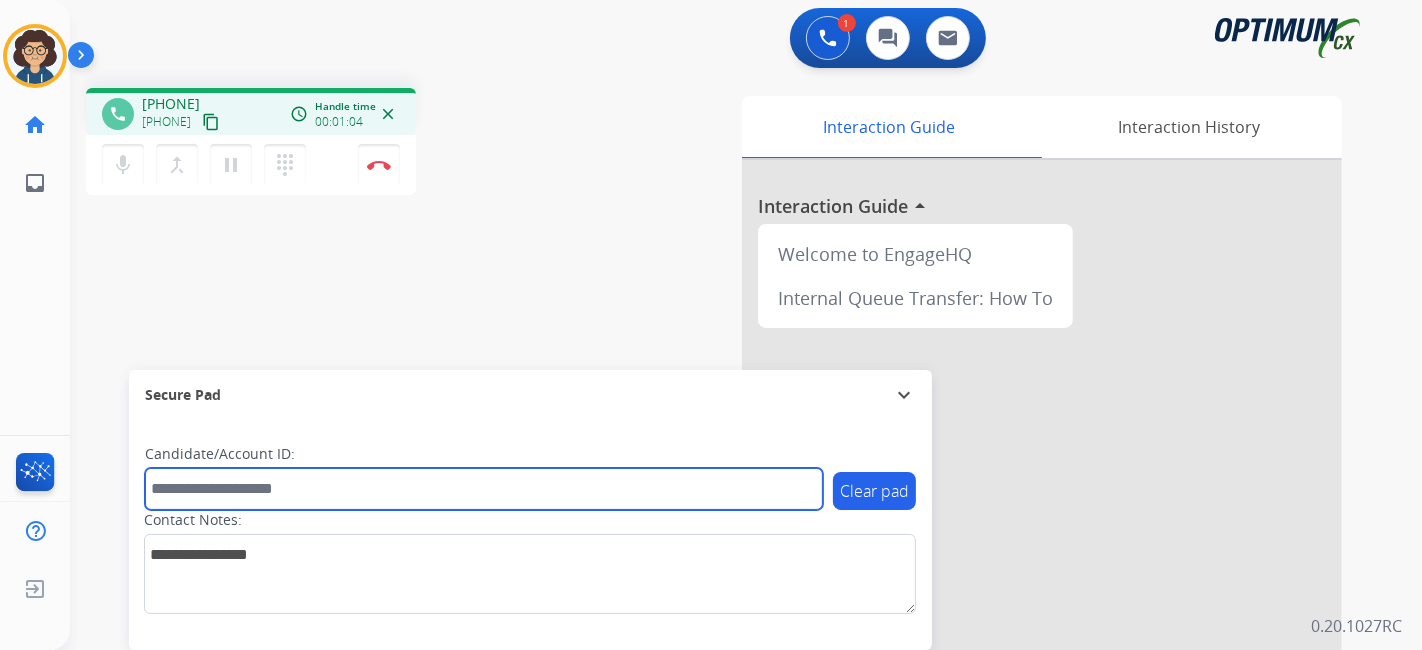click at bounding box center [484, 489] 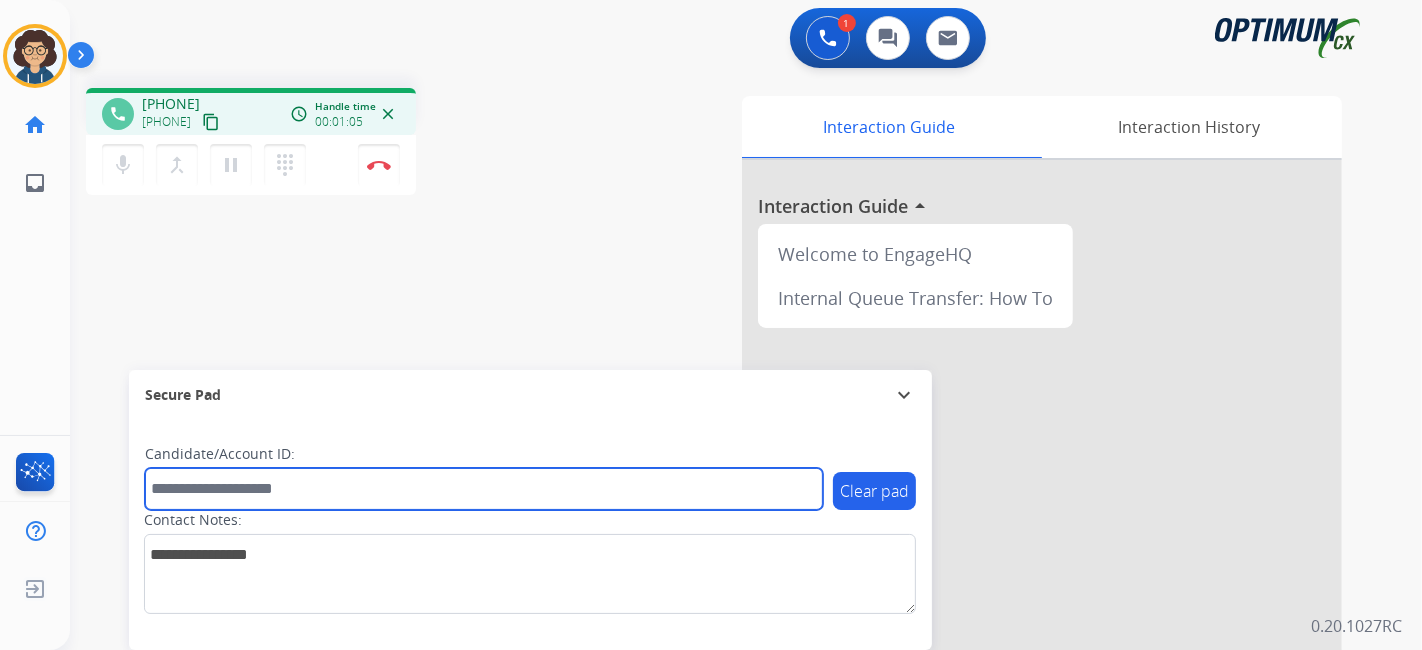 paste on "*******" 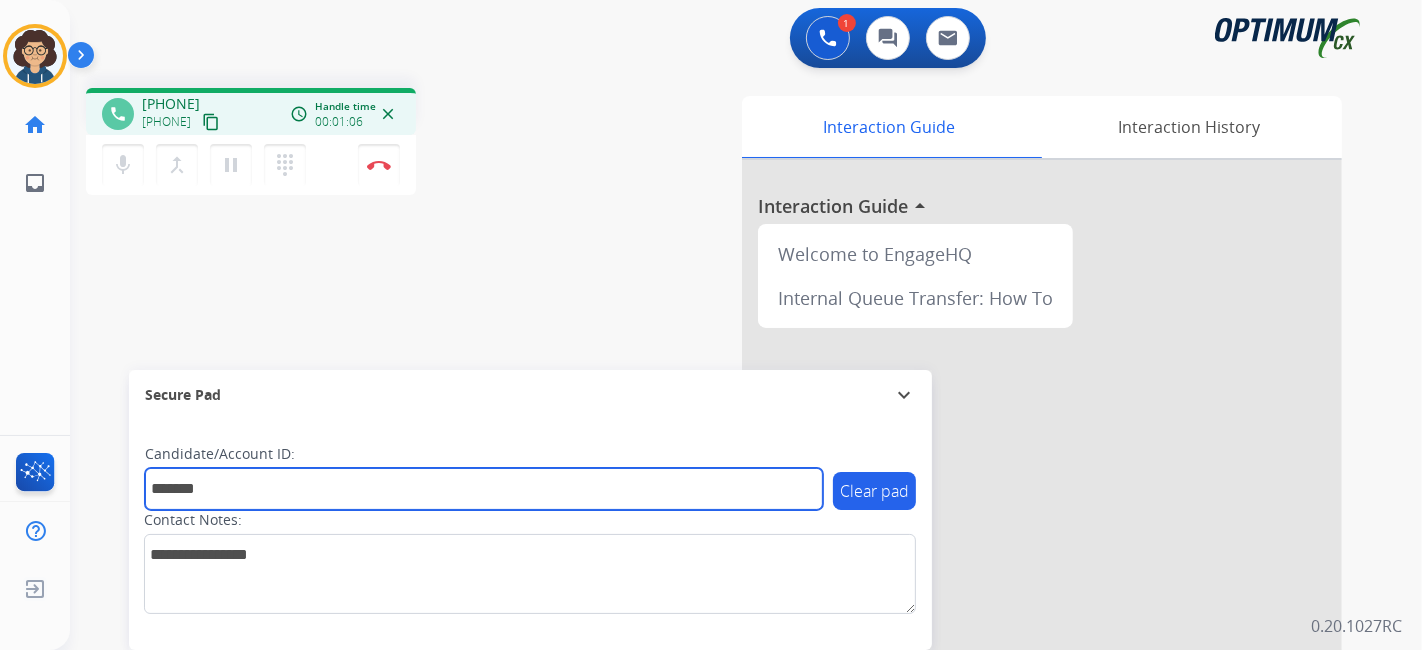 type on "*******" 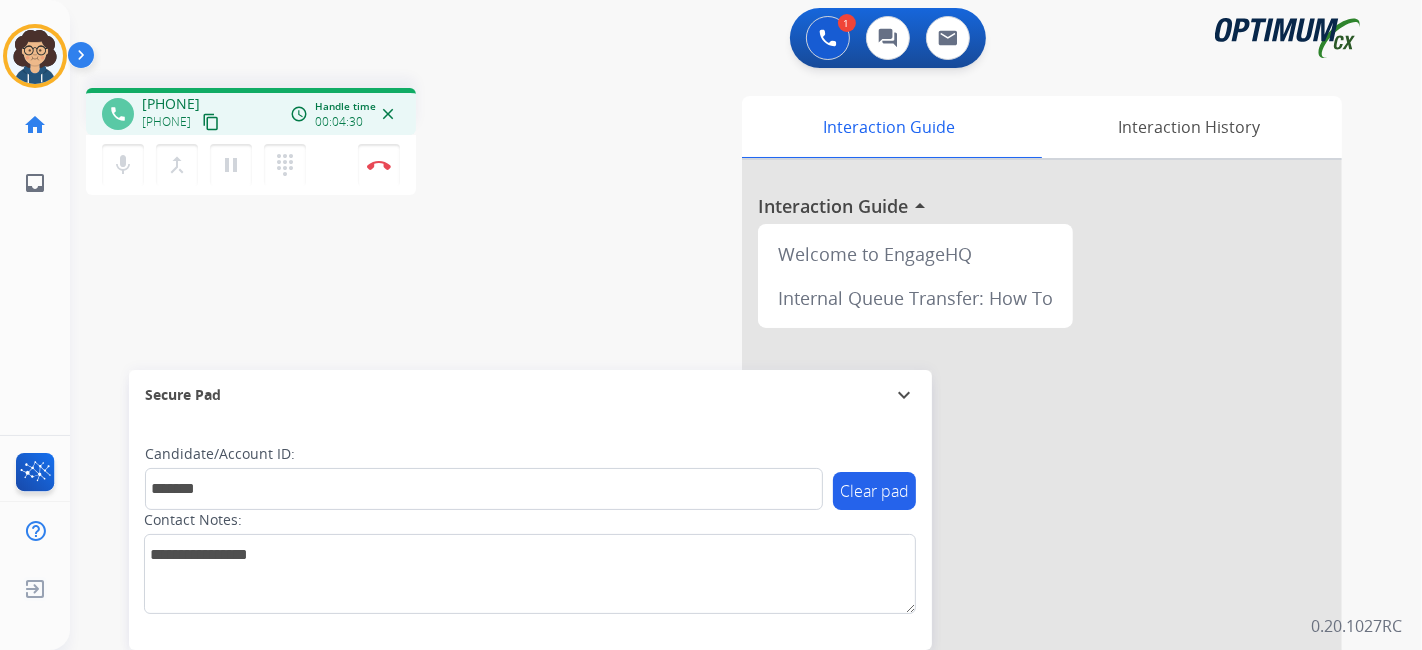 click on "phone [PHONE] [PHONE] content_copy access_time Call metrics Queue   00:11 Hold   00:00 Talk   04:21 Total   04:31 Handle time 00:04:30 close mic Mute merge_type Bridge pause Hold dialpad Dialpad Disconnect swap_horiz Break voice bridge close_fullscreen Connect 3-Way Call merge_type Separate 3-Way Call  Interaction Guide   Interaction History  Interaction Guide arrow_drop_up  Welcome to EngageHQ   Internal Queue Transfer: How To  Secure Pad expand_more Clear pad Candidate/Account ID: ******* Contact Notes:" at bounding box center (722, 489) 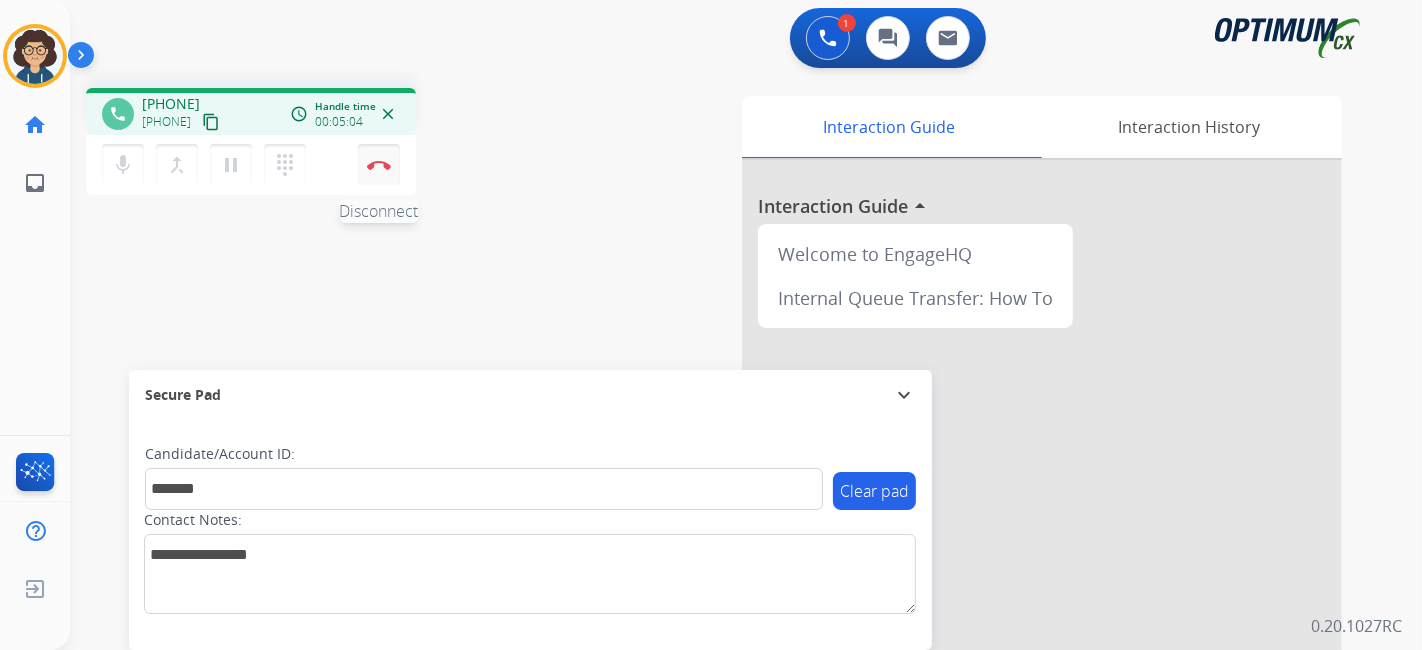 click at bounding box center (379, 165) 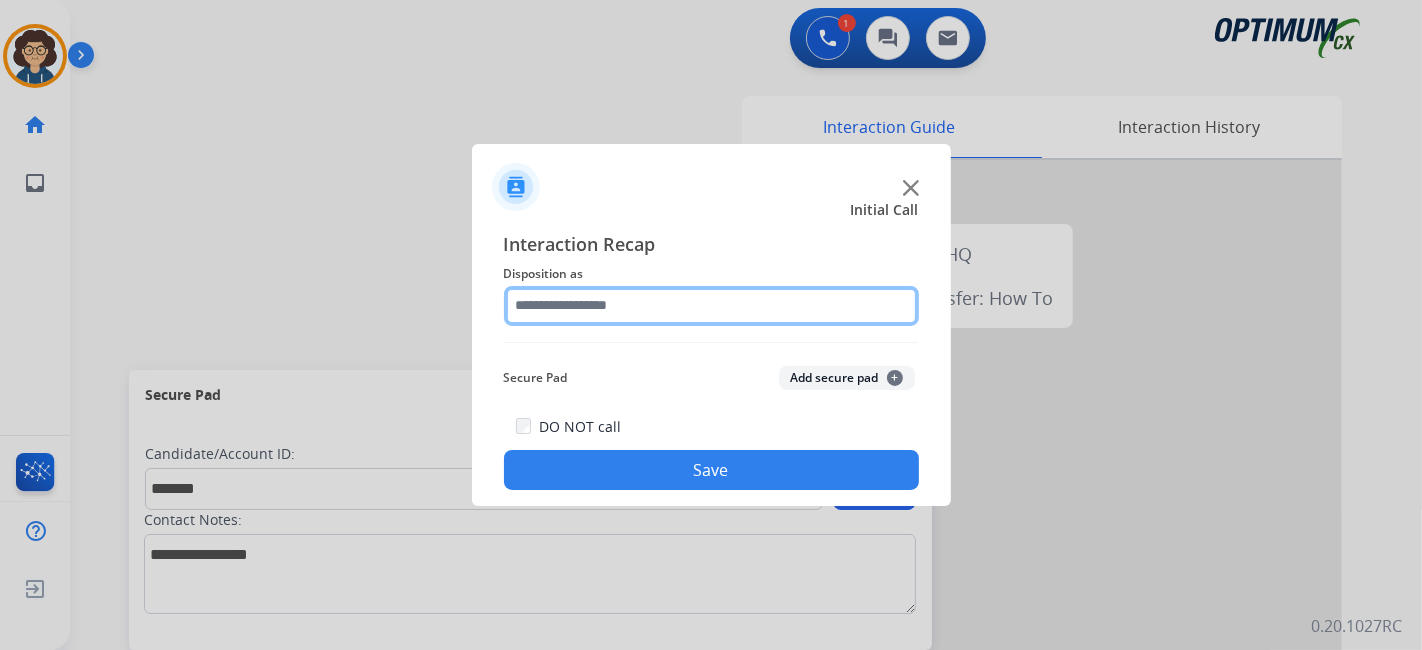 click 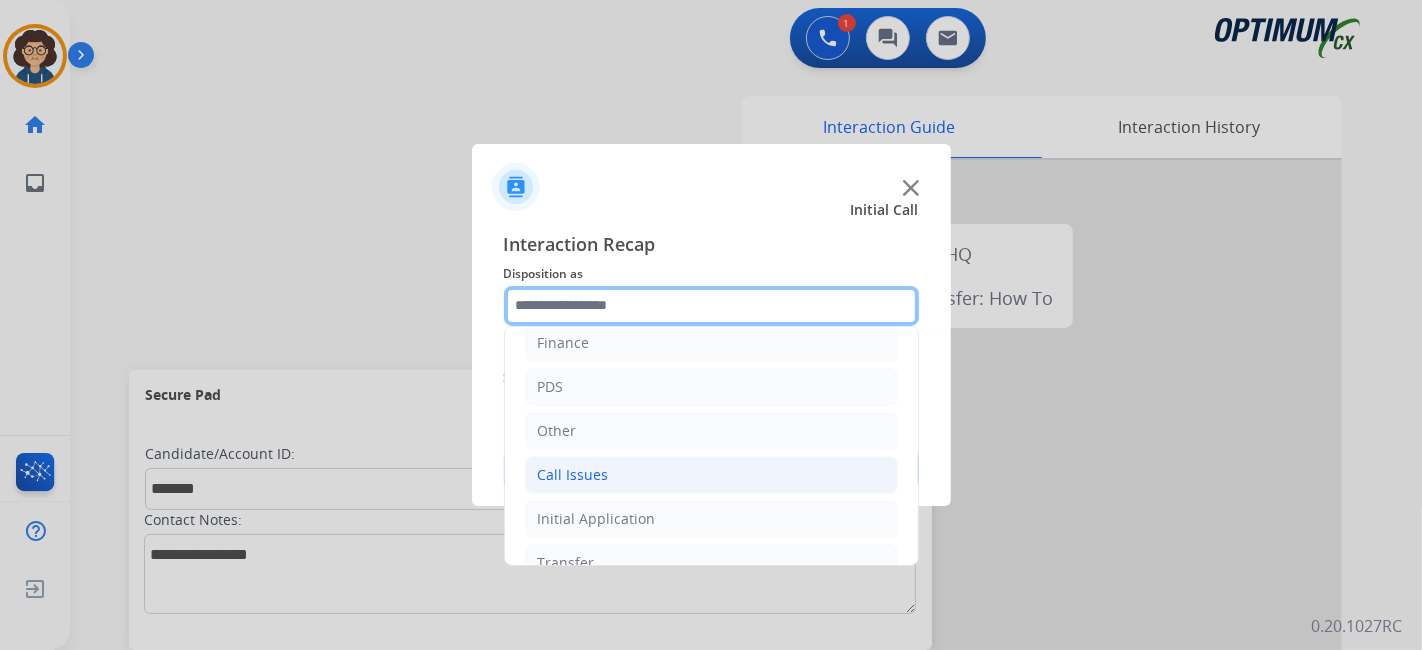 scroll, scrollTop: 131, scrollLeft: 0, axis: vertical 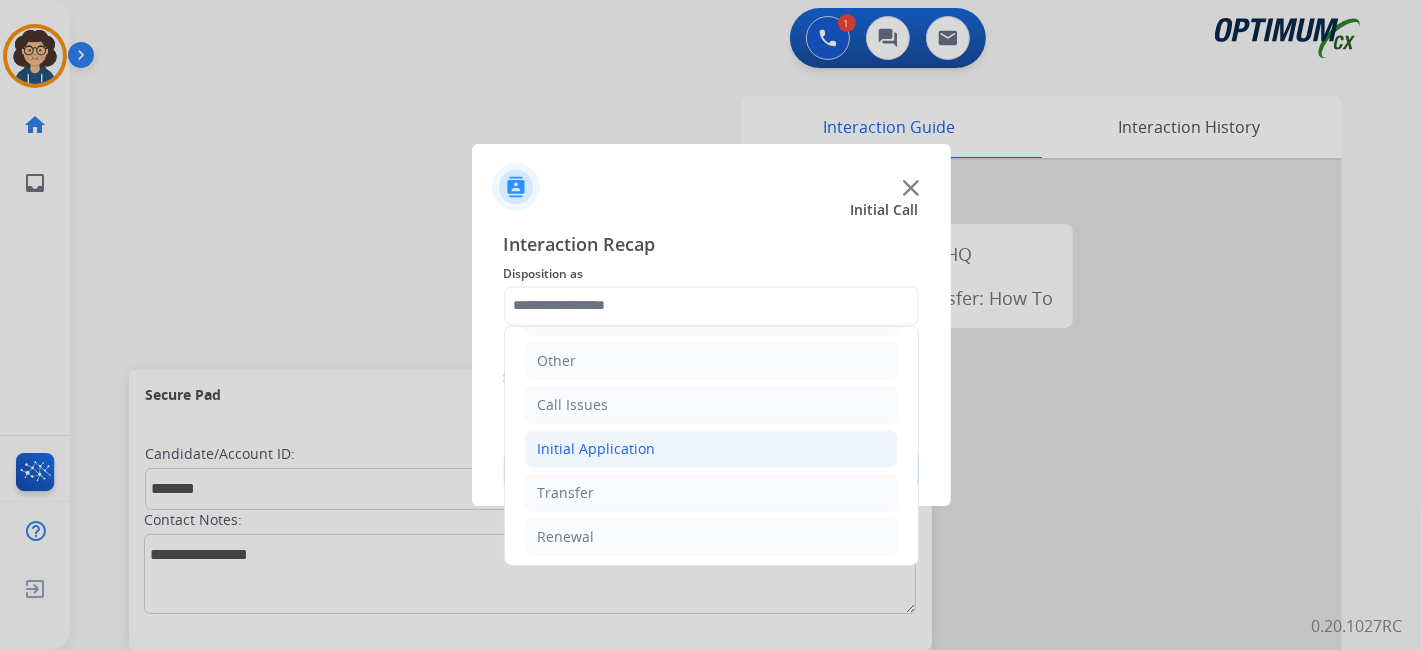 click on "Initial Application" 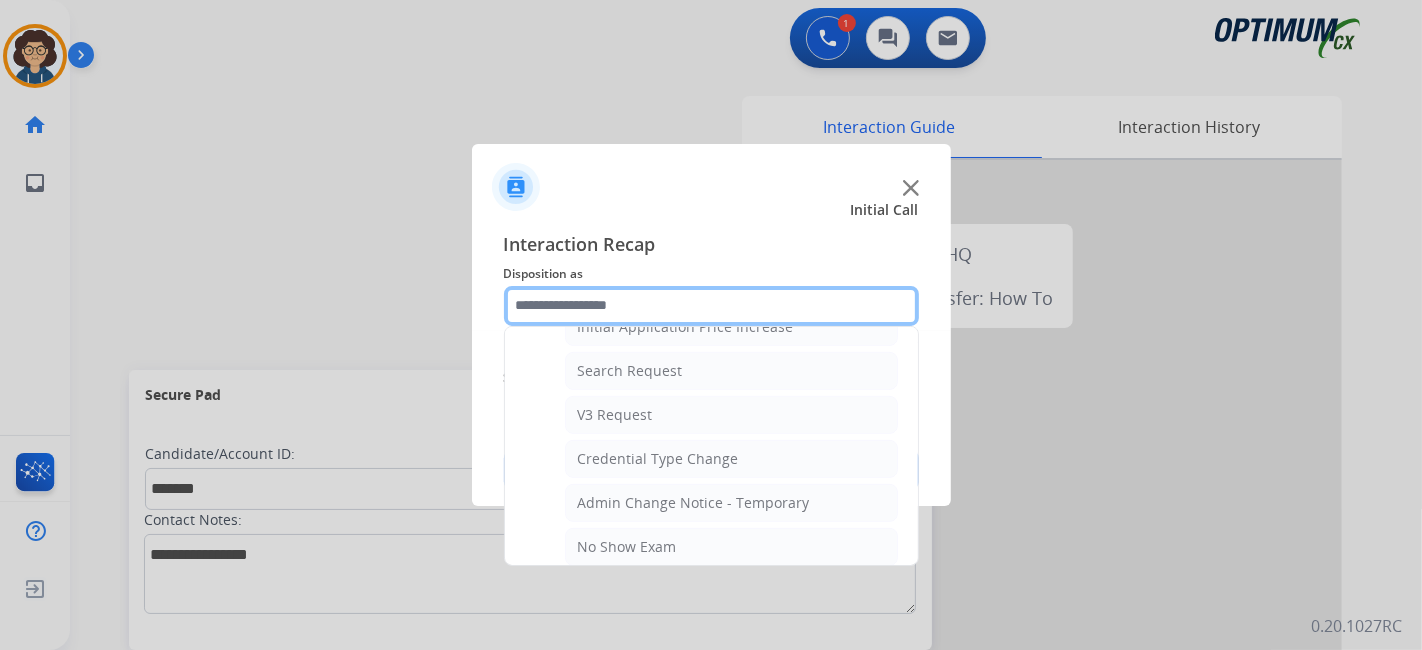 scroll, scrollTop: 673, scrollLeft: 0, axis: vertical 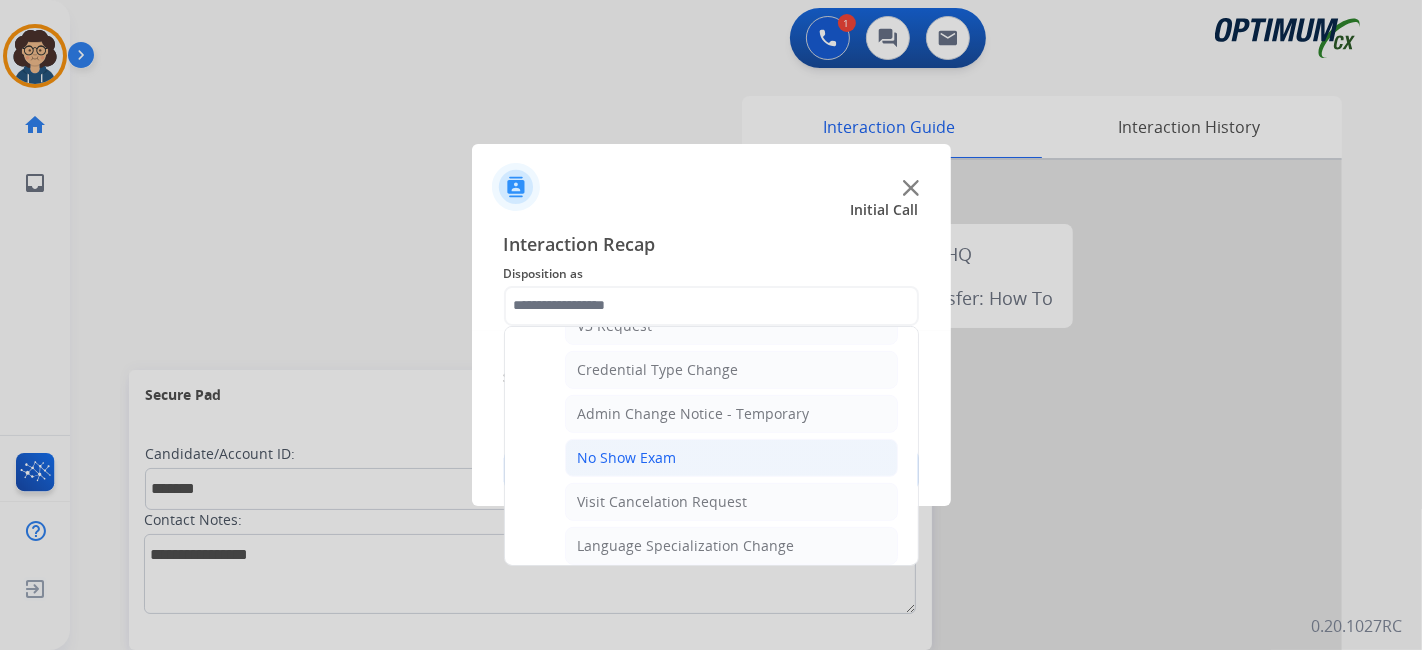 drag, startPoint x: 751, startPoint y: 450, endPoint x: 802, endPoint y: 392, distance: 77.23341 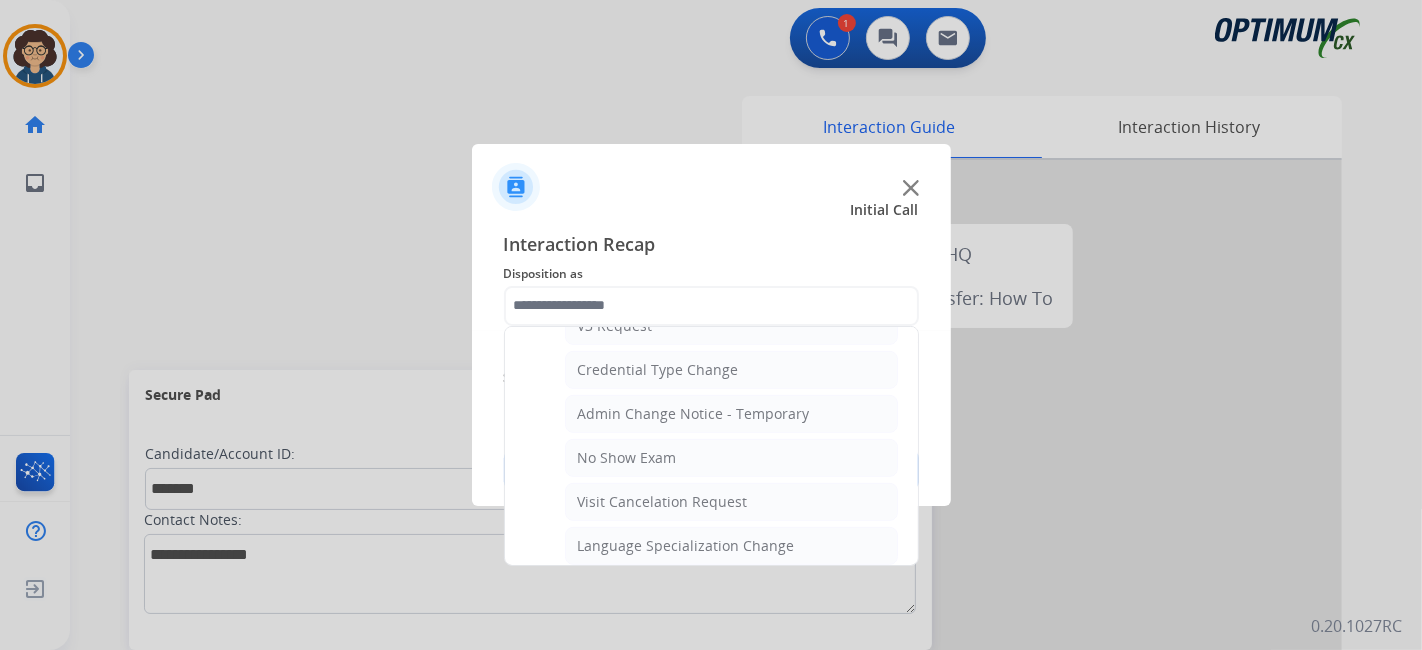 click on "No Show Exam" 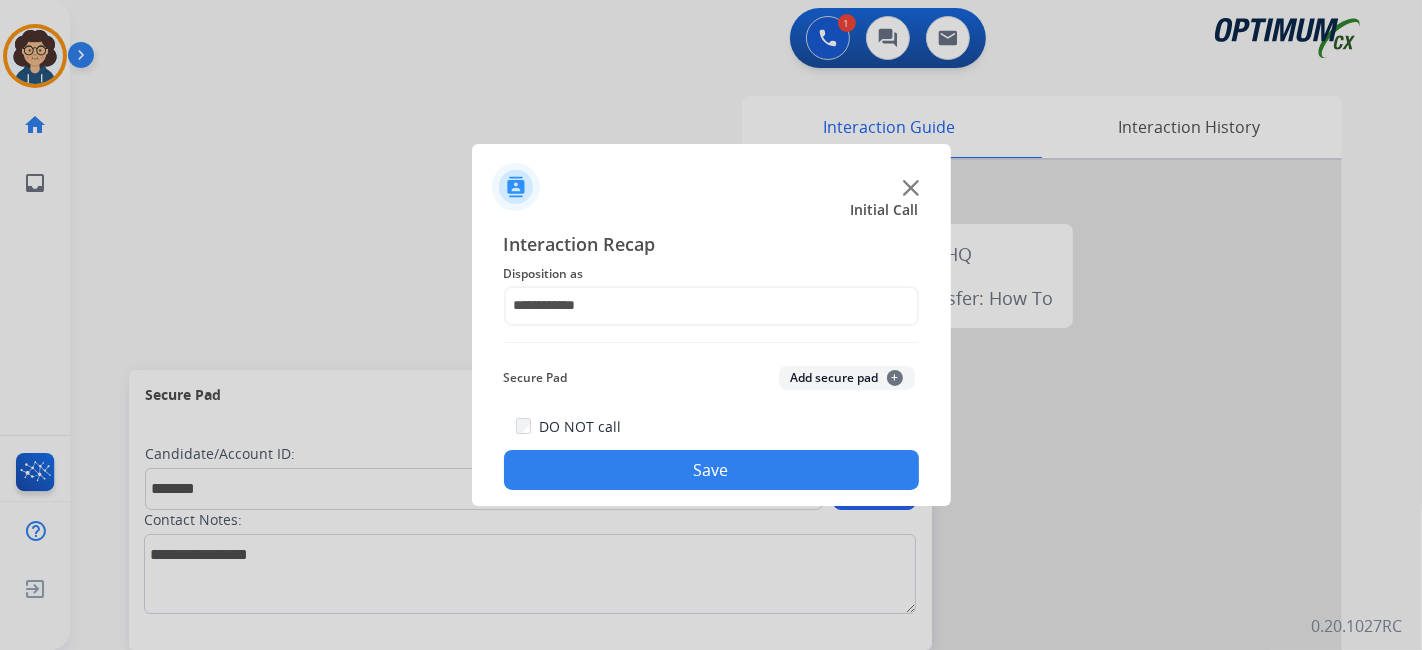 click on "Add secure pad  +" 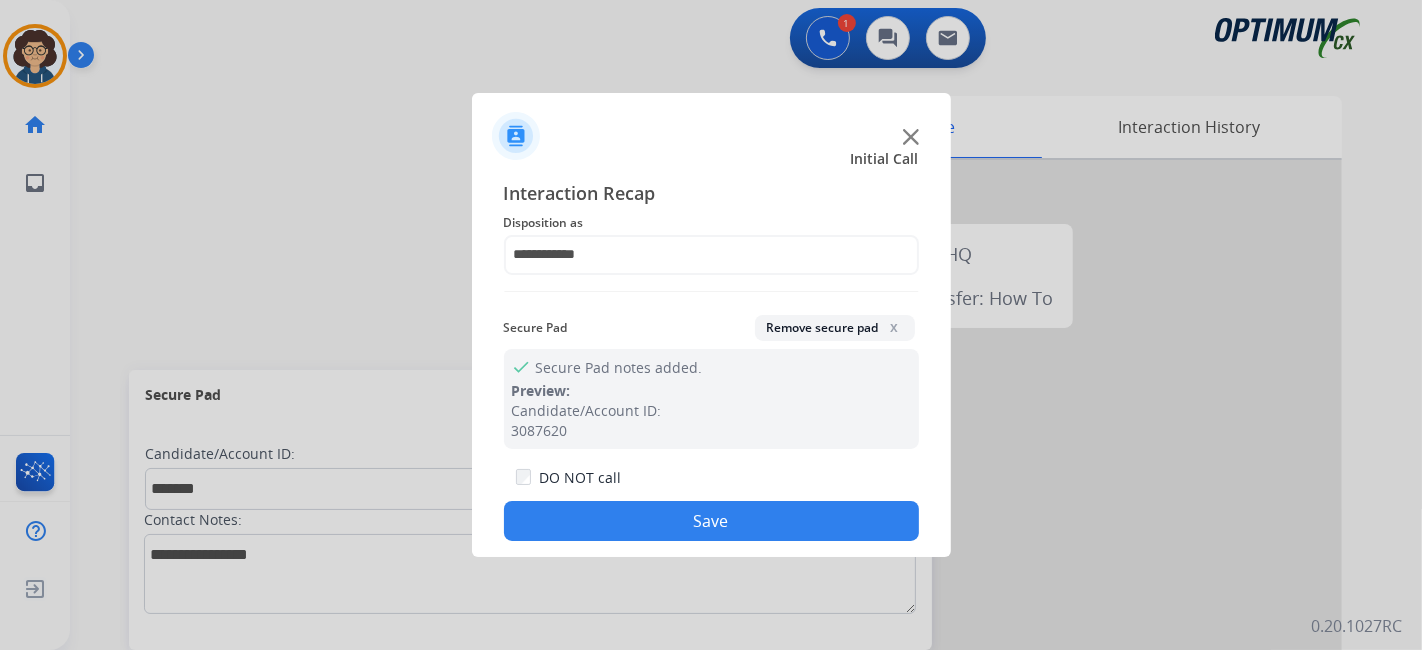 drag, startPoint x: 737, startPoint y: 527, endPoint x: 575, endPoint y: 32, distance: 520.8349 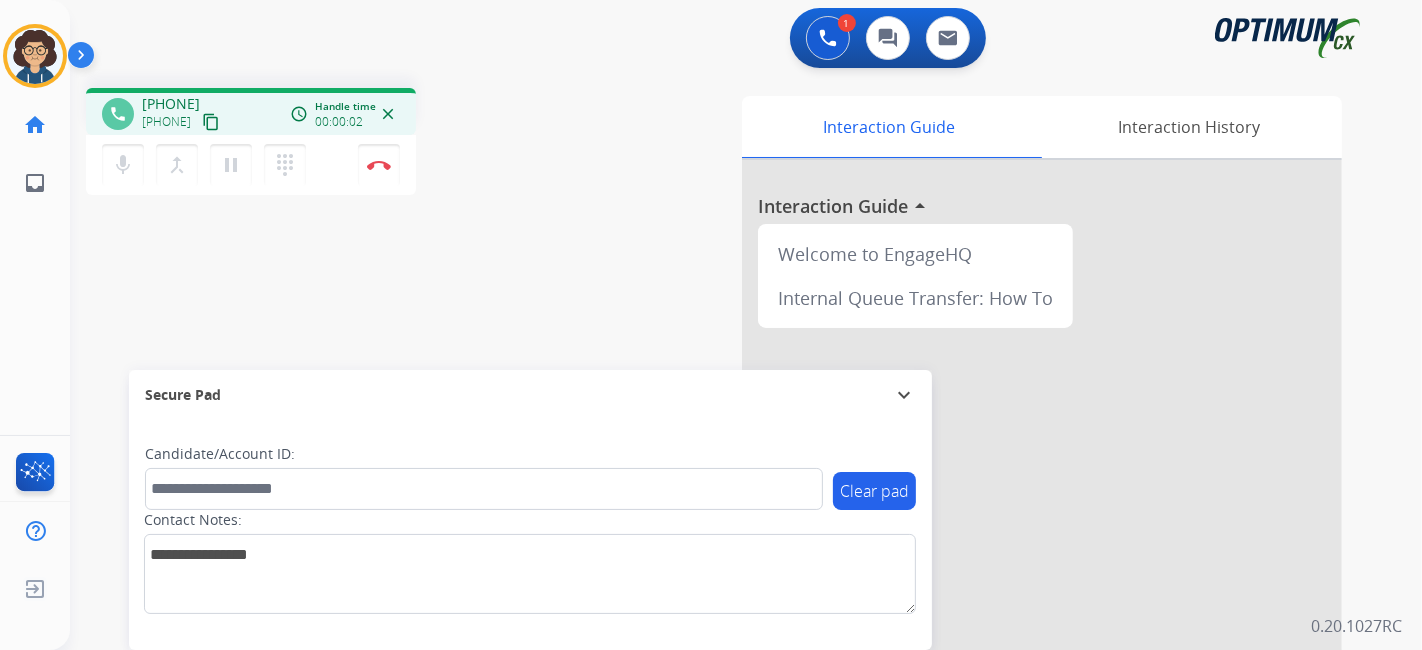 click on "content_copy" at bounding box center [211, 122] 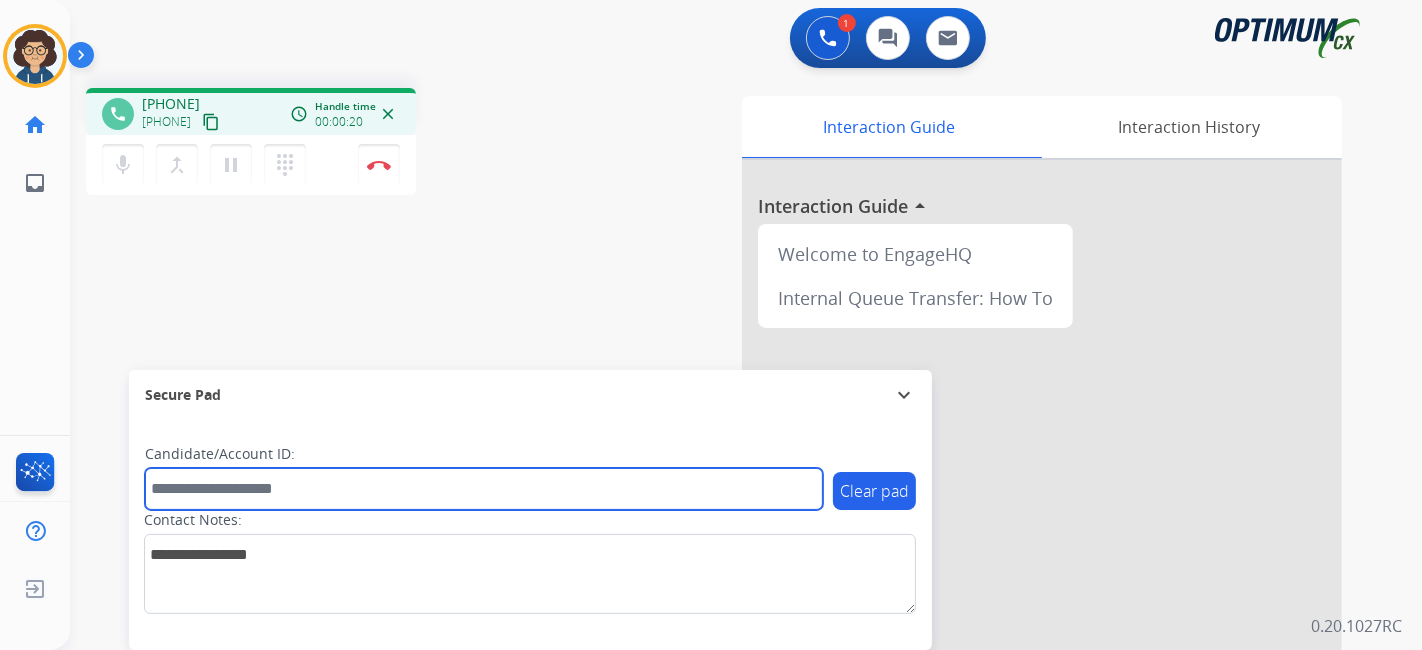 click at bounding box center [484, 489] 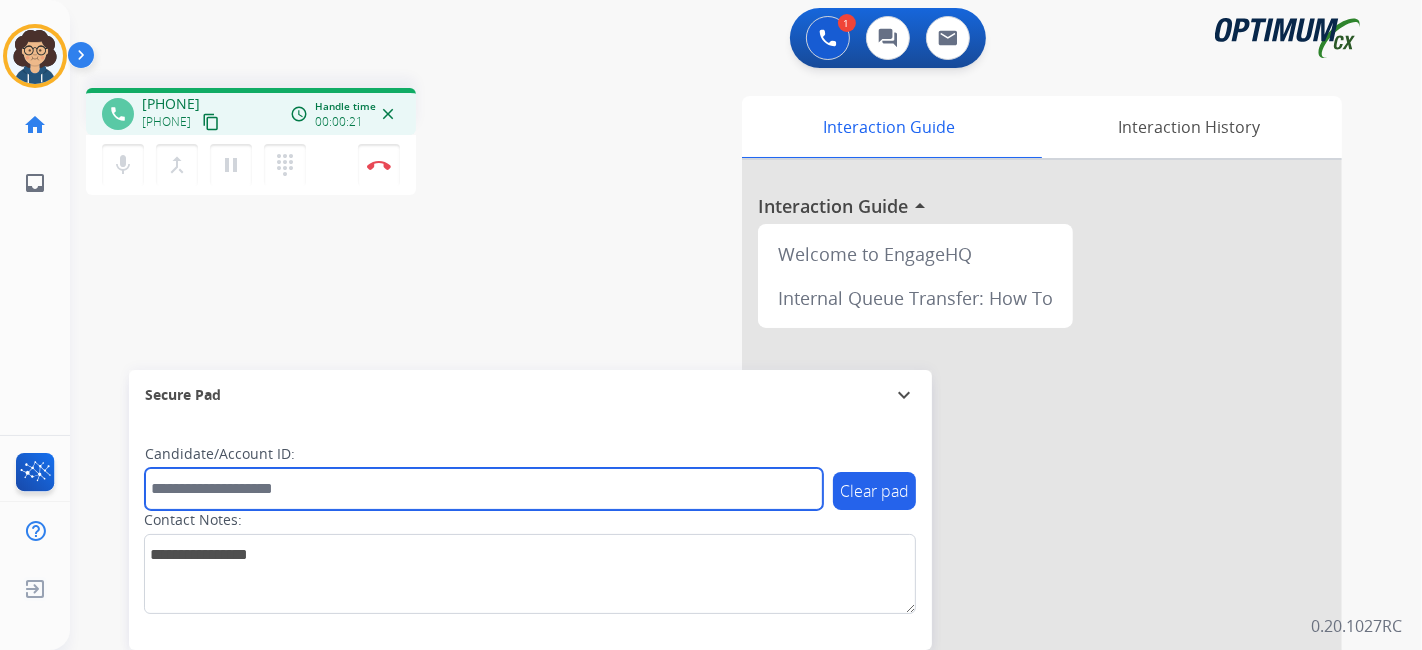 paste on "*******" 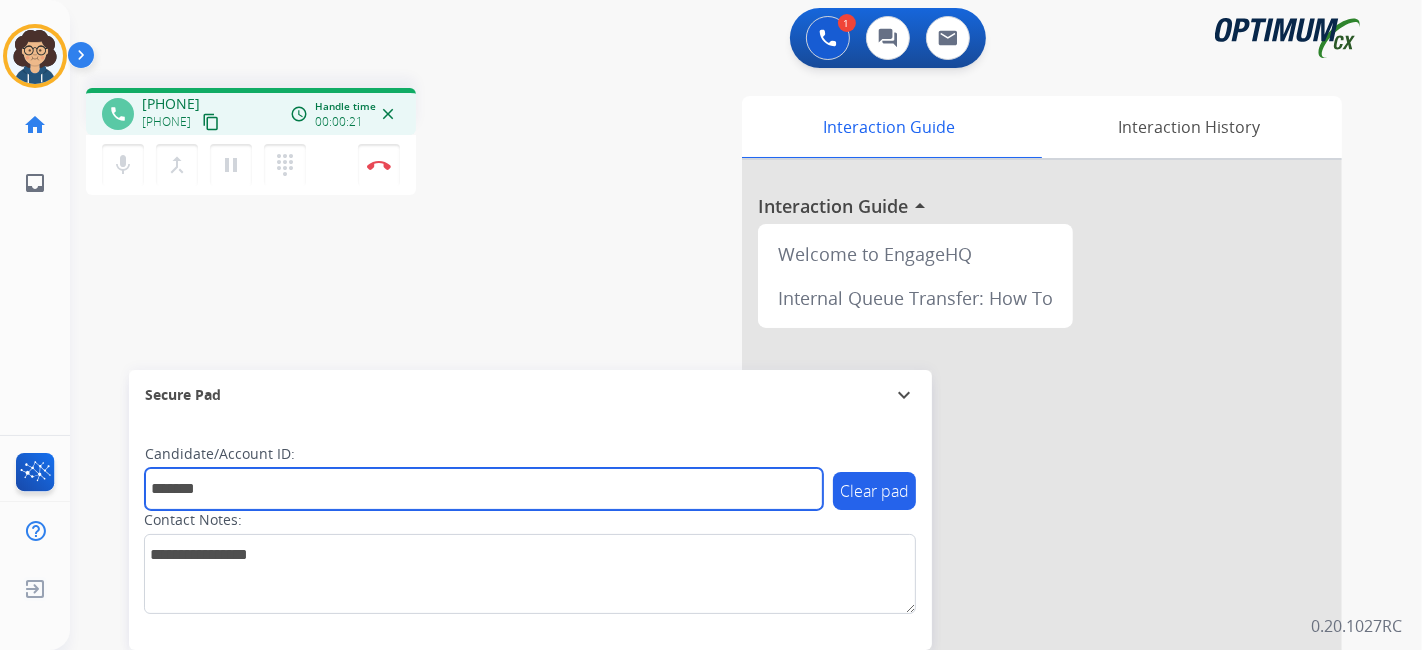 type on "*******" 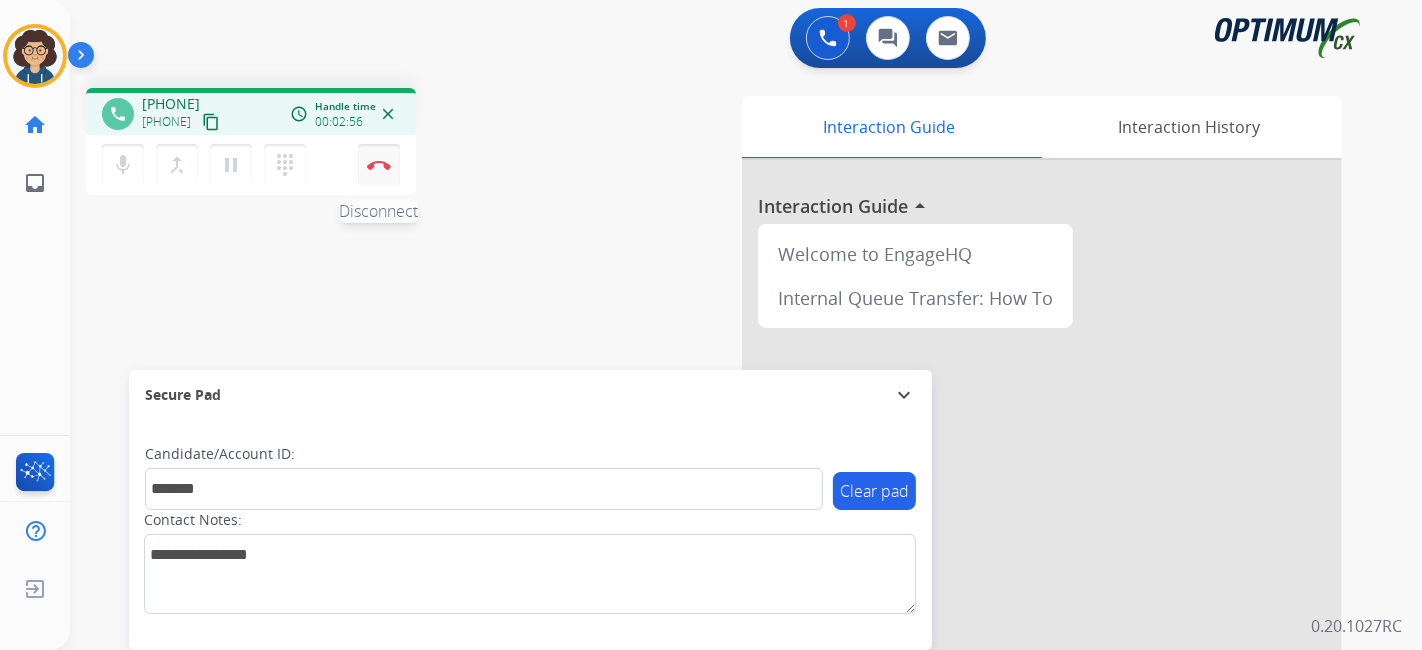 click on "Disconnect" at bounding box center [379, 165] 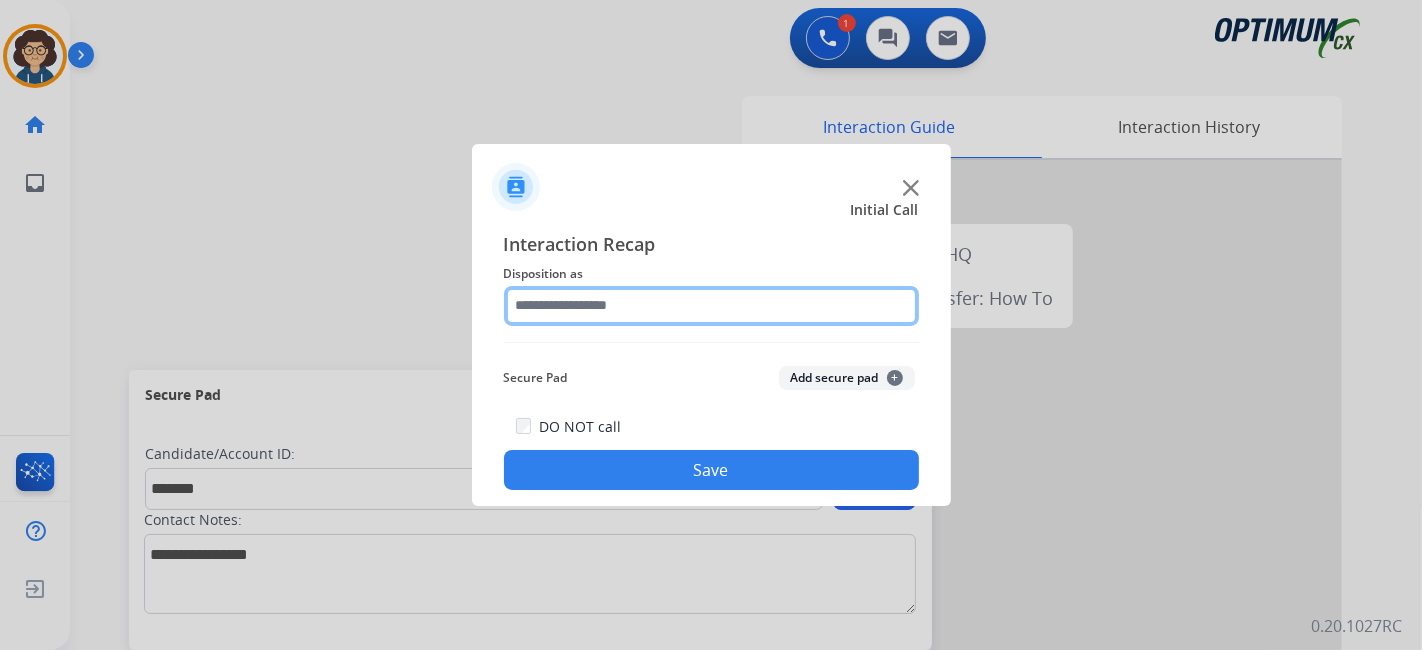 click 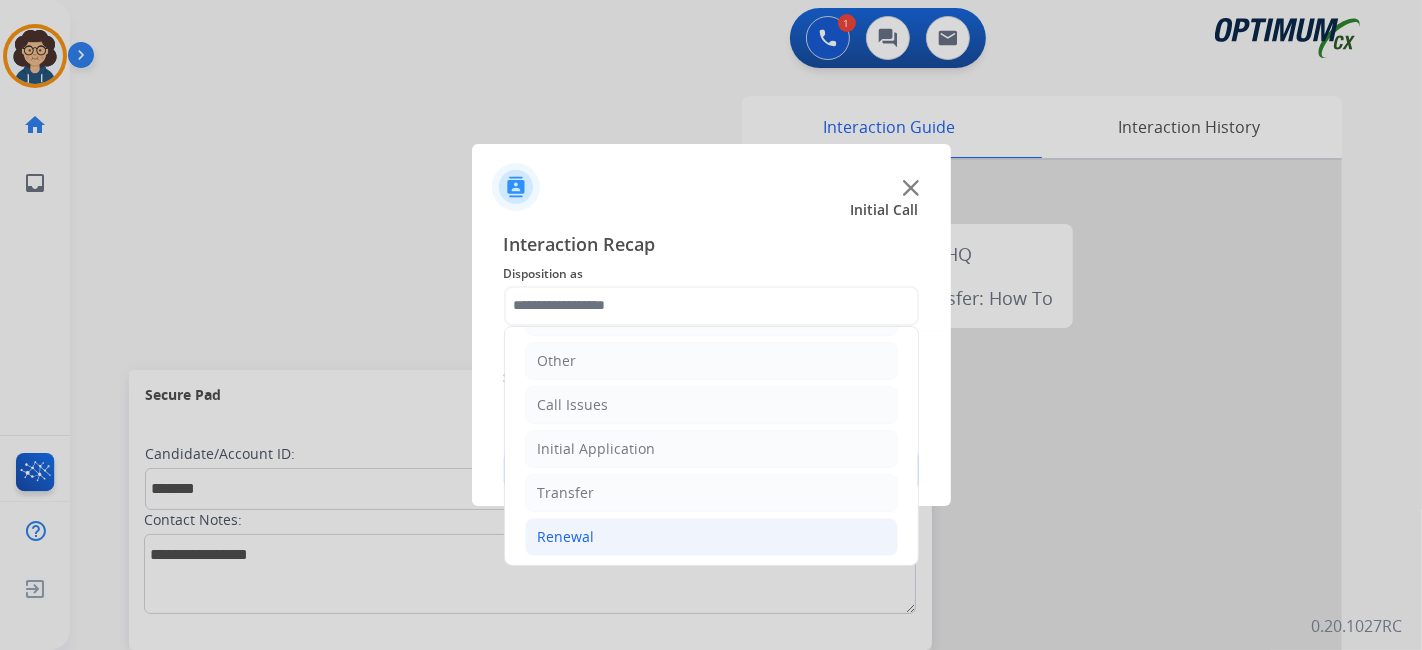 click on "Renewal" 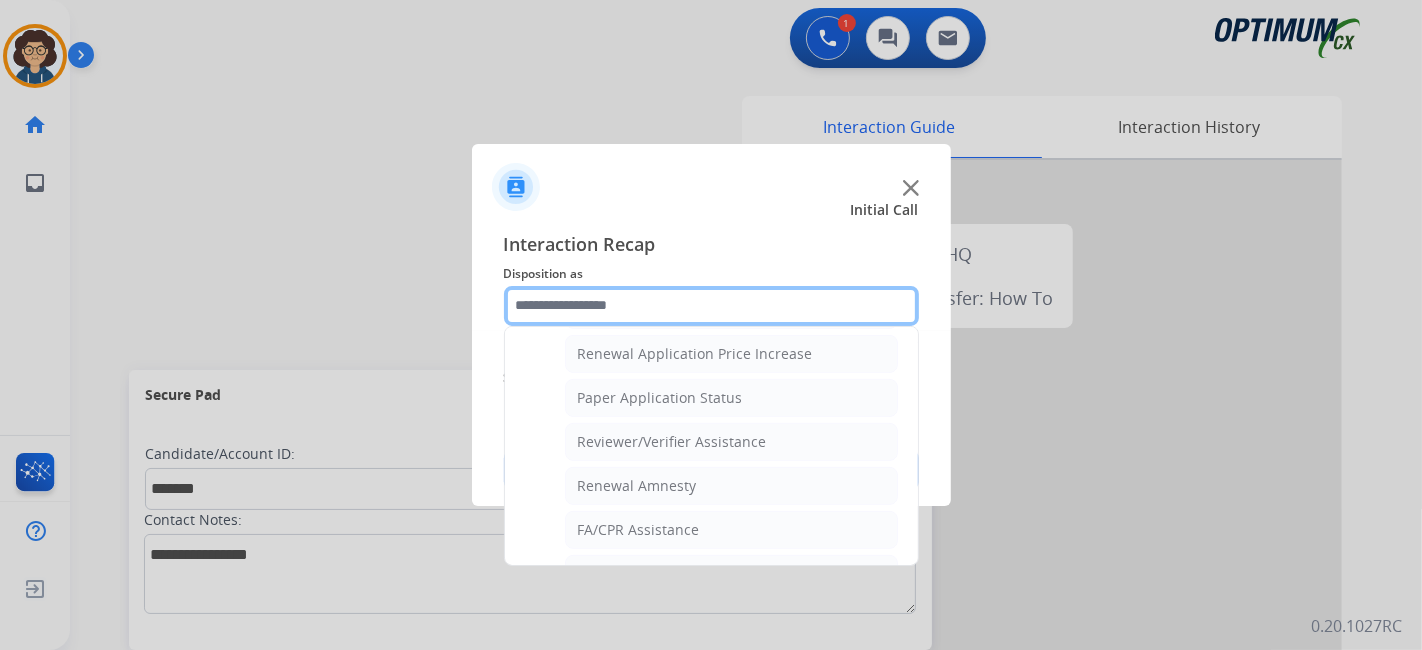 scroll, scrollTop: 760, scrollLeft: 0, axis: vertical 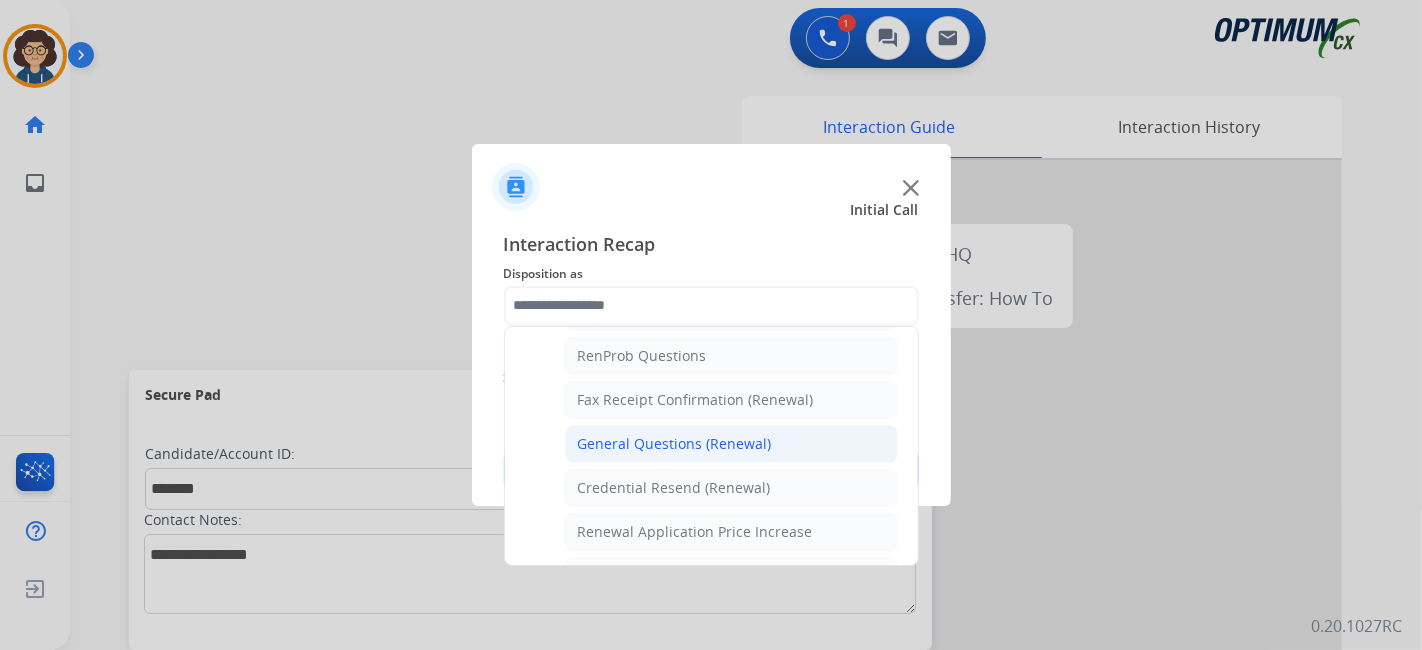click on "General Questions (Renewal)" 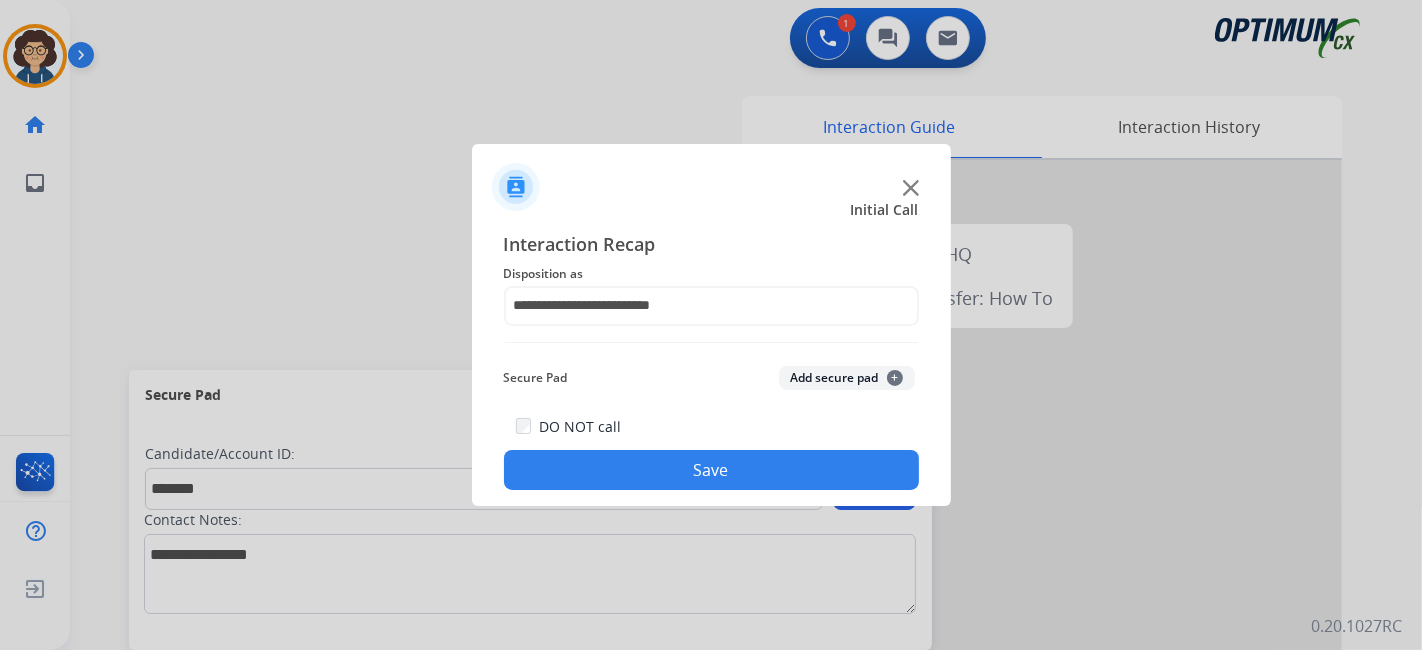 click on "Add secure pad  +" 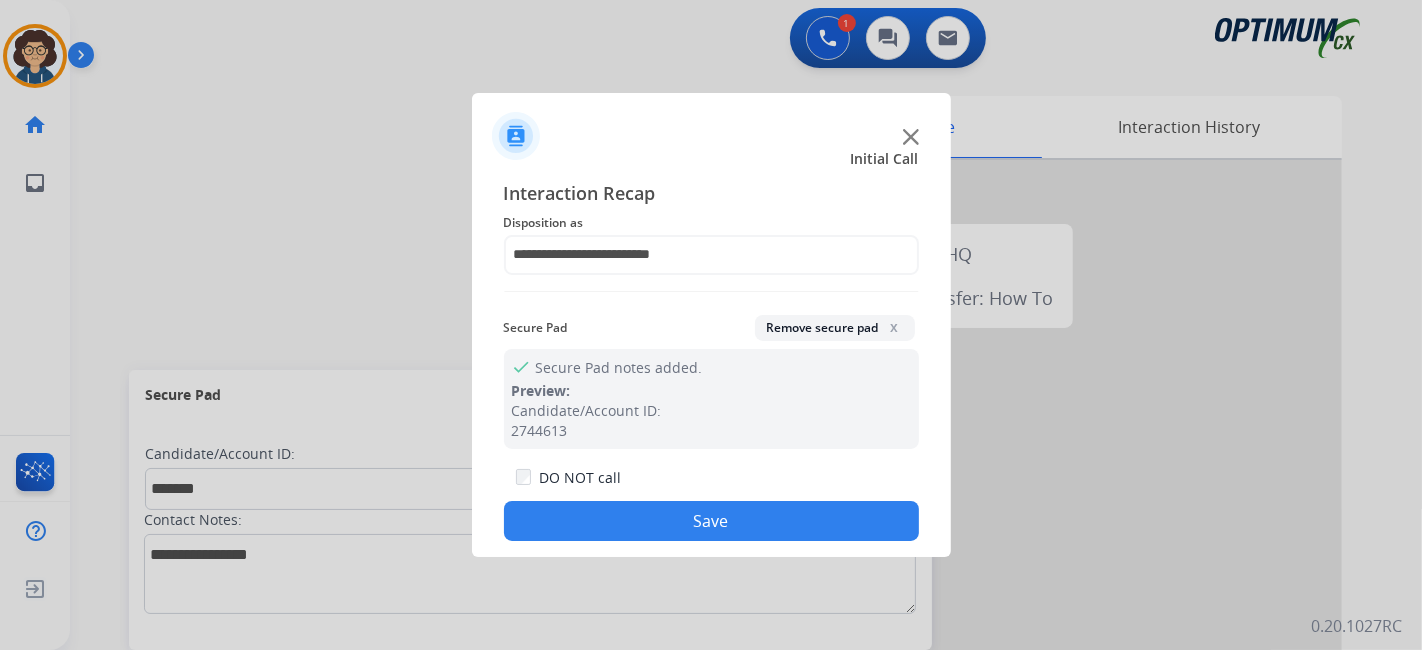 click on "**********" 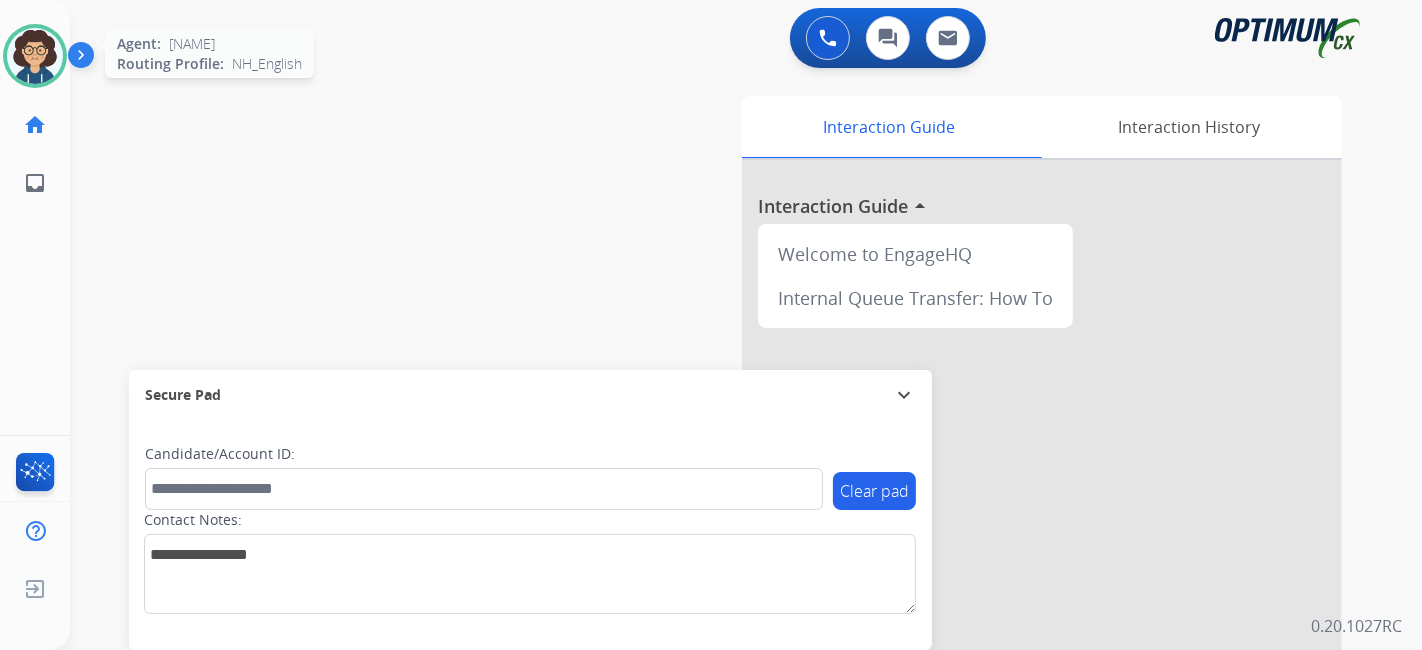 click at bounding box center (35, 56) 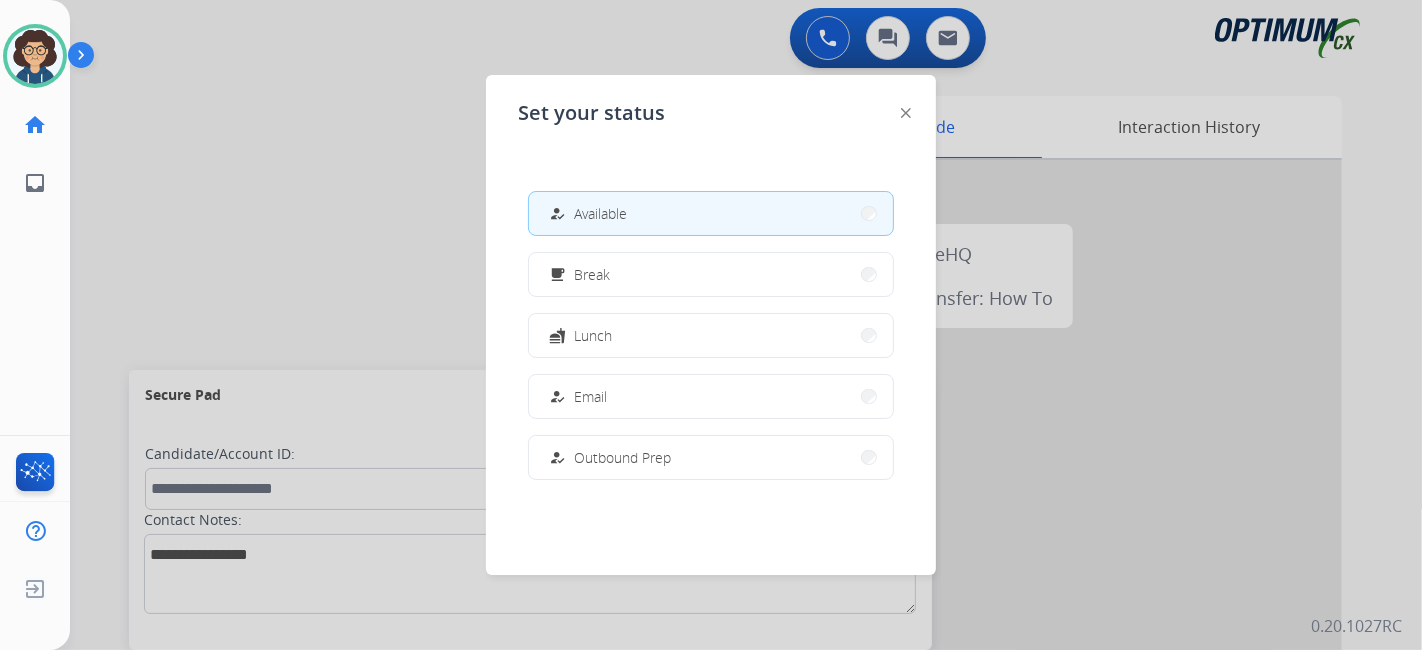 scroll, scrollTop: 498, scrollLeft: 0, axis: vertical 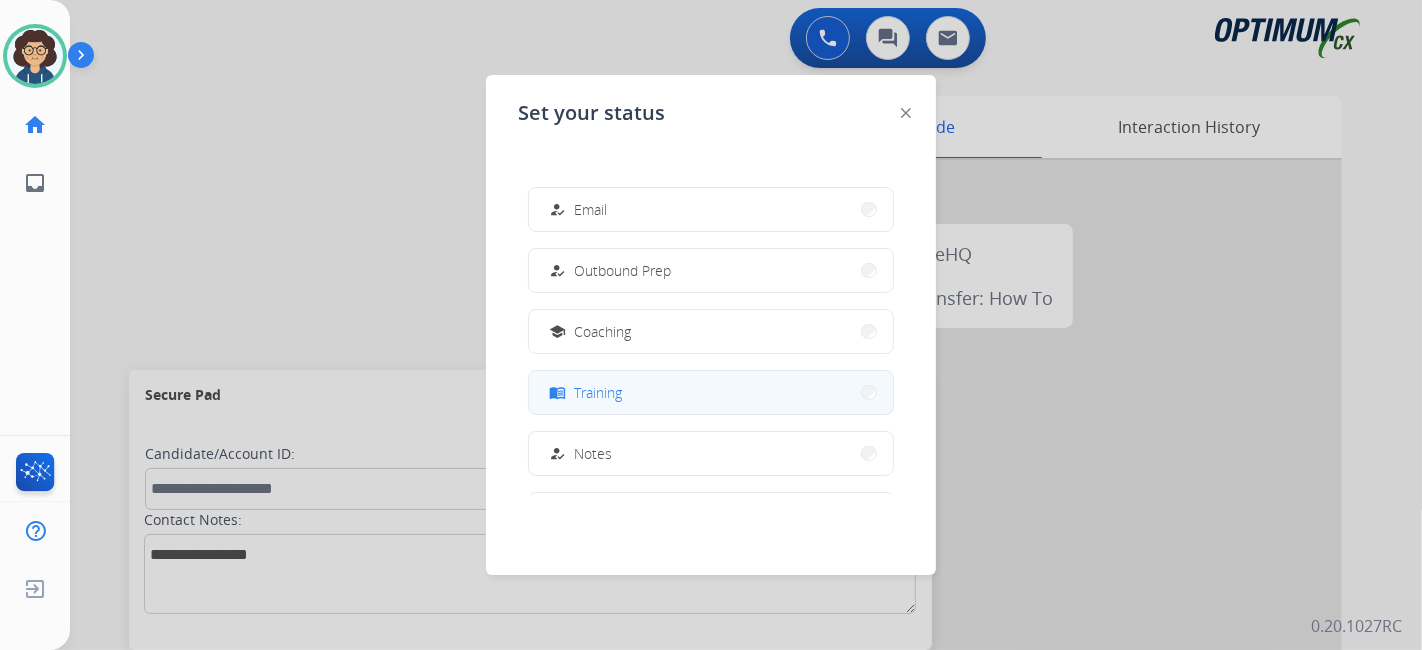 click on "menu_book Training" at bounding box center [711, 392] 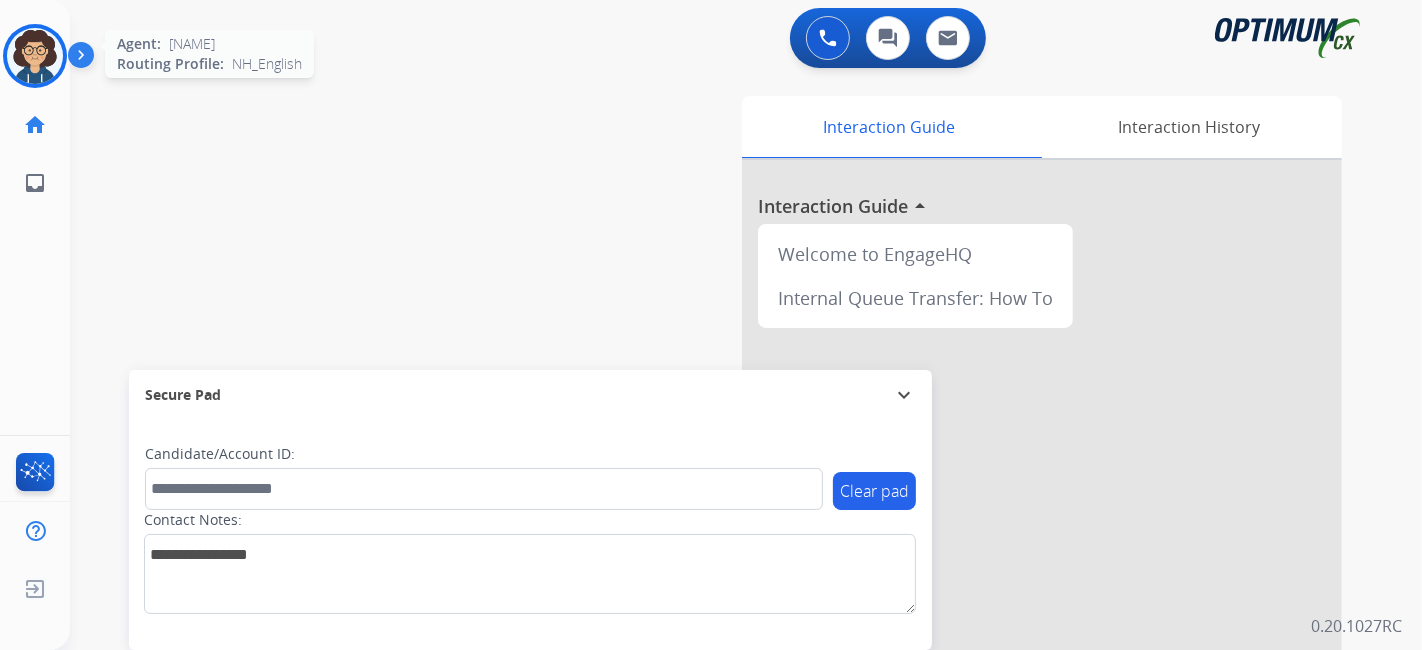 click at bounding box center (35, 56) 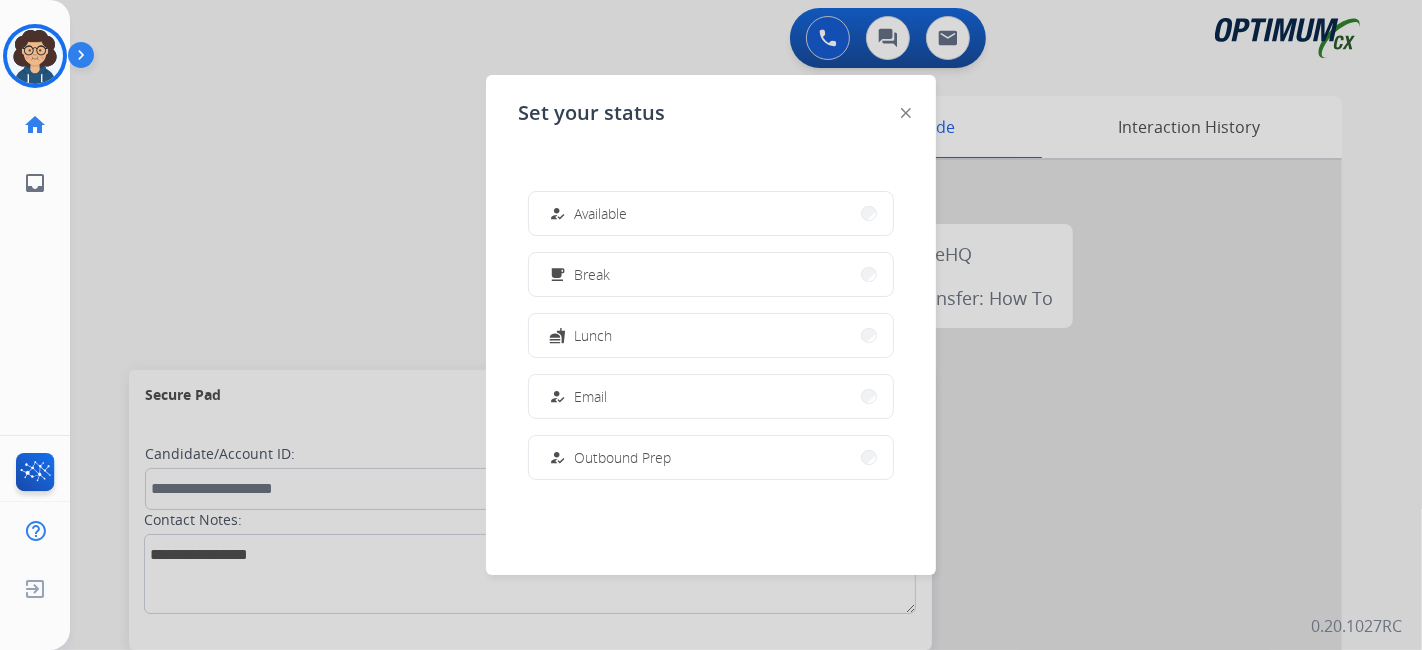 scroll, scrollTop: 498, scrollLeft: 0, axis: vertical 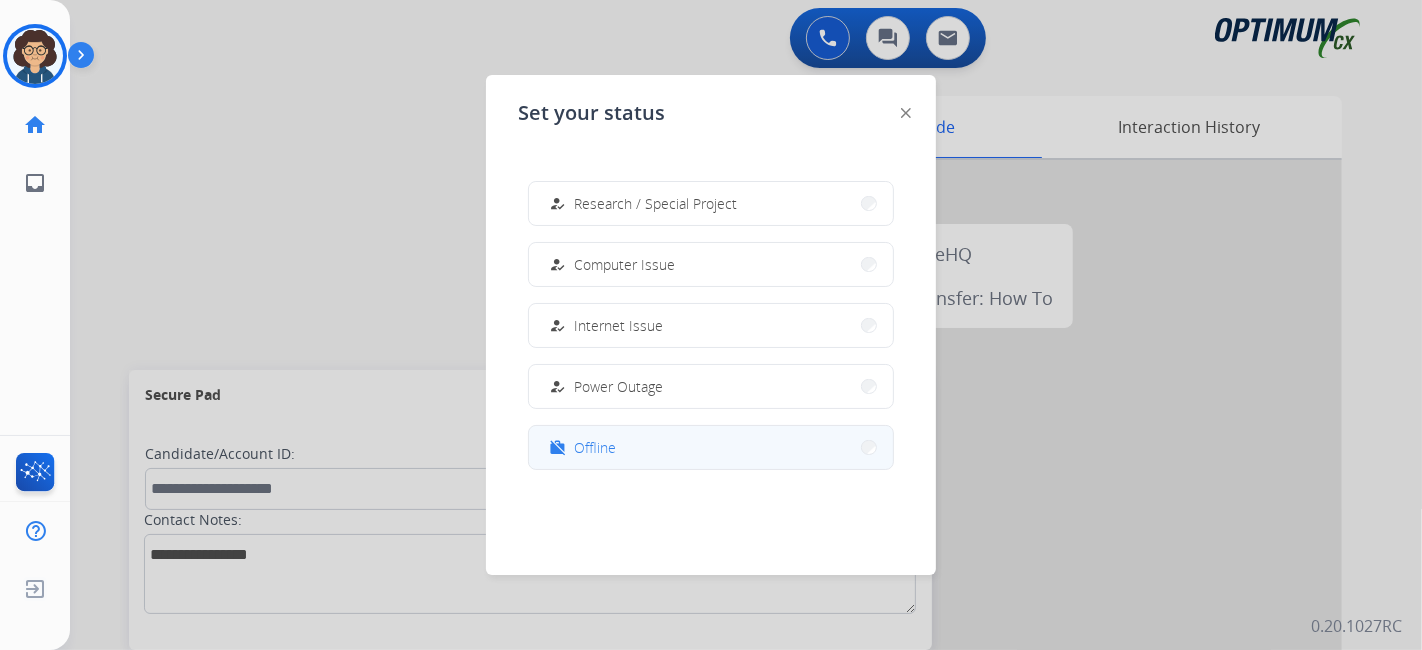 click on "Offline" at bounding box center (595, 447) 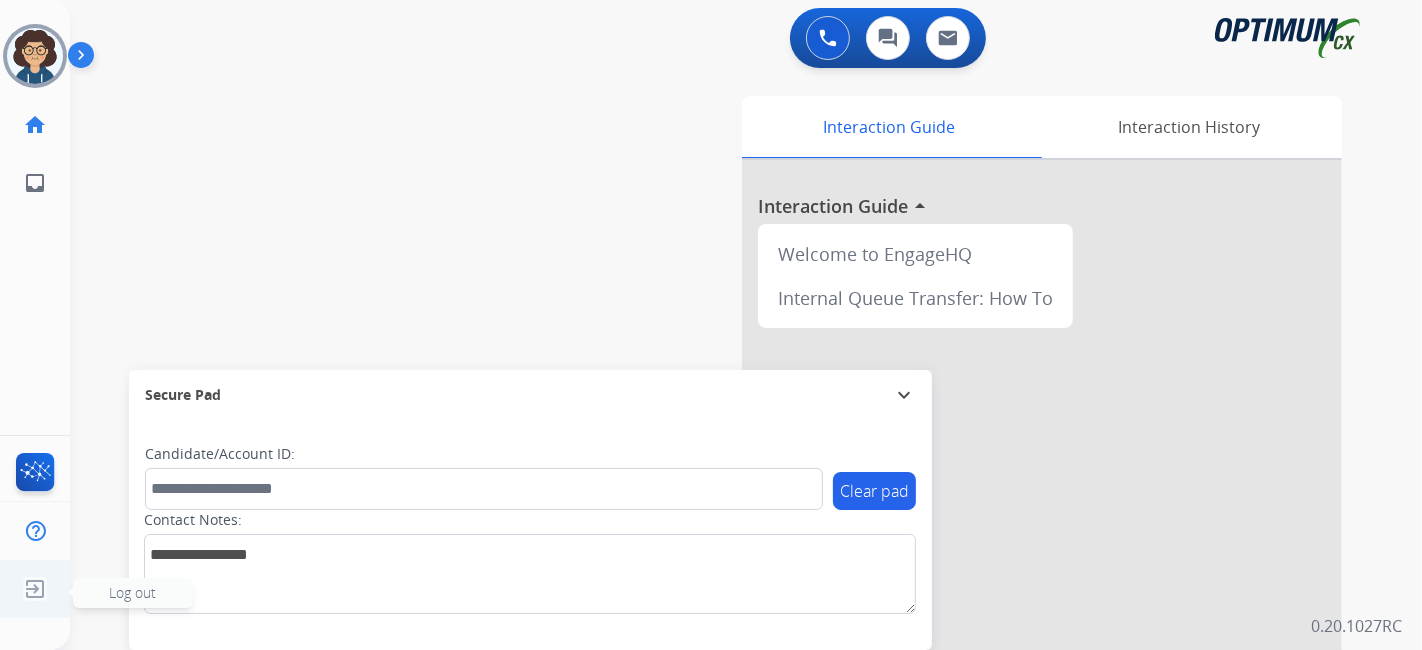 click on "Log out  Log out" 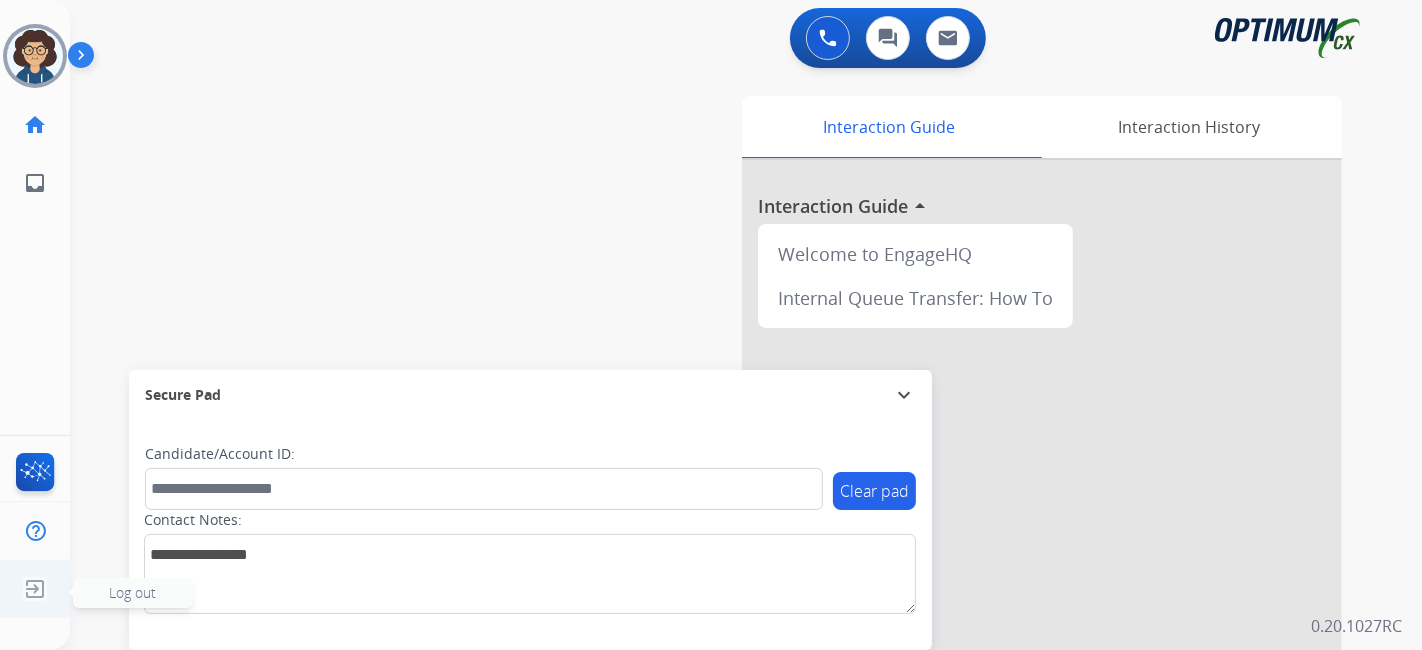 click 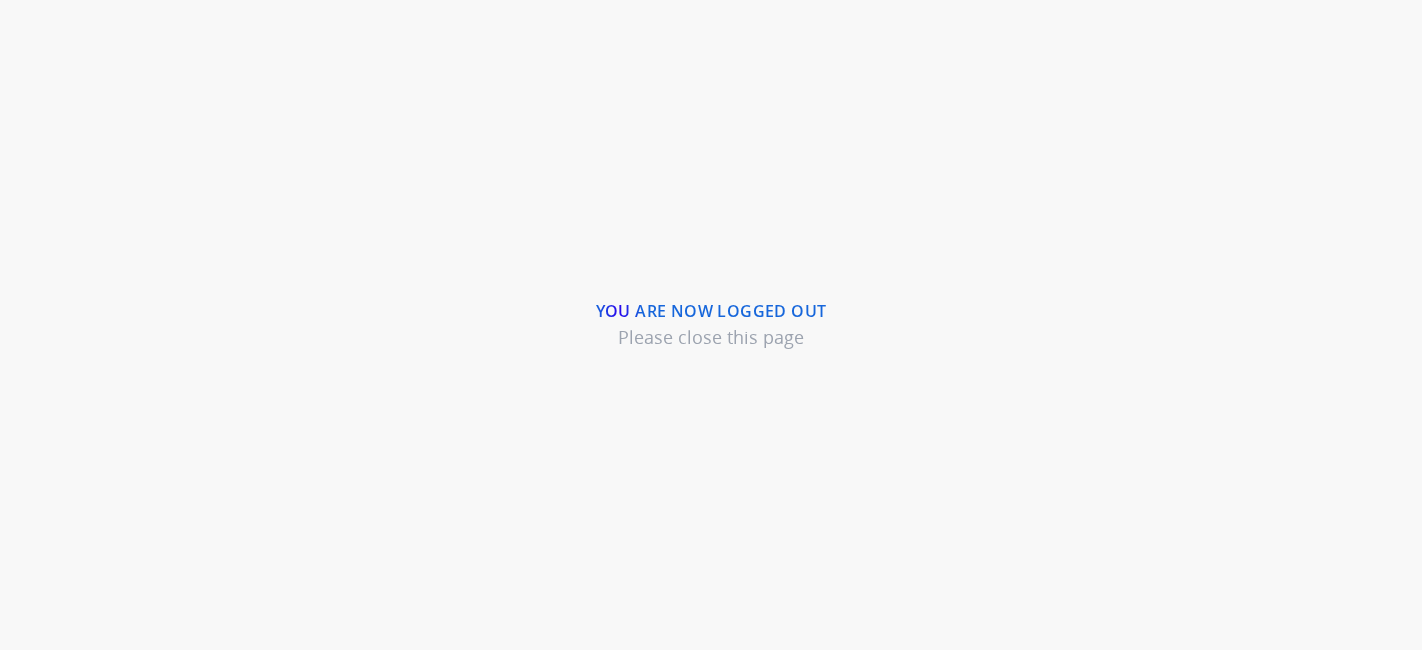 scroll, scrollTop: 0, scrollLeft: 0, axis: both 